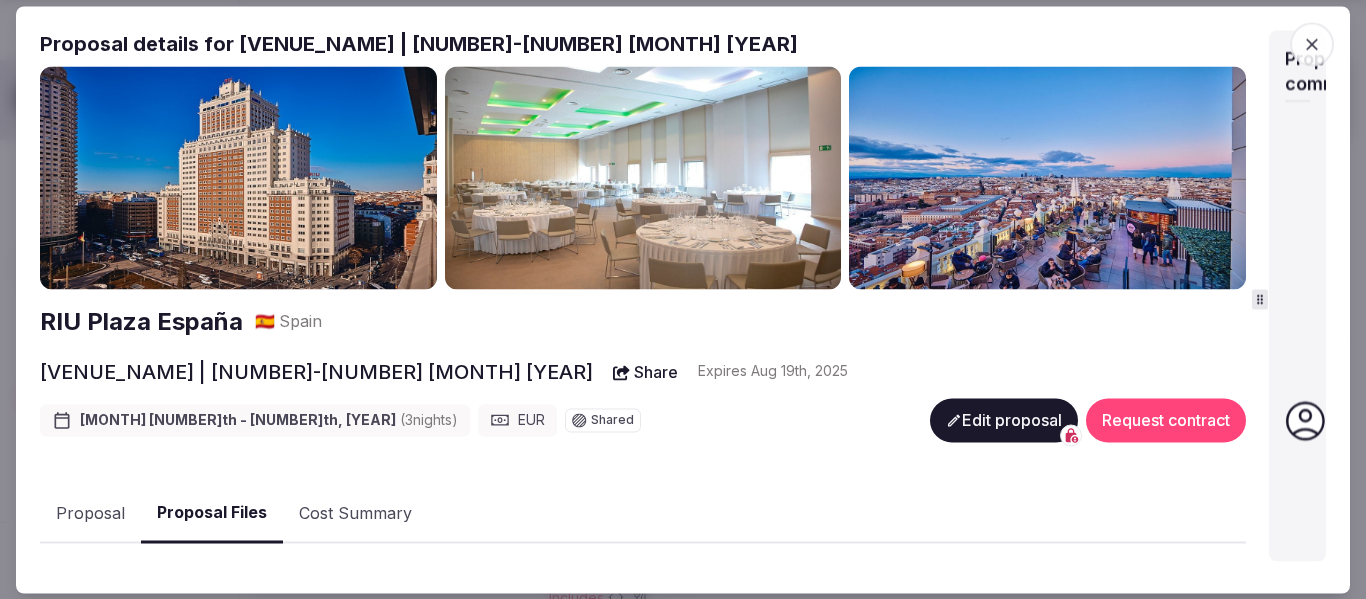scroll, scrollTop: 200, scrollLeft: 0, axis: vertical 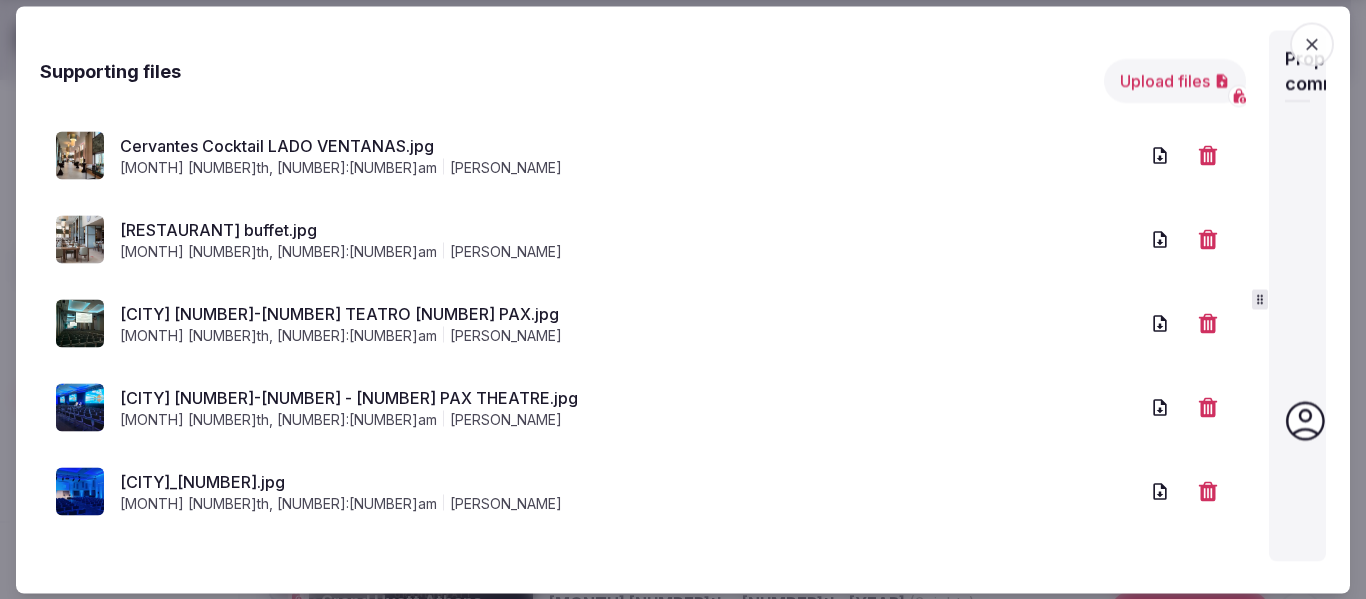 click 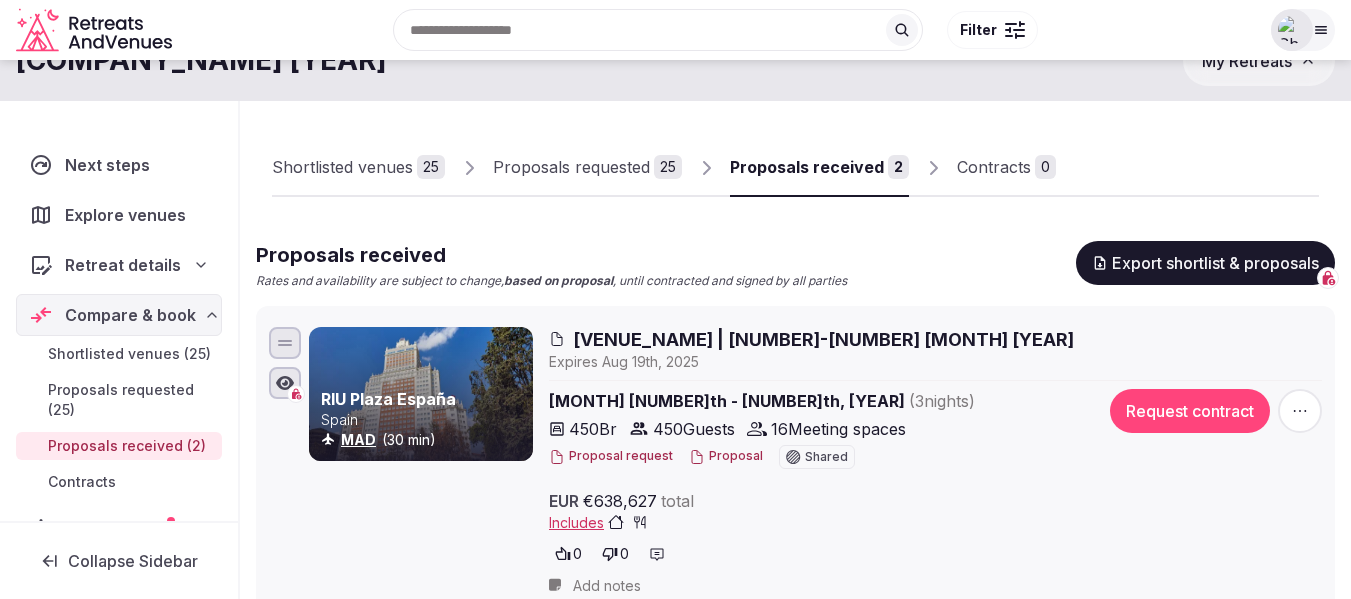 scroll, scrollTop: 0, scrollLeft: 0, axis: both 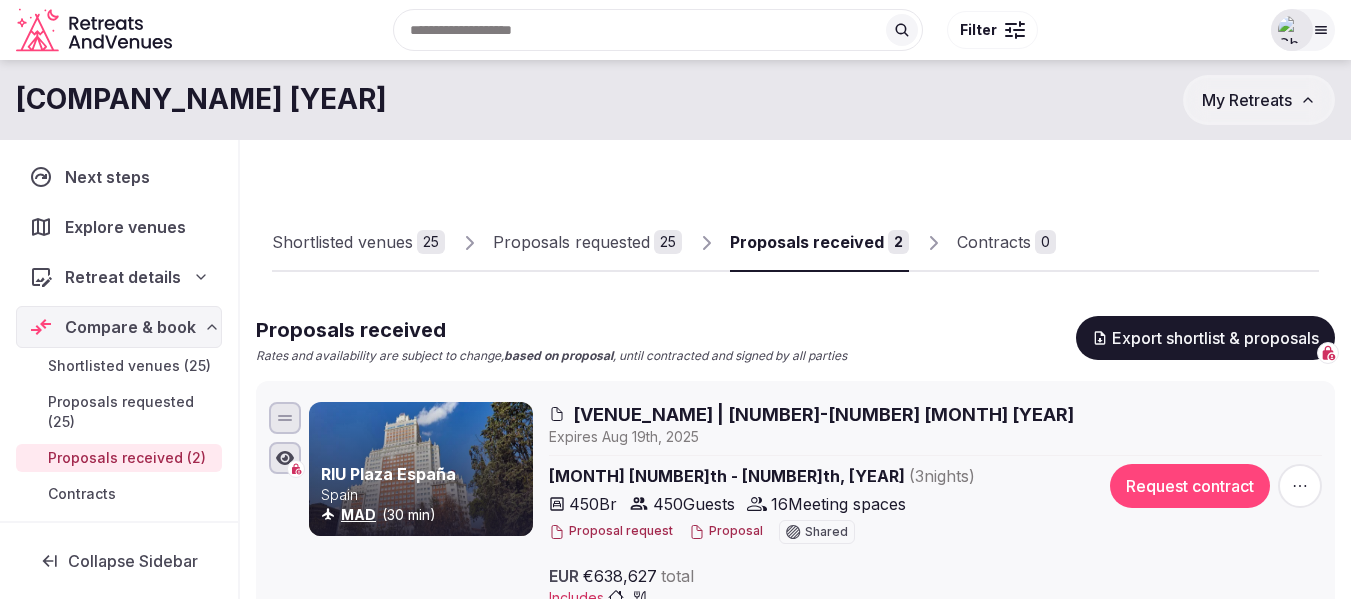 click at bounding box center (1303, 30) 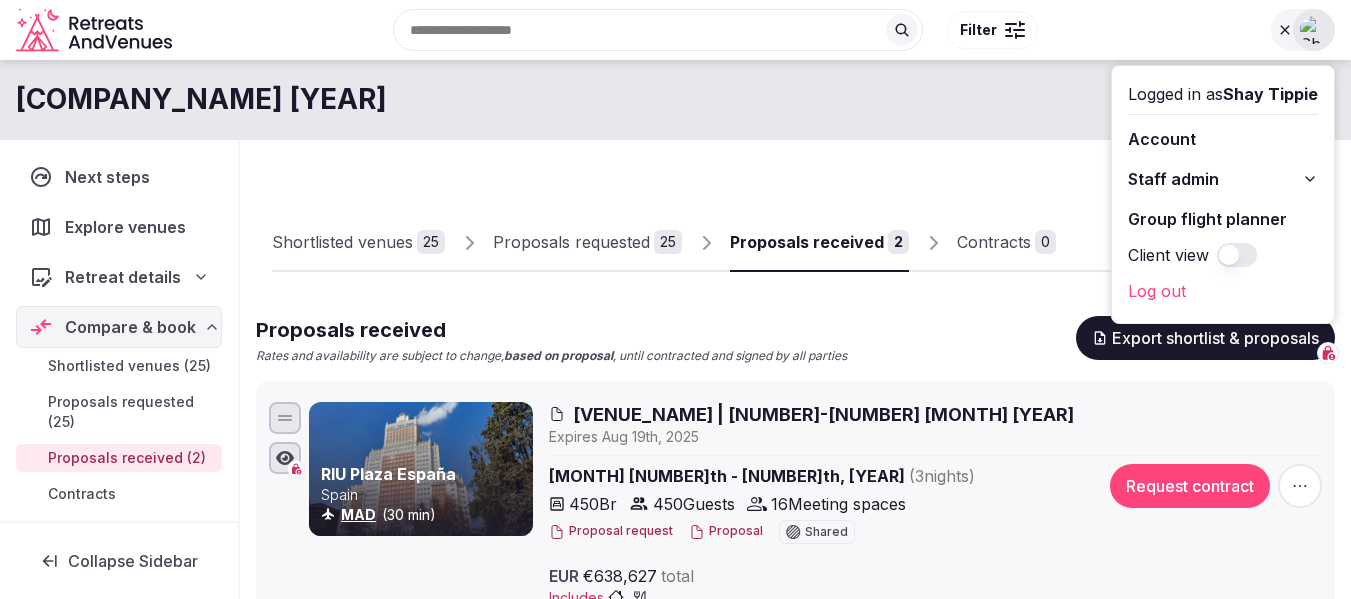 click on "Shortlisted venues 25 Proposals requested 25 Proposals received 2 Contracts 0 Proposals received Rates and availability are subject to change,  based on proposal , until contracted and signed by all parties Export shortlist & proposals RIU Plaza España Spain MAD (30 min) Riu Plaza España | 10-13 March 2026  Expire s   Aug 19th, 2025 Mar 10th - 13th, 2026 ( 3  night s ) 450  Br 450  Guests 16  Meeting spaces Proposal request Proposal Shared EUR €638,627 total Includes 0 0 Request contract Add notes Grand Hyatt Athens Greece ATH (45 min) Grand Hyatt, Wyndham, Key Hotel | March 10-13 '26 Expire s   Aug 15th, 2025 Mar 10th - 13th, 2026 ( 3  night s ) 750  Br 750  Guests 25  Meeting spaces Proposal request Proposal Shared EUR €776,620 total Includes 0 0 Request contract Minimum Spend for F&B and Meeting spaces = 300,000.00 EUR" at bounding box center (795, 592) 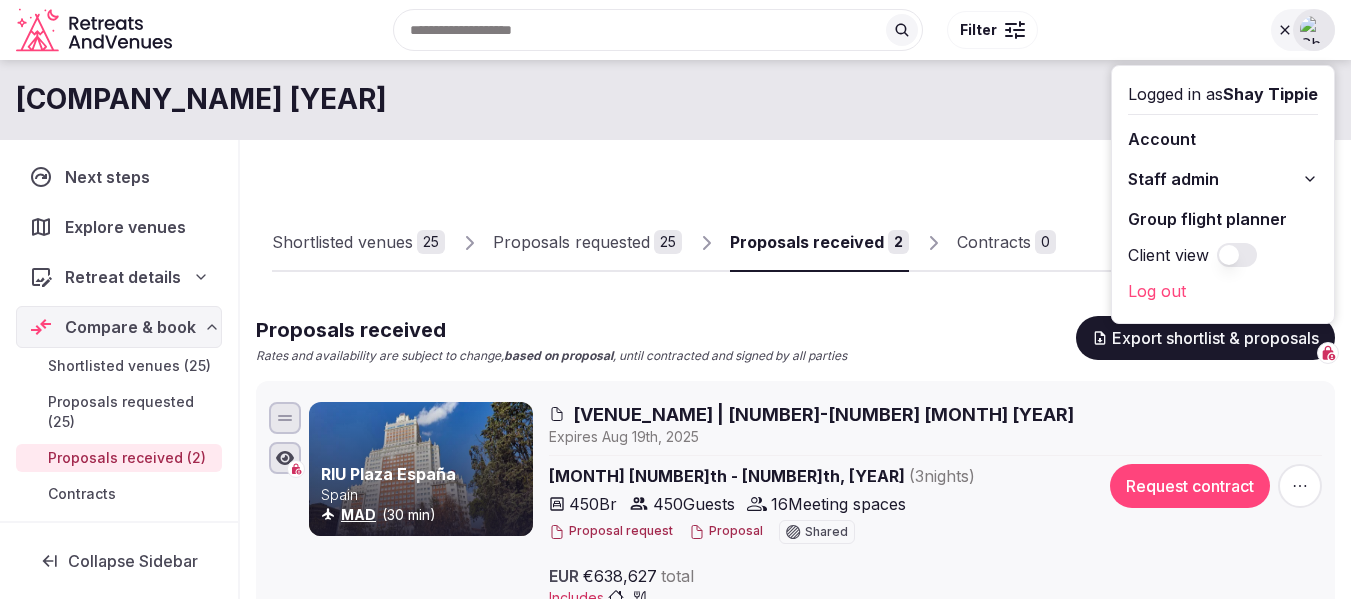 click at bounding box center [1303, 30] 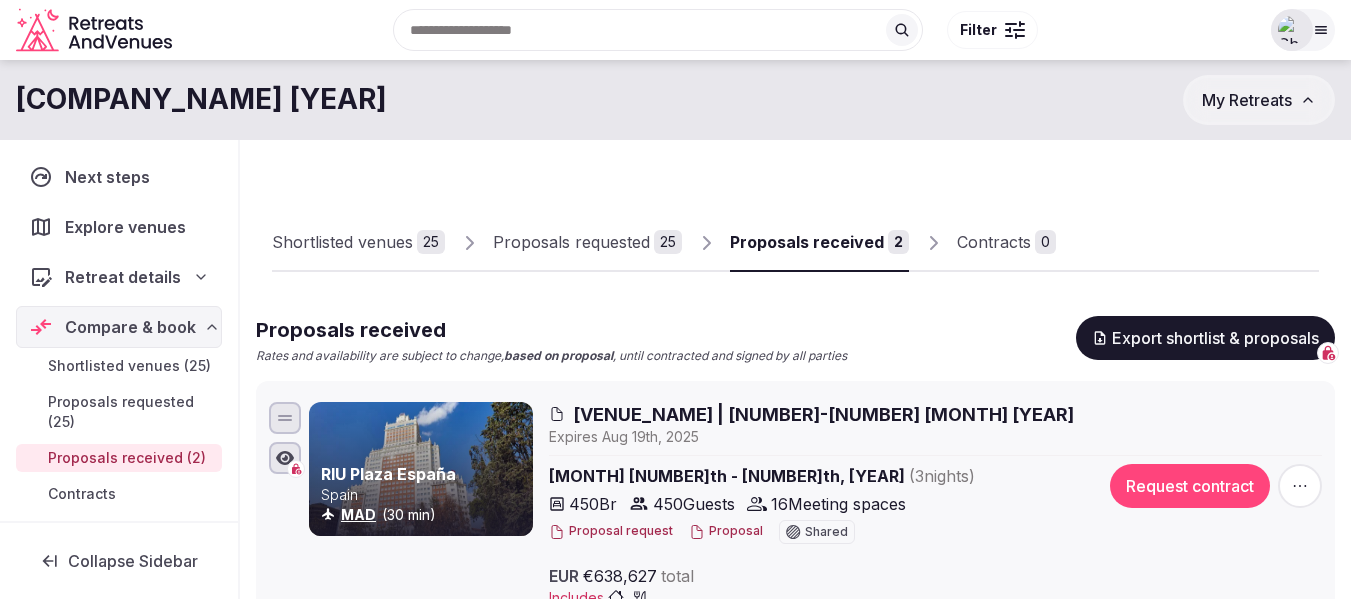 click on "My Retreats" at bounding box center [1247, 100] 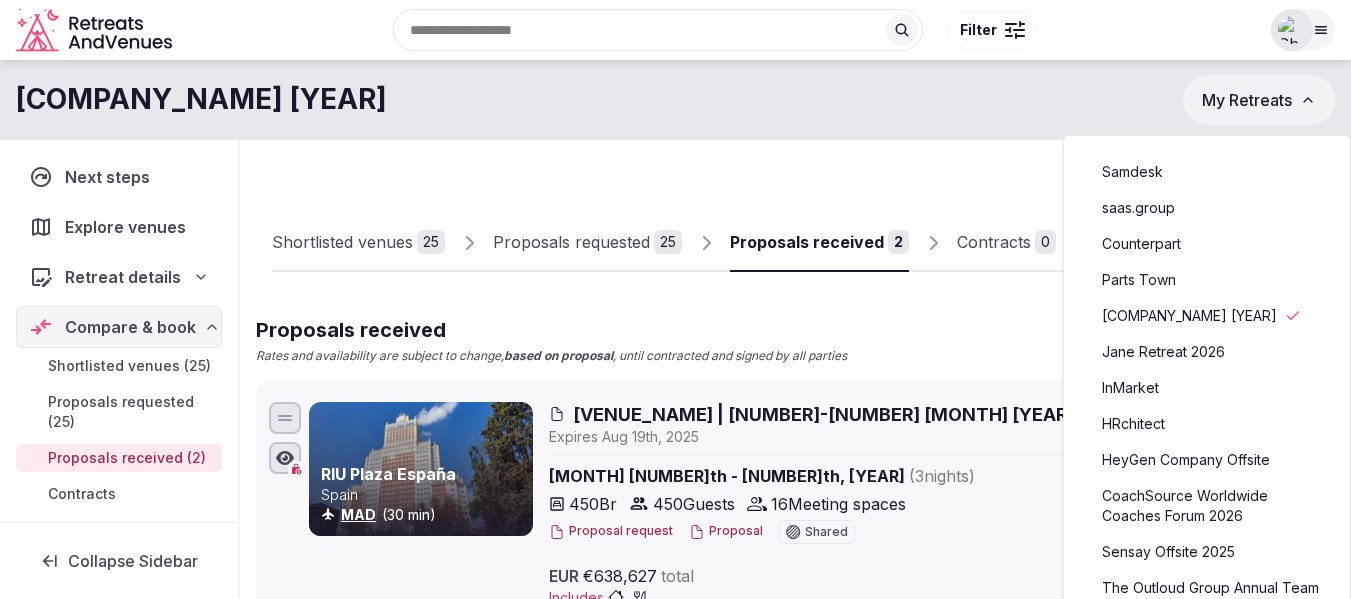 click on "Parts Town" at bounding box center (1207, 280) 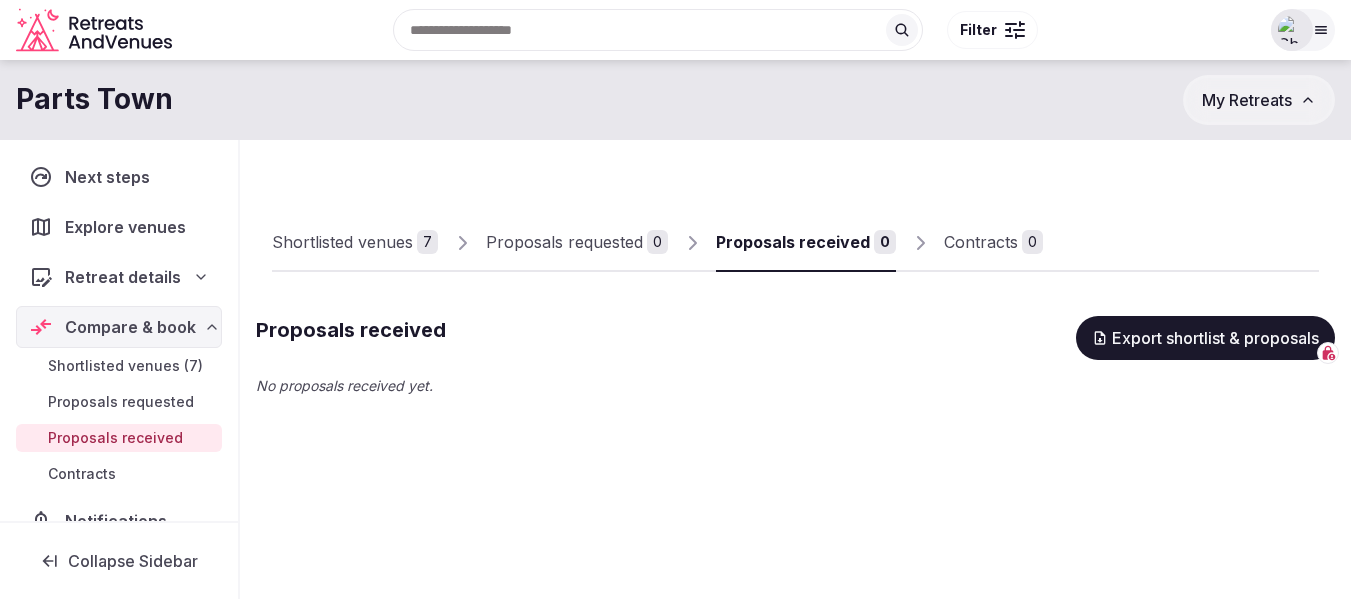 click on "Shortlisted venues" at bounding box center (342, 242) 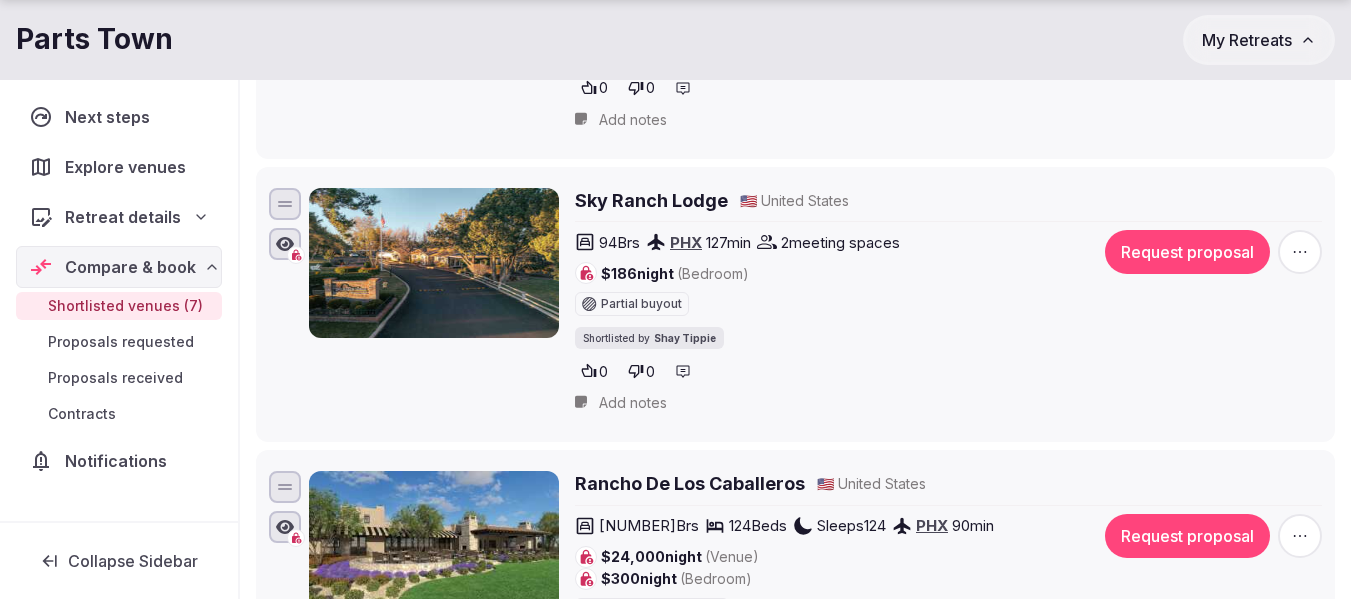scroll, scrollTop: 1000, scrollLeft: 0, axis: vertical 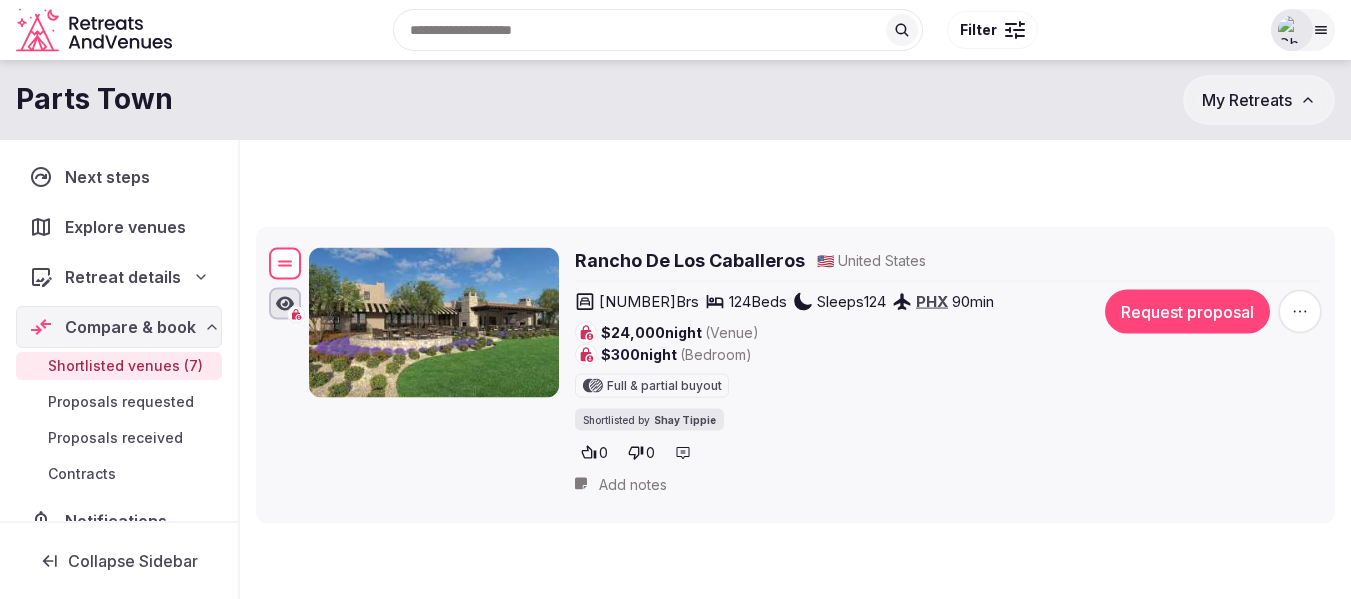 drag, startPoint x: 283, startPoint y: 267, endPoint x: 236, endPoint y: 263, distance: 47.169907 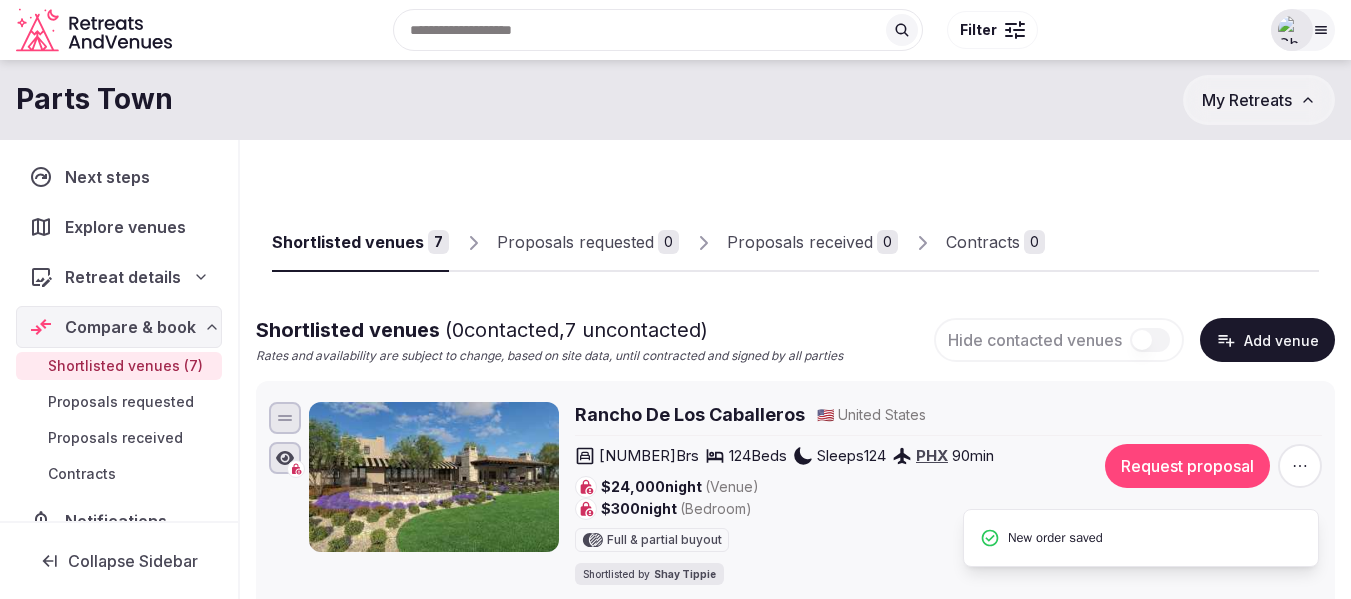 click on "Shortlisted venues 7 Proposals requested 0 Proposals received 0 Contracts 0 Shortlisted venues     ( 0  contacted,  7   uncontacted) Rates and availability are subject to change, based on site data, until contracted and signed by all parties Hide contacted venues Add venue Rancho De Los Caballeros 🇺🇸 United States 79  Brs 124  Beds Sleeps  124 PHX 90  min $24,000  night   (Venue) $300  night   (Bedroom) Full & partial buyout Shortlisted by   Shay Tippie 0 0 Request proposal Add notes Devil's Thumb Ranch Resort & Spa 🇺🇸 United States 115  Brs 156  Beds Sleeps  312 DEN 90  min $359  night   (Bedroom) Partial buyout Shortlisted by   Shay Tippie 0 0 Request proposal Add notes Paws Up Montana 🇺🇸 United States 64  Brs MSO 30  min 12  meeting spaces $1,920  night   (Bedroom) Partial buyout Shortlisted by   Shay Tippie 0 0 Request proposal Add notes Sky Ranch Lodge 🇺🇸 United States 94  Brs PHX 127  min 2  meeting spaces $186  night   (Bedroom) Partial buyout Shortlisted by   Shay Tippie 0 0 41" at bounding box center [795, 1277] 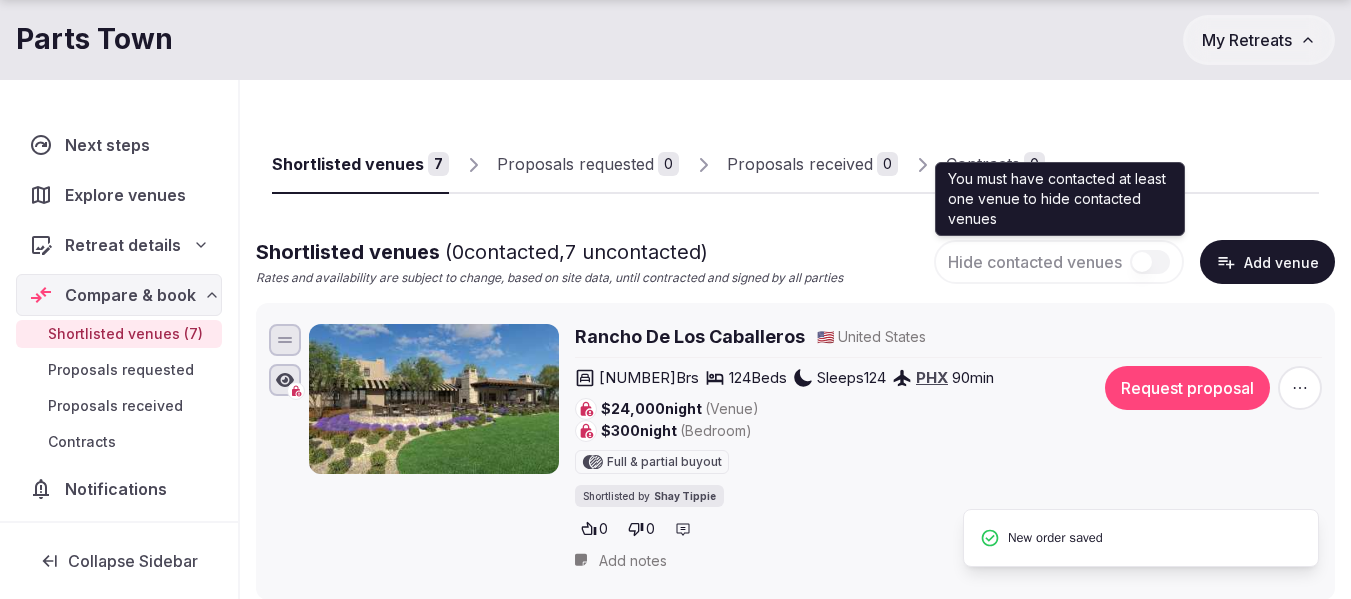 scroll, scrollTop: 100, scrollLeft: 0, axis: vertical 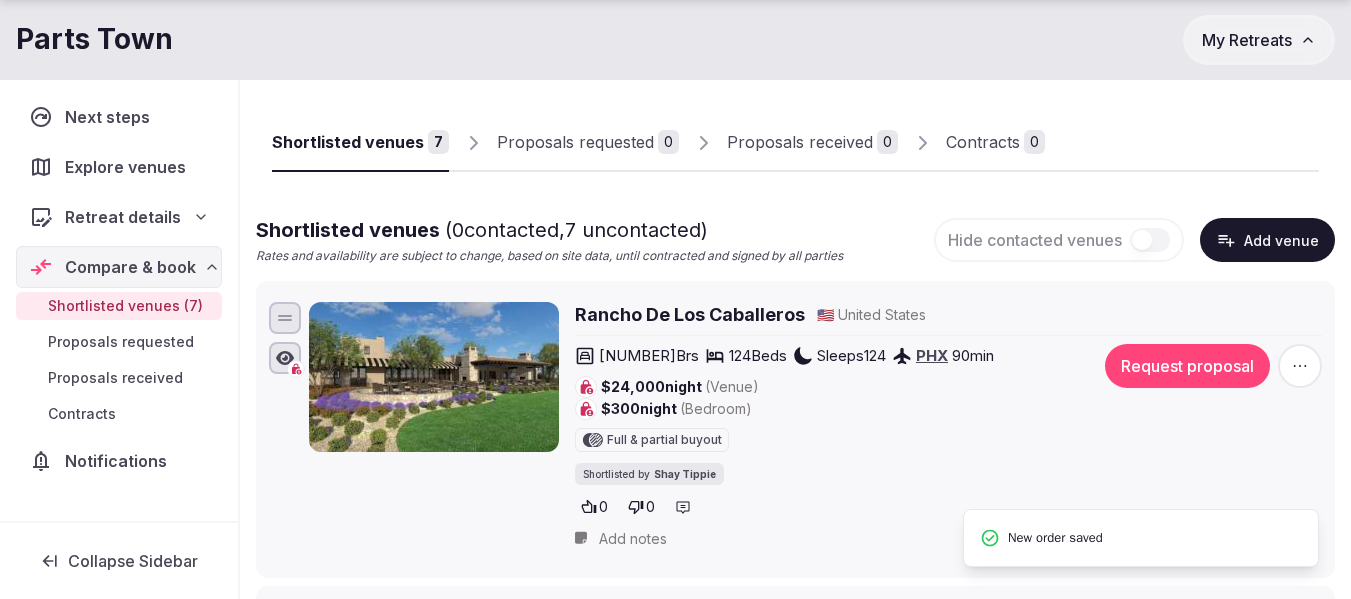 click on "Rancho De Los Caballeros 🇺🇸 United States 79  Brs 124  Beds Sleeps  124 PHX 90  min $24,000  night   (Venue) $300  night   (Bedroom) Full & partial buyout Shortlisted by   Shay Tippie 0 0 Request proposal Add notes" at bounding box center (795, 429) 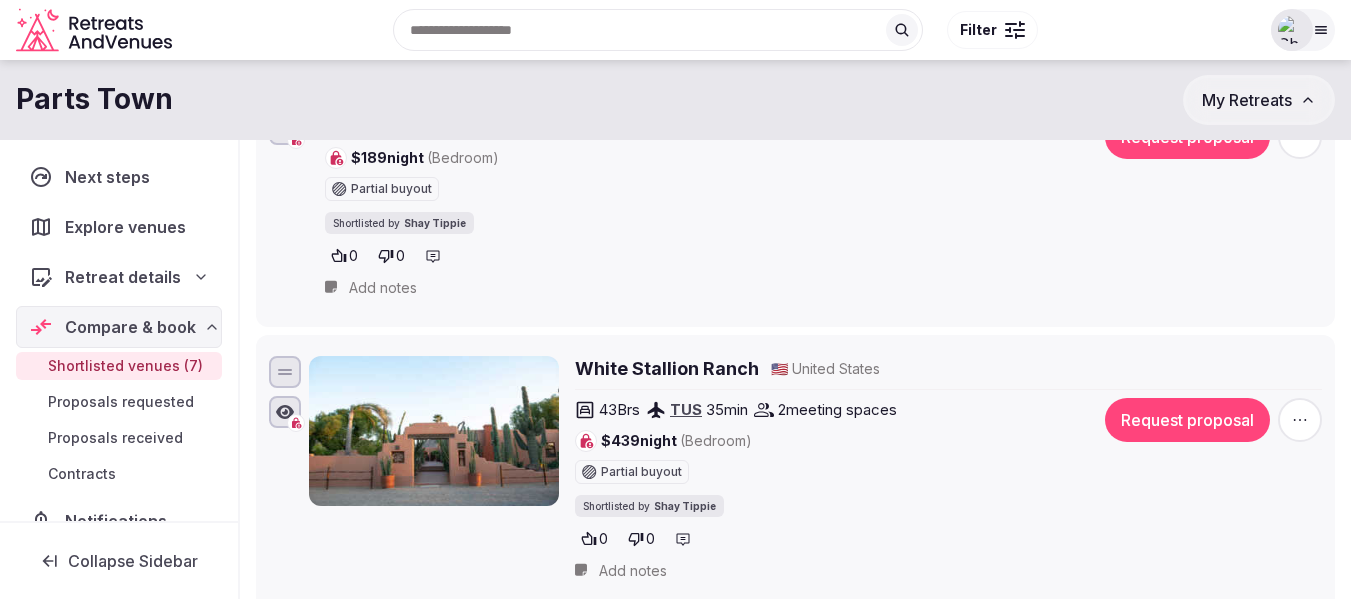 scroll, scrollTop: 1288, scrollLeft: 0, axis: vertical 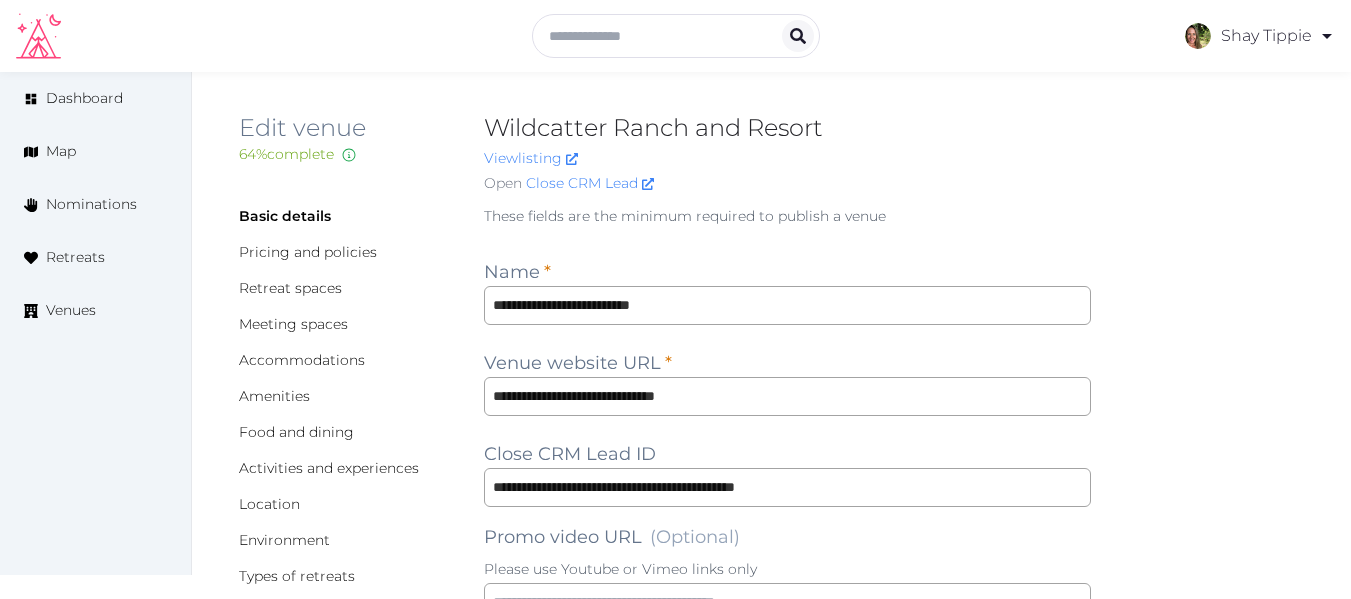 click on "Wildcatter Ranch and Resort   View  listing   Open    Close CRM Lead" at bounding box center [787, 157] 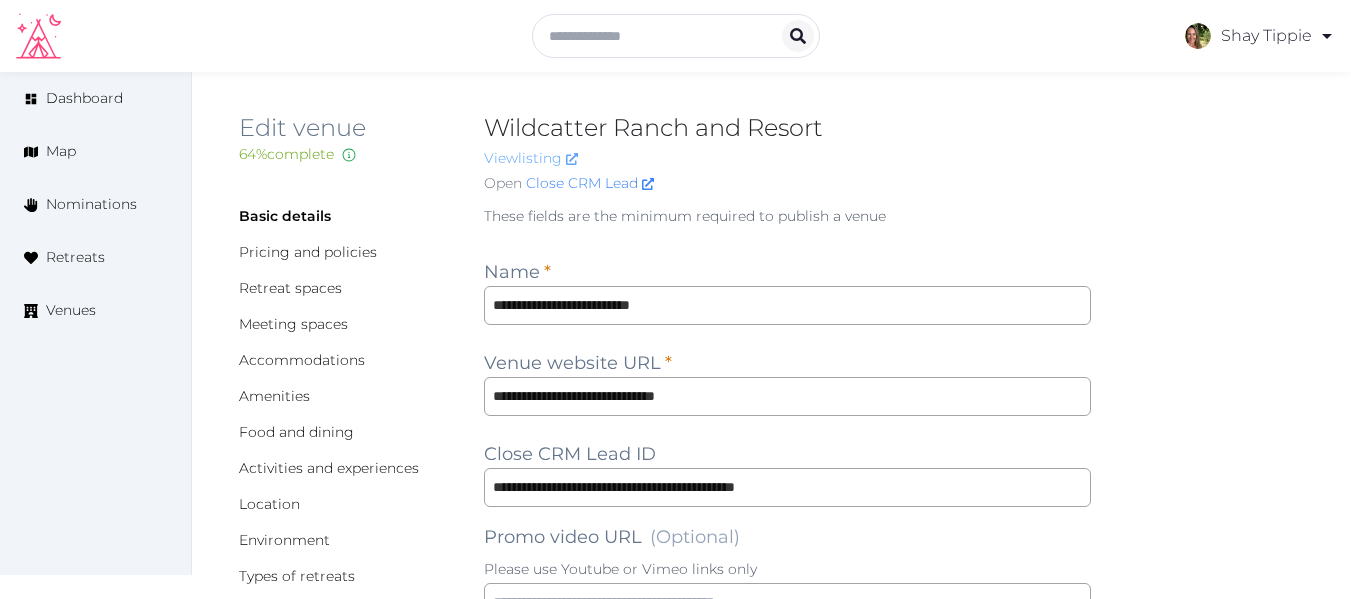 click on "View  listing" at bounding box center (531, 158) 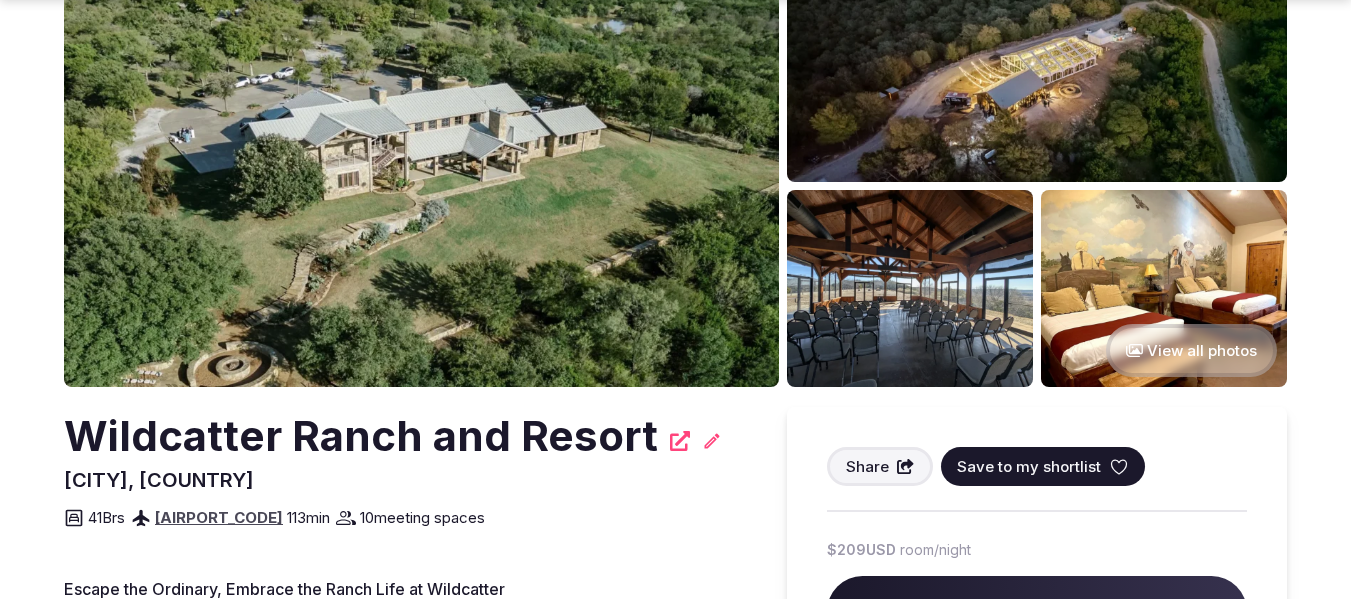 scroll, scrollTop: 200, scrollLeft: 0, axis: vertical 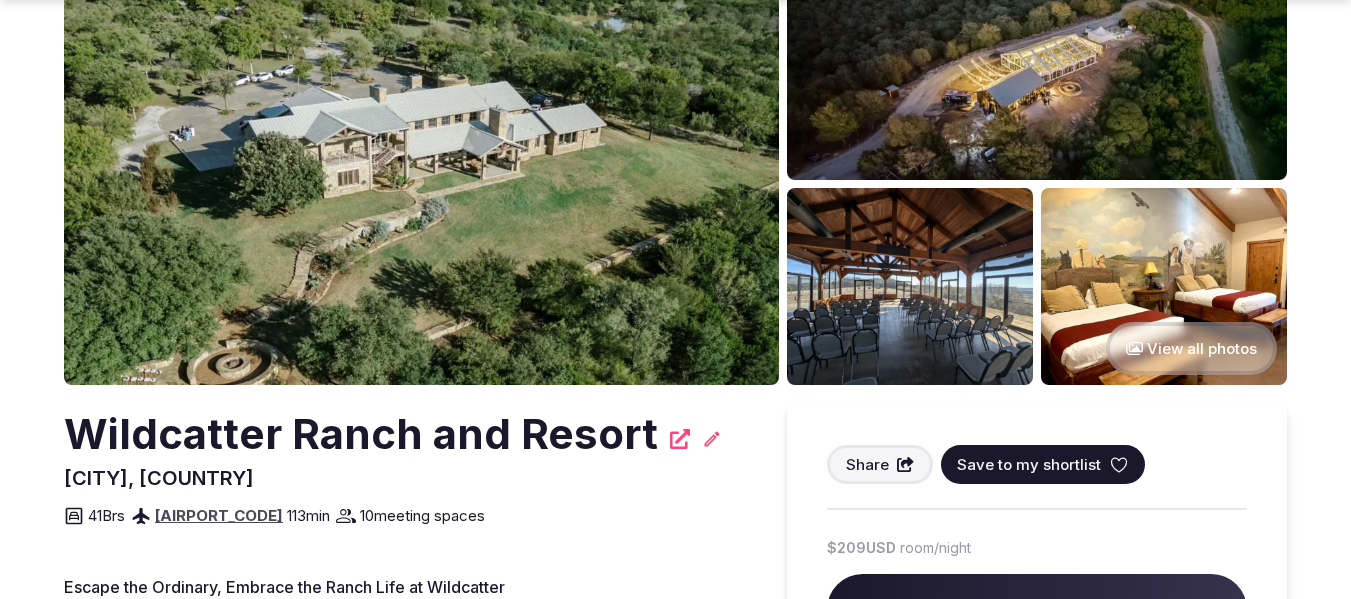 click on "Save to my shortlist" at bounding box center [1043, 464] 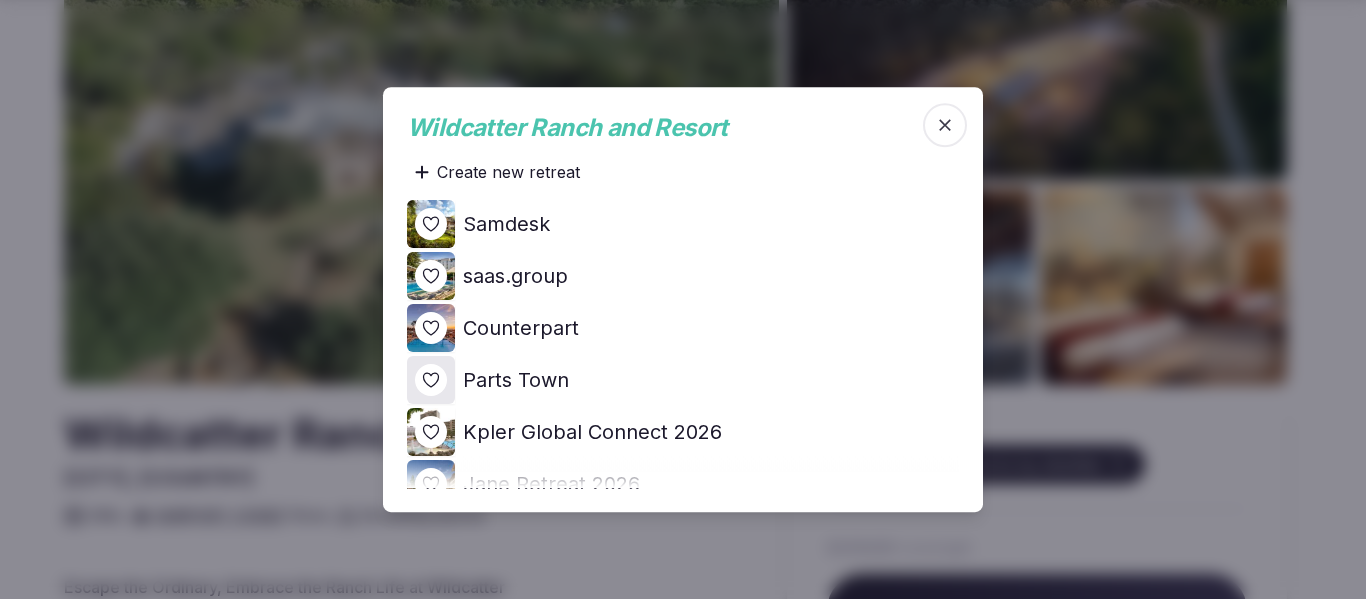 click 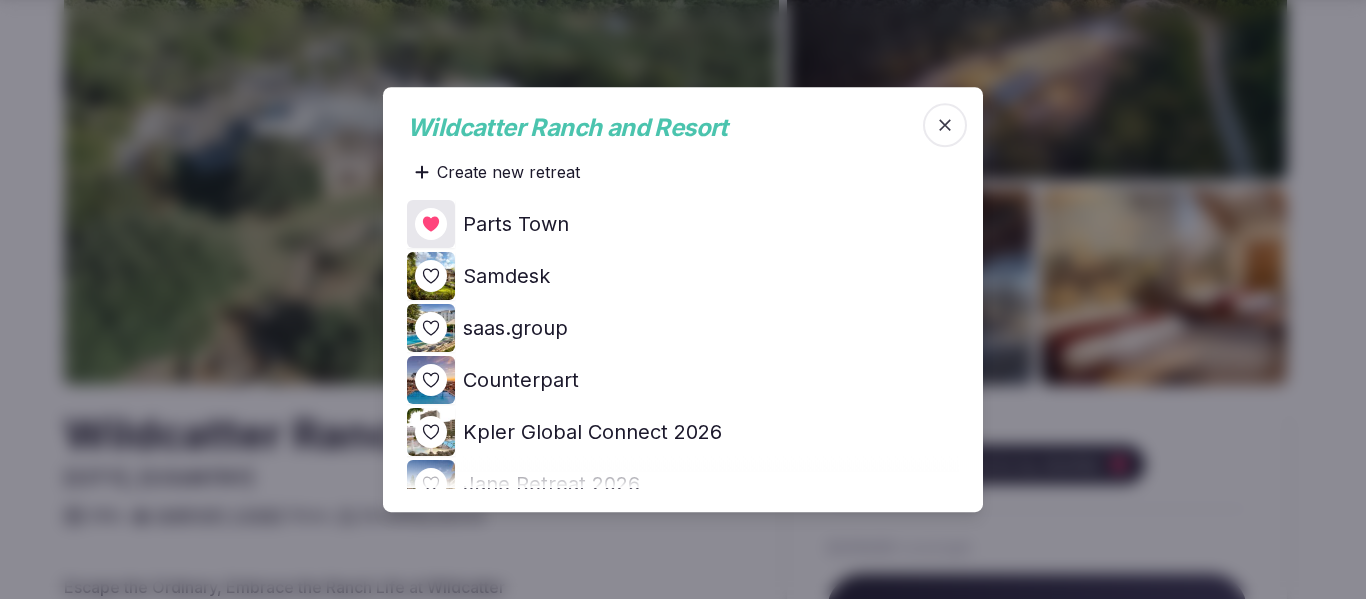 click at bounding box center [683, 299] 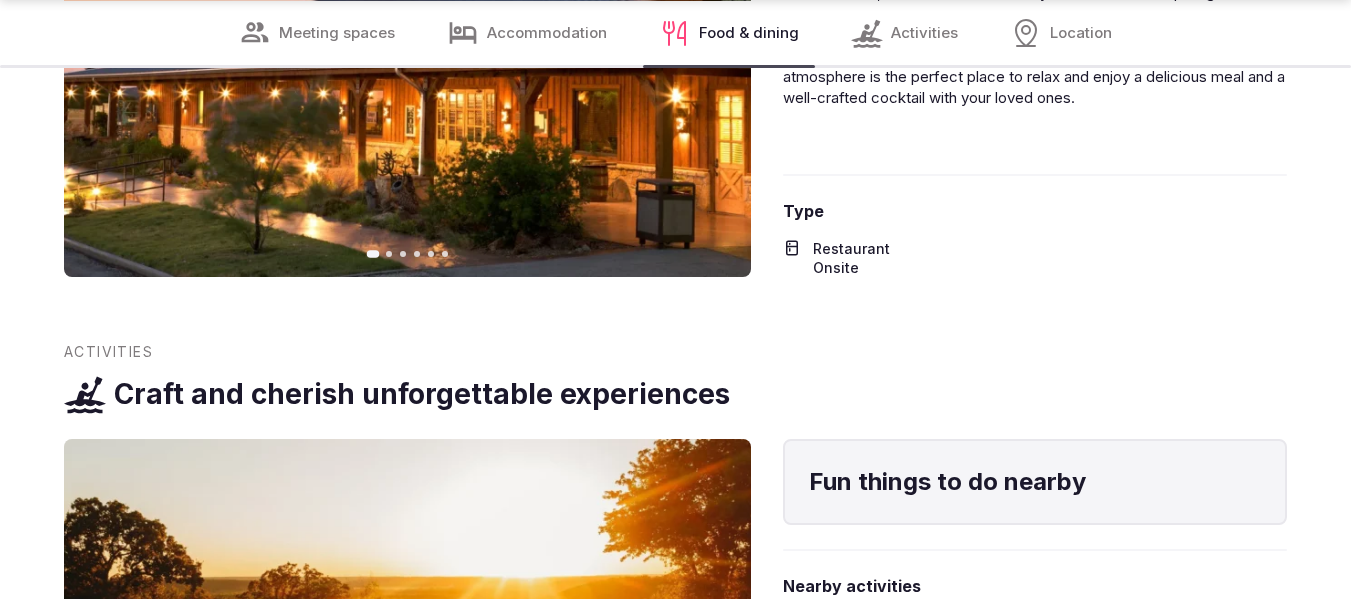 scroll, scrollTop: 4000, scrollLeft: 0, axis: vertical 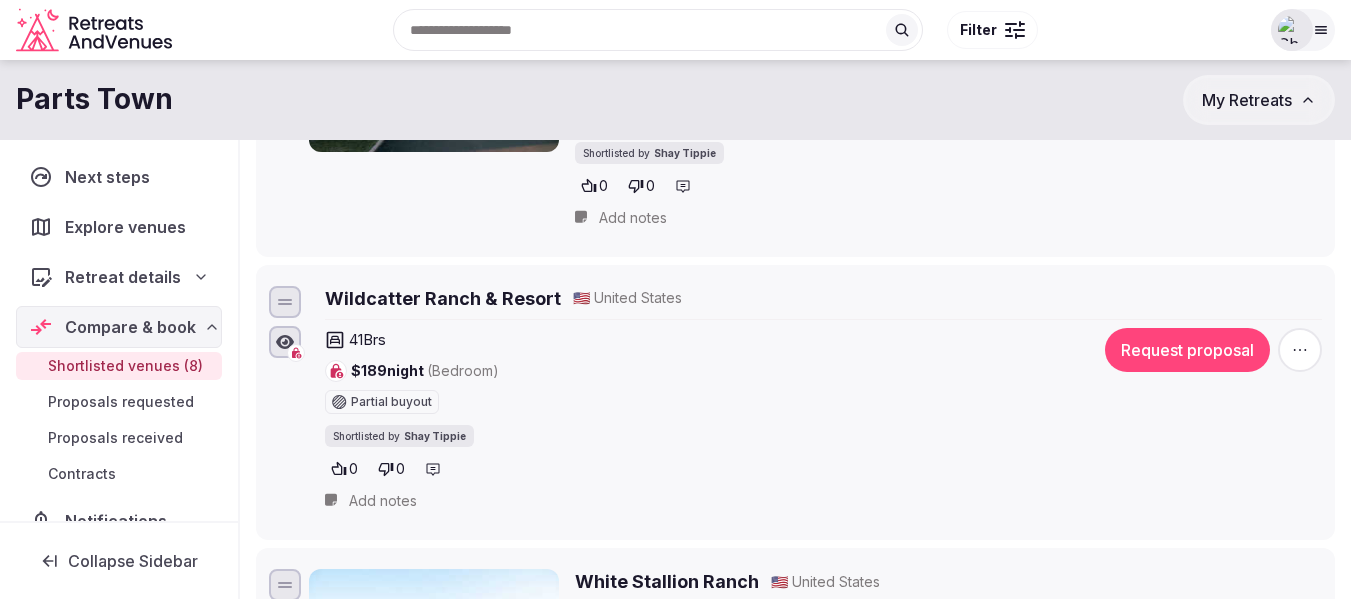 click at bounding box center [1300, 350] 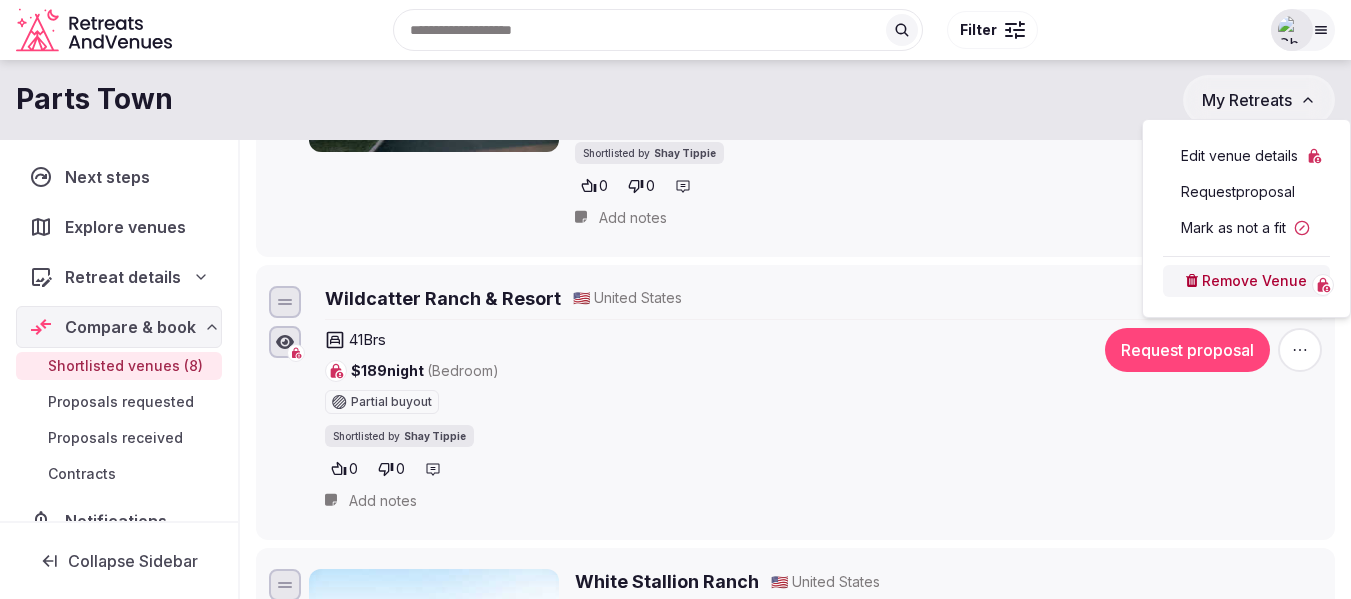 click on "Remove Venue" at bounding box center [1246, 281] 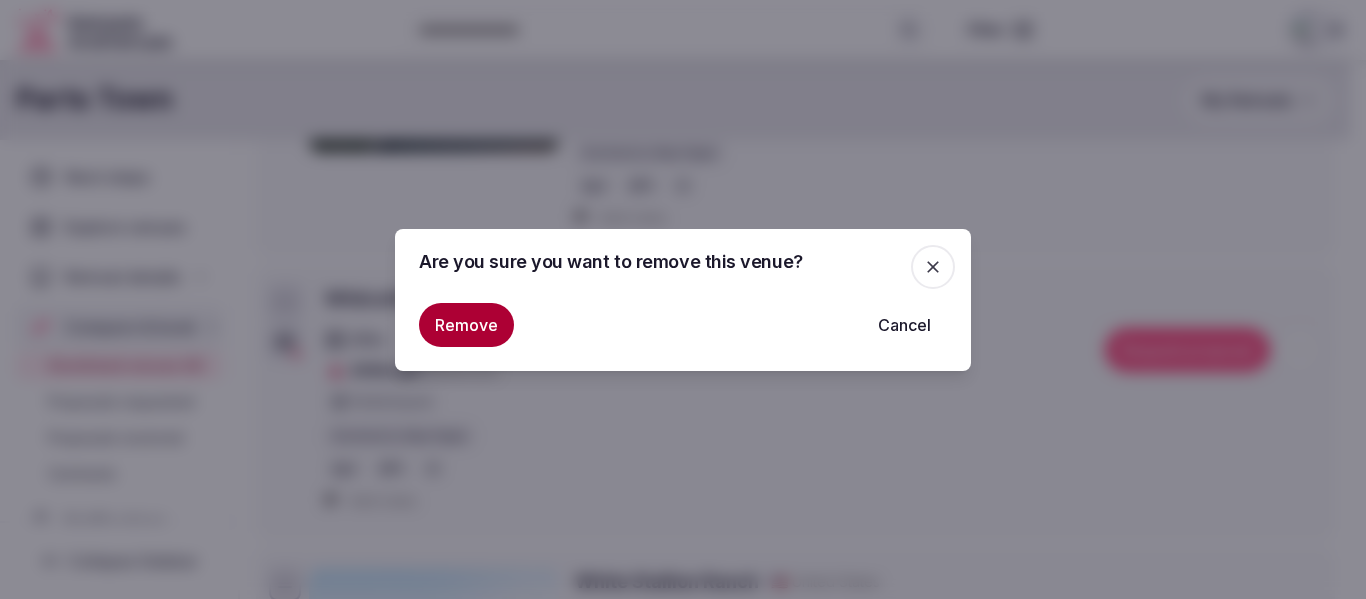 click on "Remove" at bounding box center [466, 325] 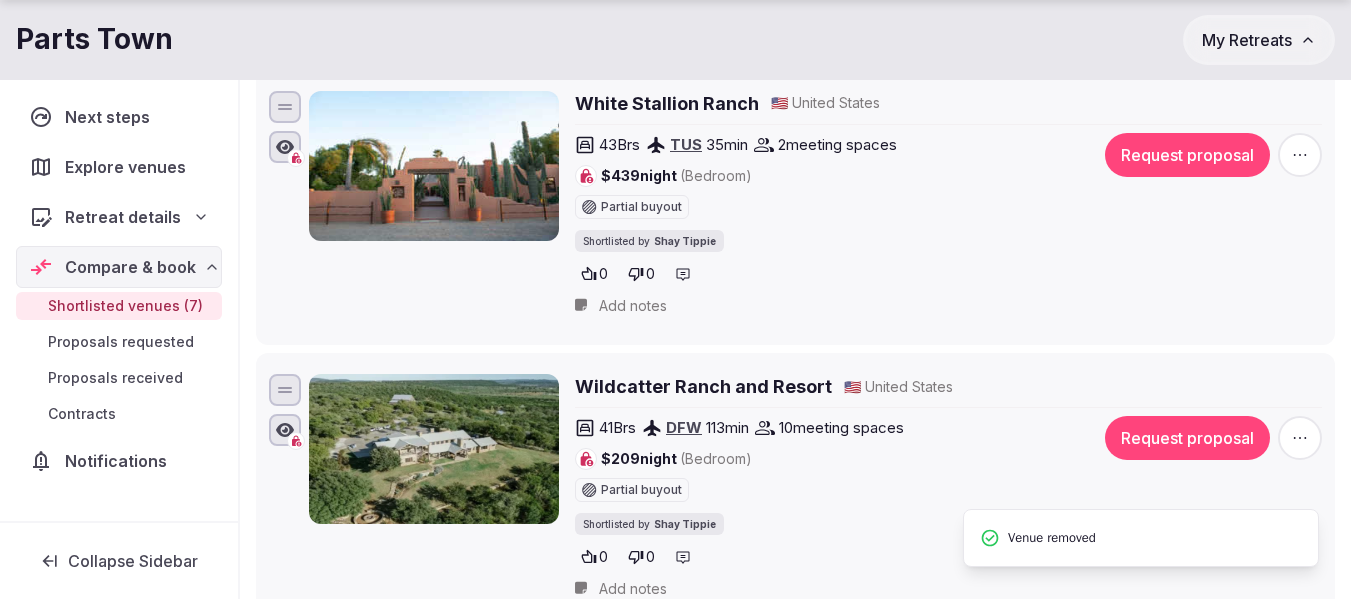 scroll, scrollTop: 1671, scrollLeft: 0, axis: vertical 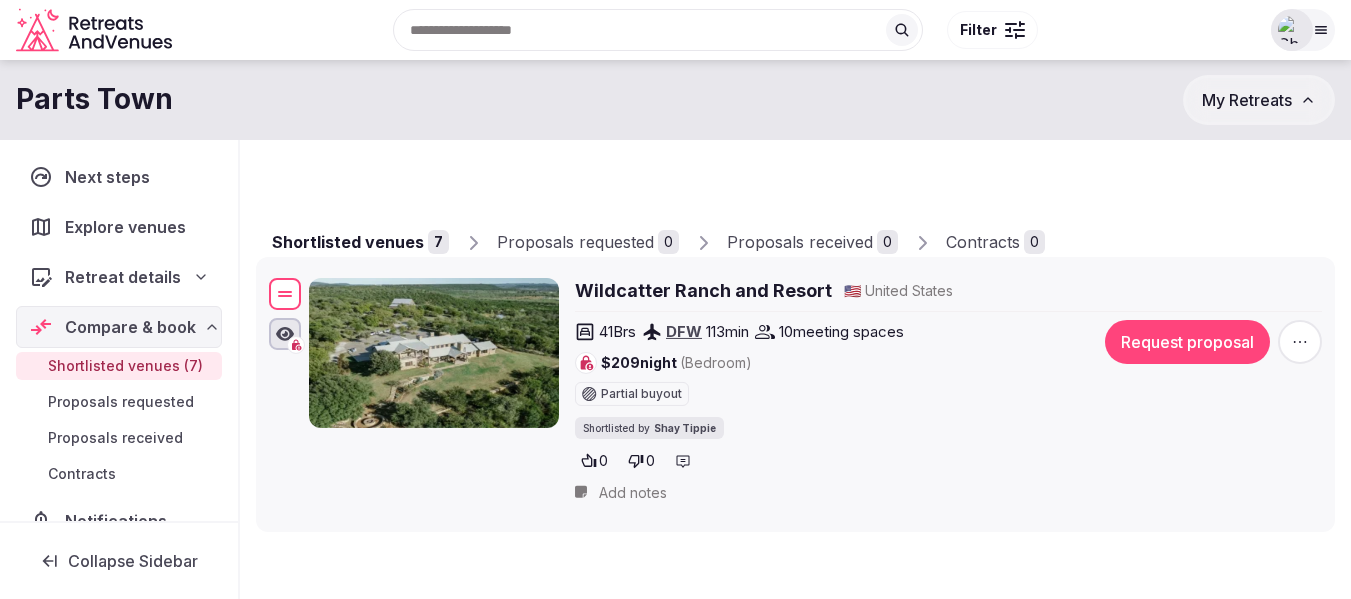 drag, startPoint x: 281, startPoint y: 188, endPoint x: 221, endPoint y: 297, distance: 124.42267 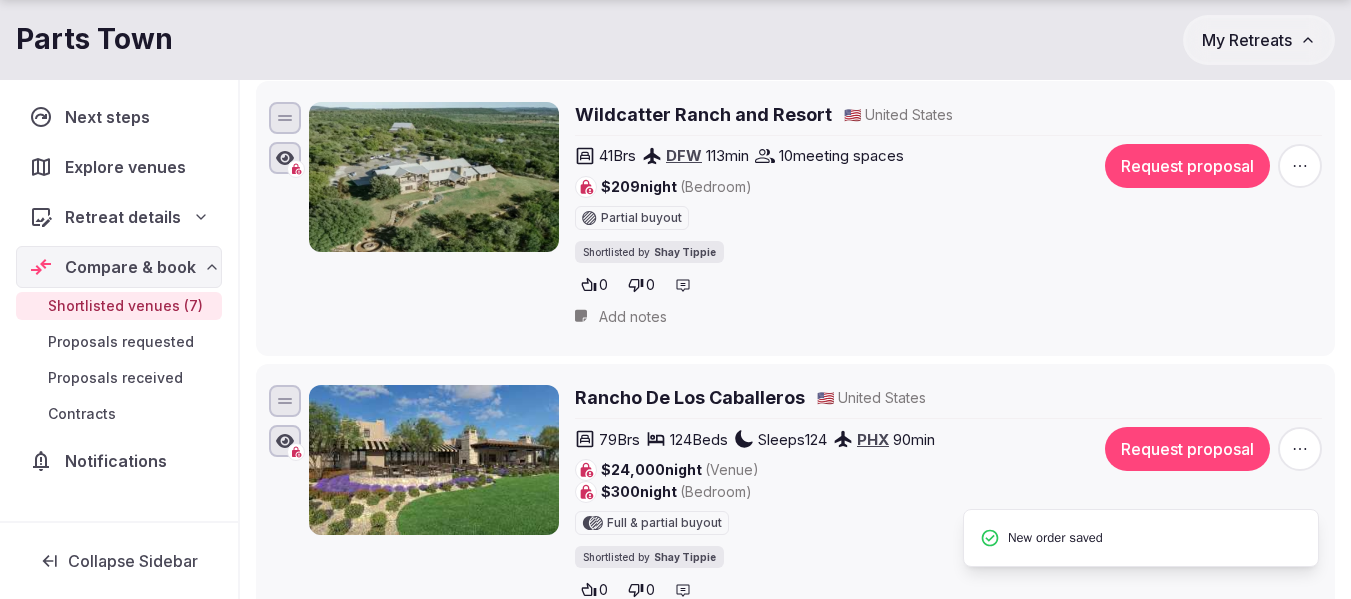 click on "[NUMBER] Brs DFW [NUMBER] min [NUMBER] meeting spaces $[NUMBER] night (Bedroom) Partial buyout Shortlisted by [FIRST] [LAST] 0 0" at bounding box center (832, 221) 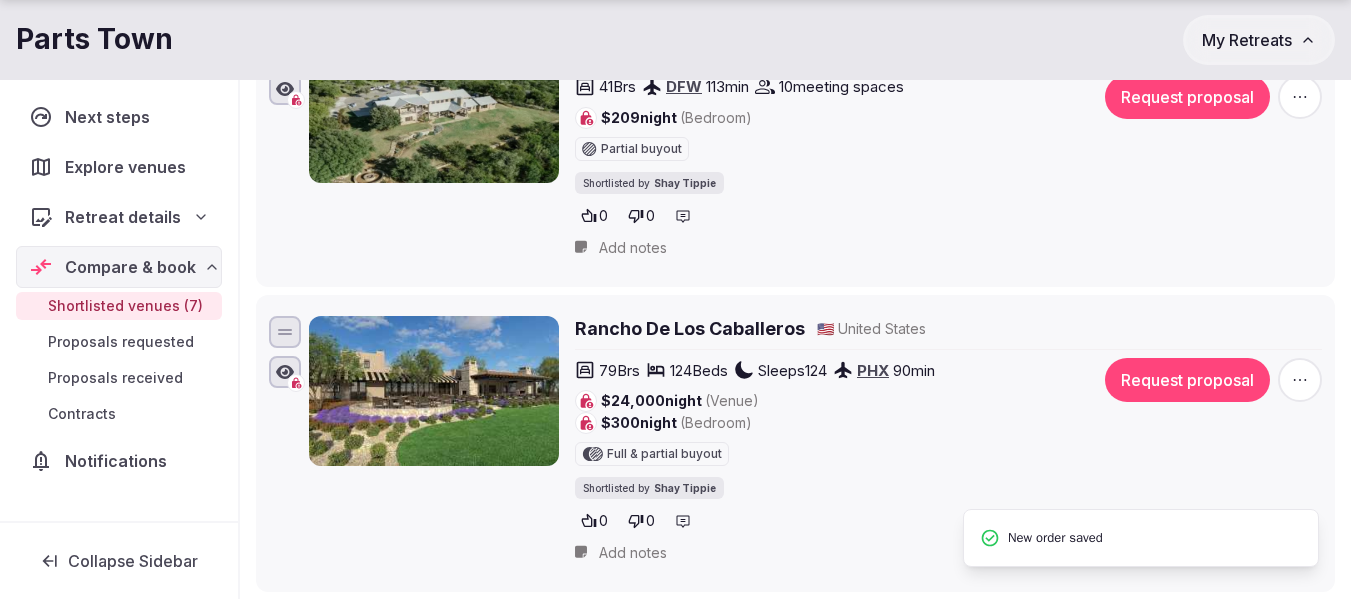 scroll, scrollTop: 500, scrollLeft: 0, axis: vertical 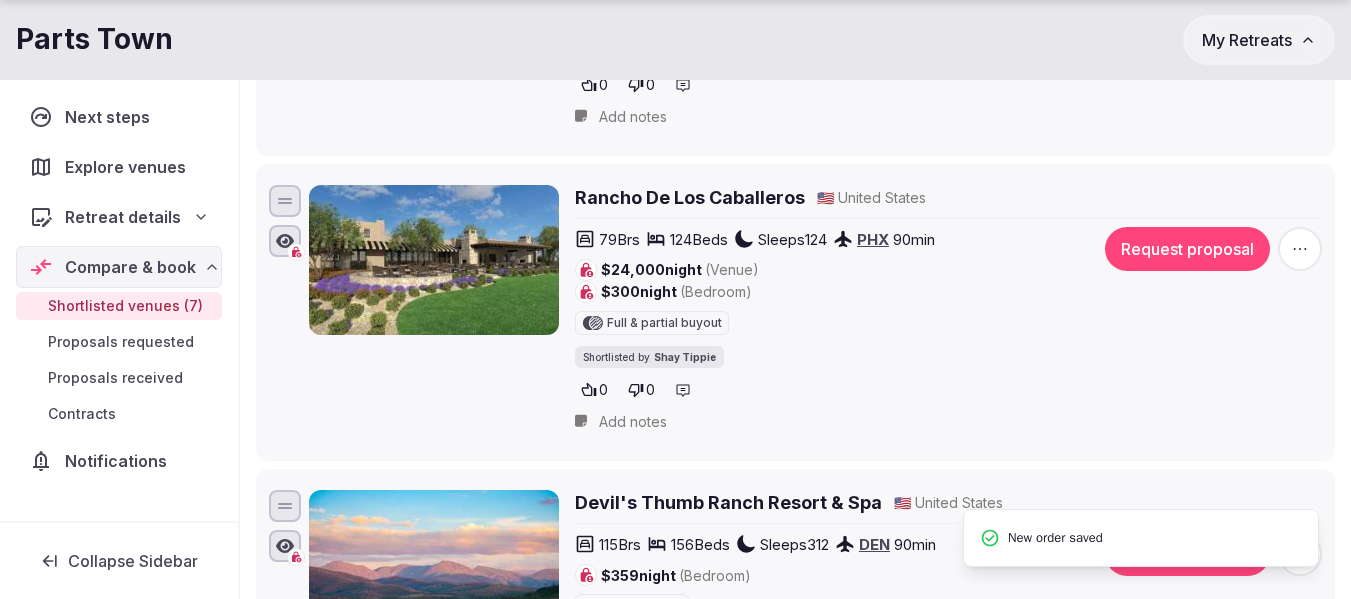 click at bounding box center (434, 18) 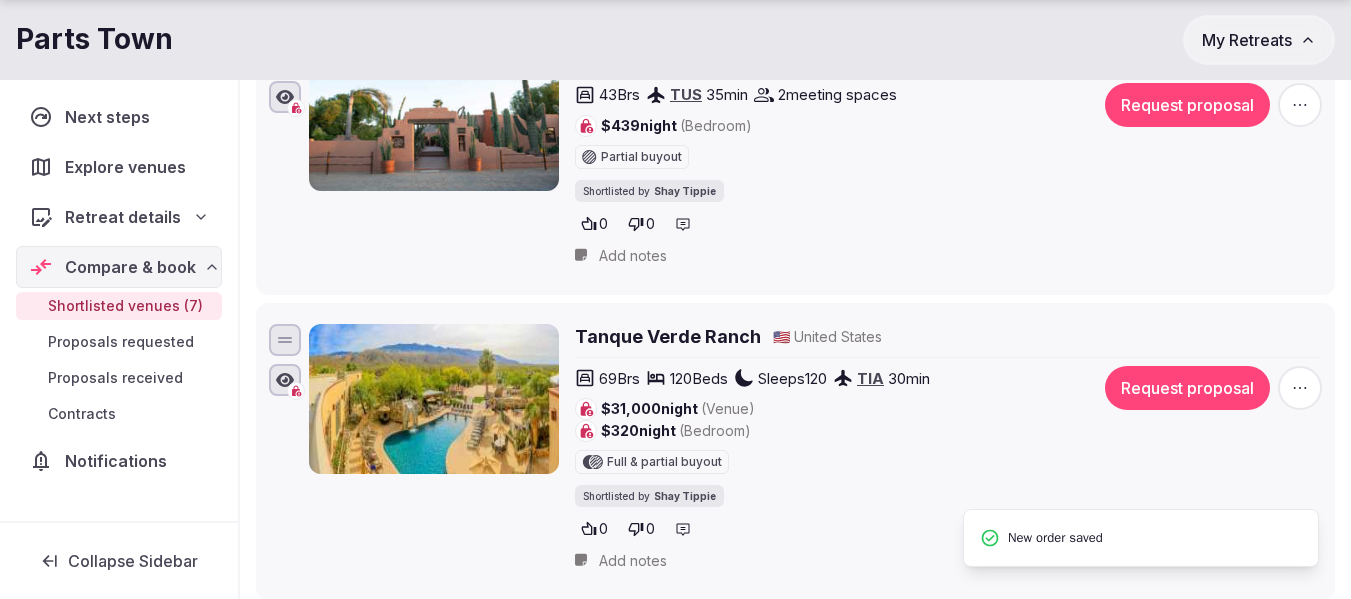 scroll, scrollTop: 1800, scrollLeft: 0, axis: vertical 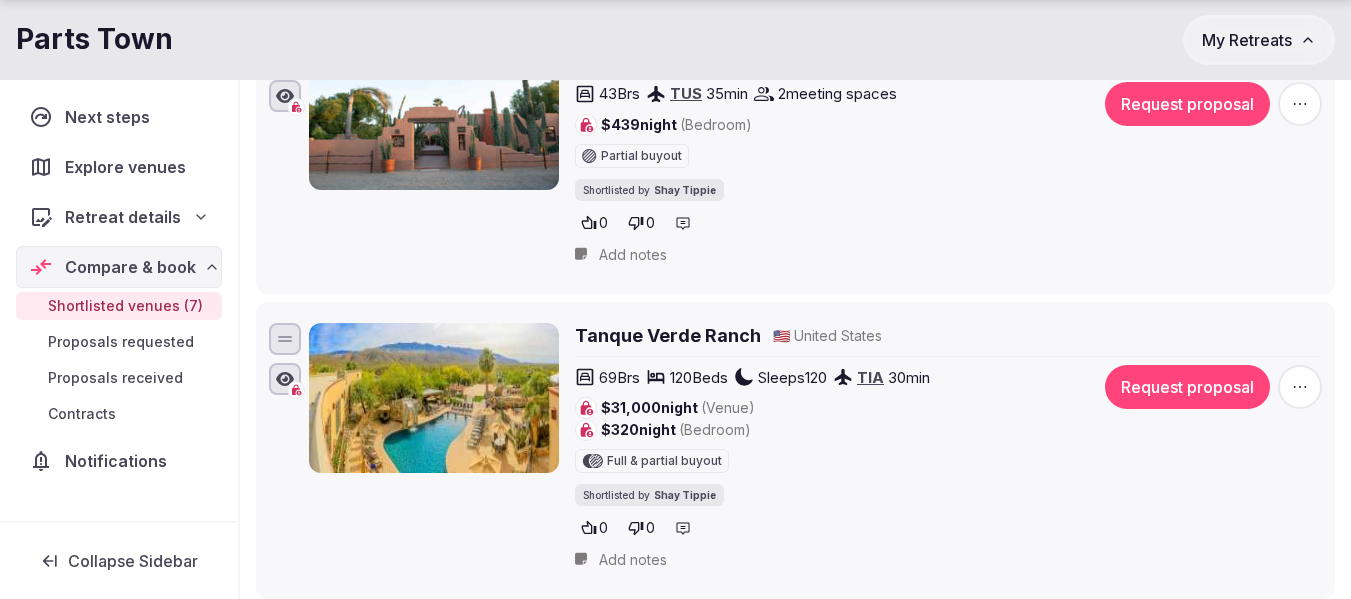 click on "White Stallion Ranch 🇺🇸 United States 43  Brs TUS 35  min 2  meeting spaces $439  night   (Bedroom) Partial buyout Shortlisted by   Shay Tippie 0 0 Request proposal Add notes" at bounding box center (795, 156) 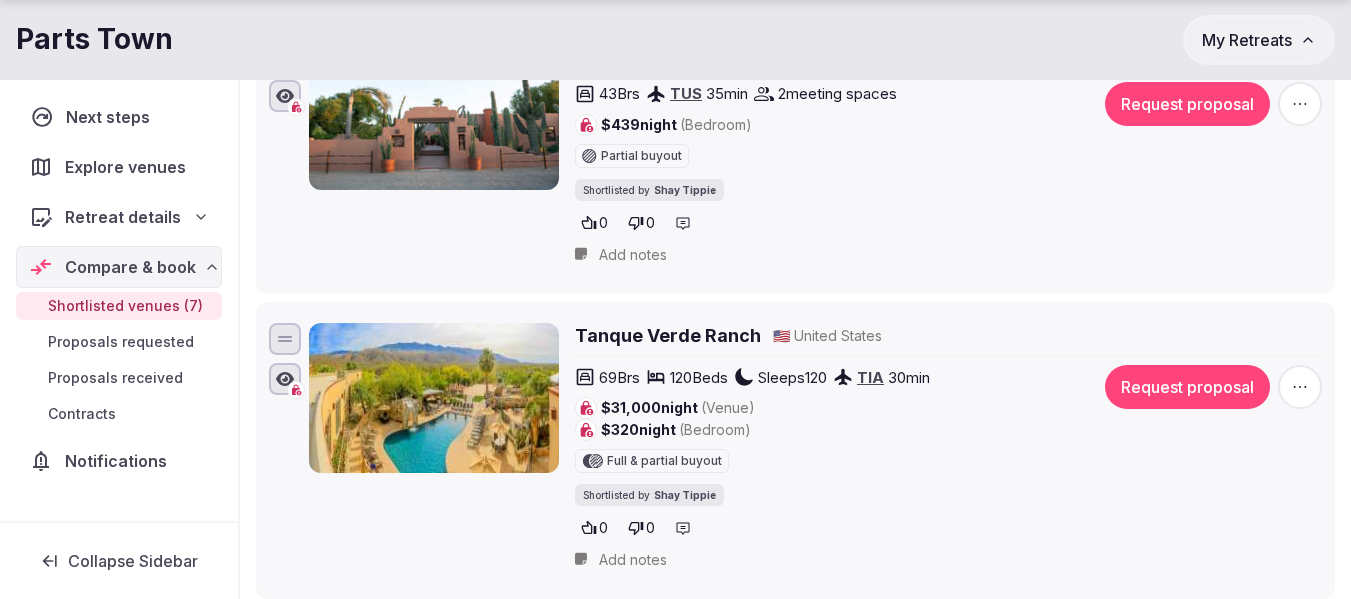 click on "Next steps" at bounding box center (119, 116) 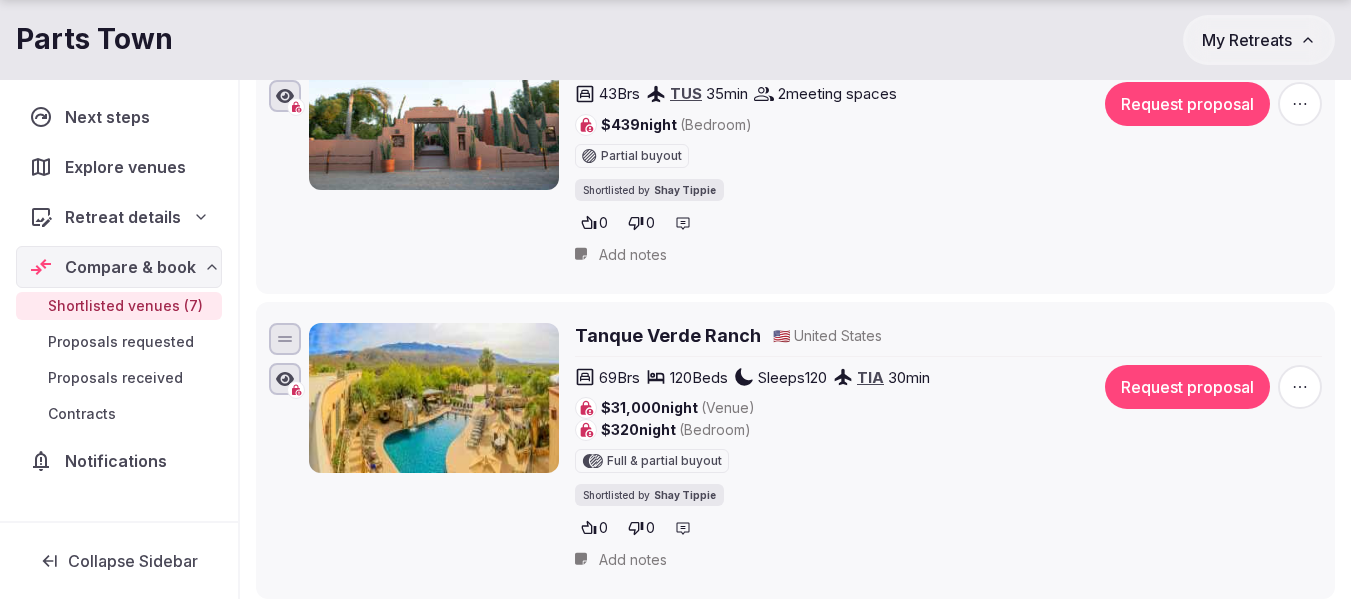 scroll, scrollTop: 0, scrollLeft: 0, axis: both 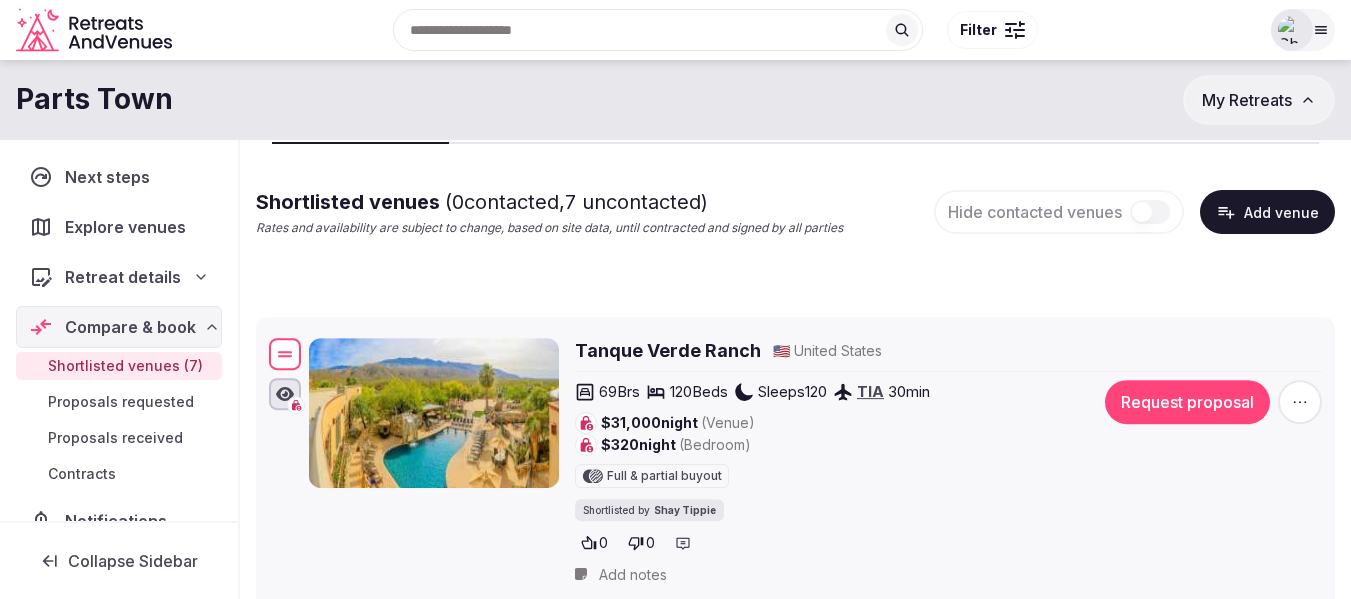 drag, startPoint x: 284, startPoint y: 449, endPoint x: 249, endPoint y: 351, distance: 104.062485 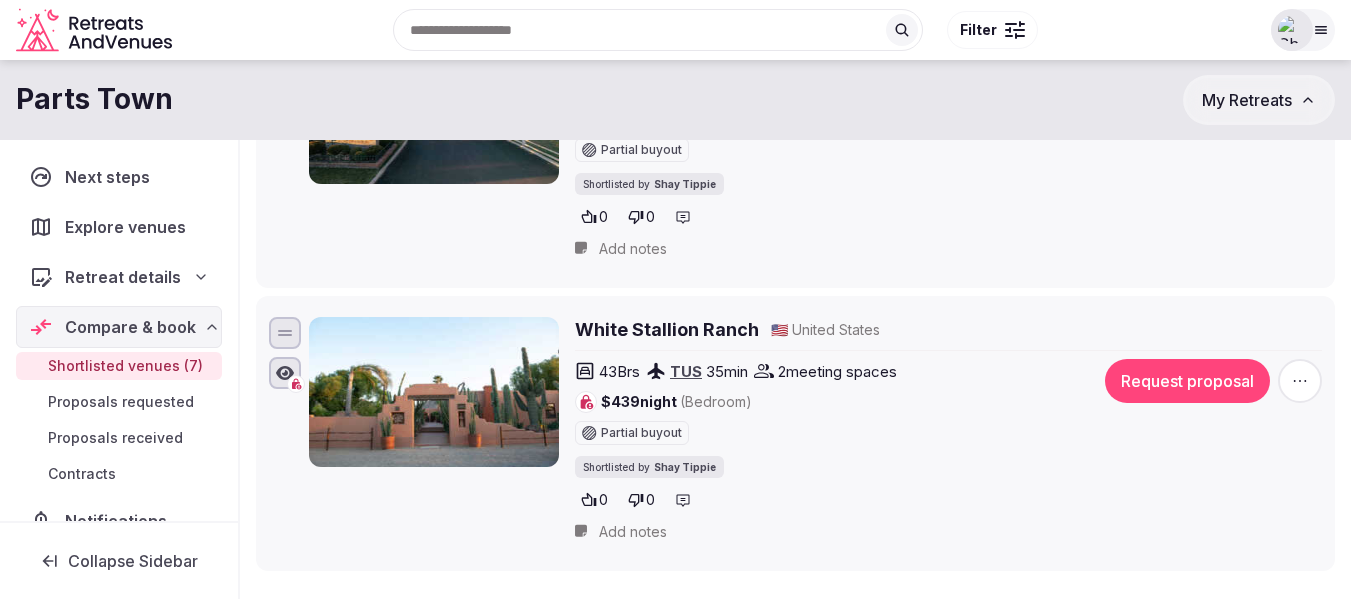 scroll, scrollTop: 1728, scrollLeft: 0, axis: vertical 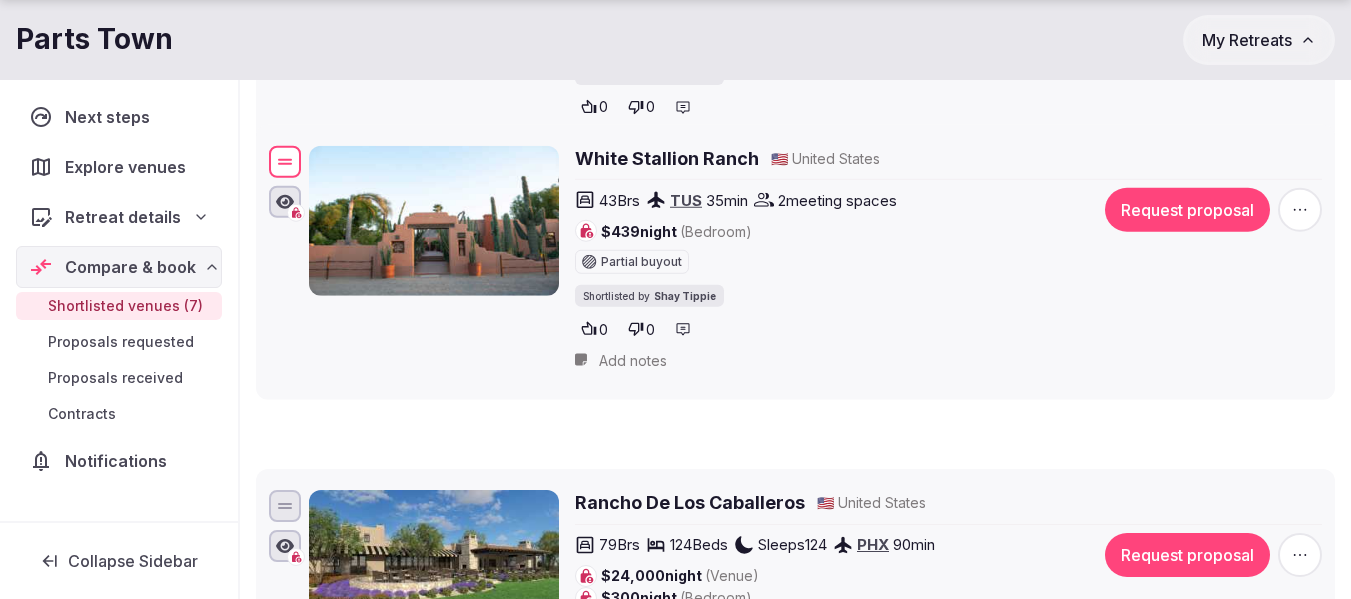drag, startPoint x: 289, startPoint y: 434, endPoint x: 323, endPoint y: 193, distance: 243.38652 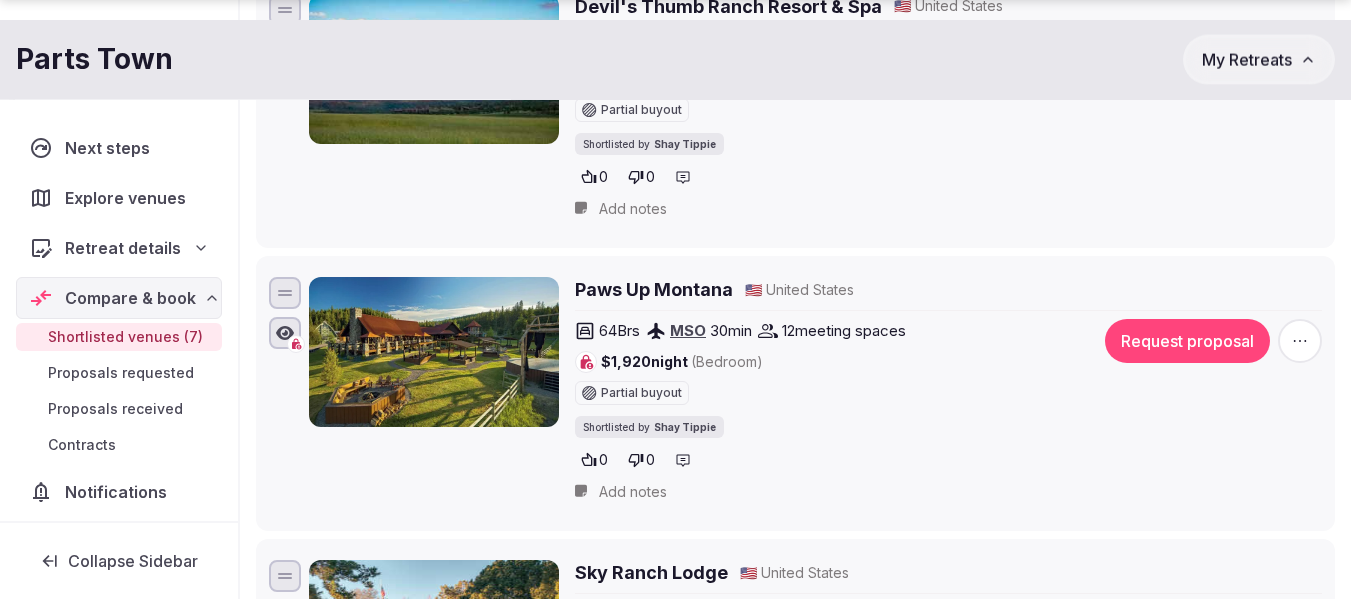 scroll, scrollTop: 1588, scrollLeft: 0, axis: vertical 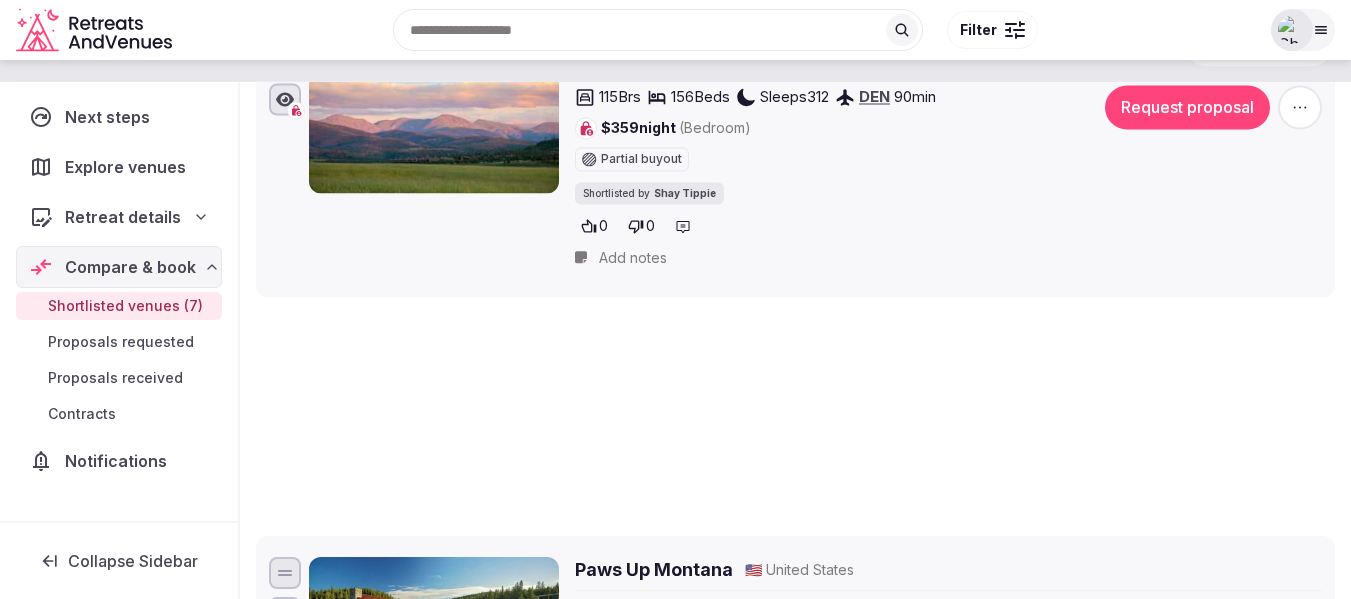 drag, startPoint x: 279, startPoint y: 571, endPoint x: 257, endPoint y: 102, distance: 469.51572 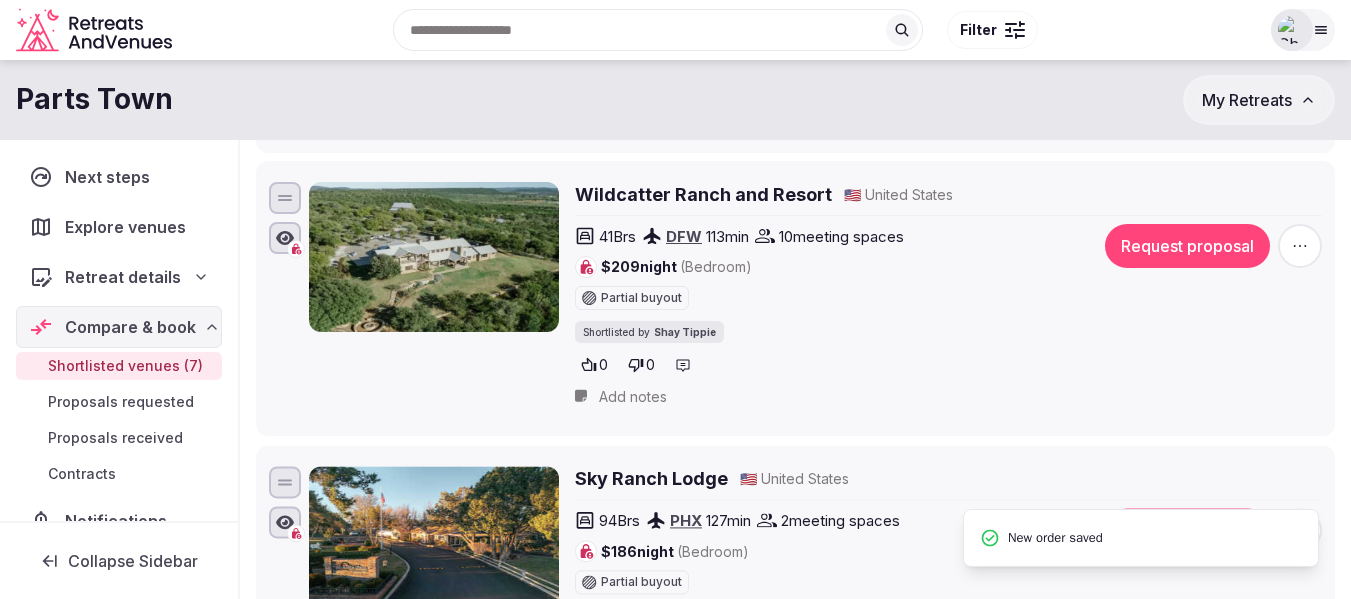 scroll, scrollTop: 516, scrollLeft: 0, axis: vertical 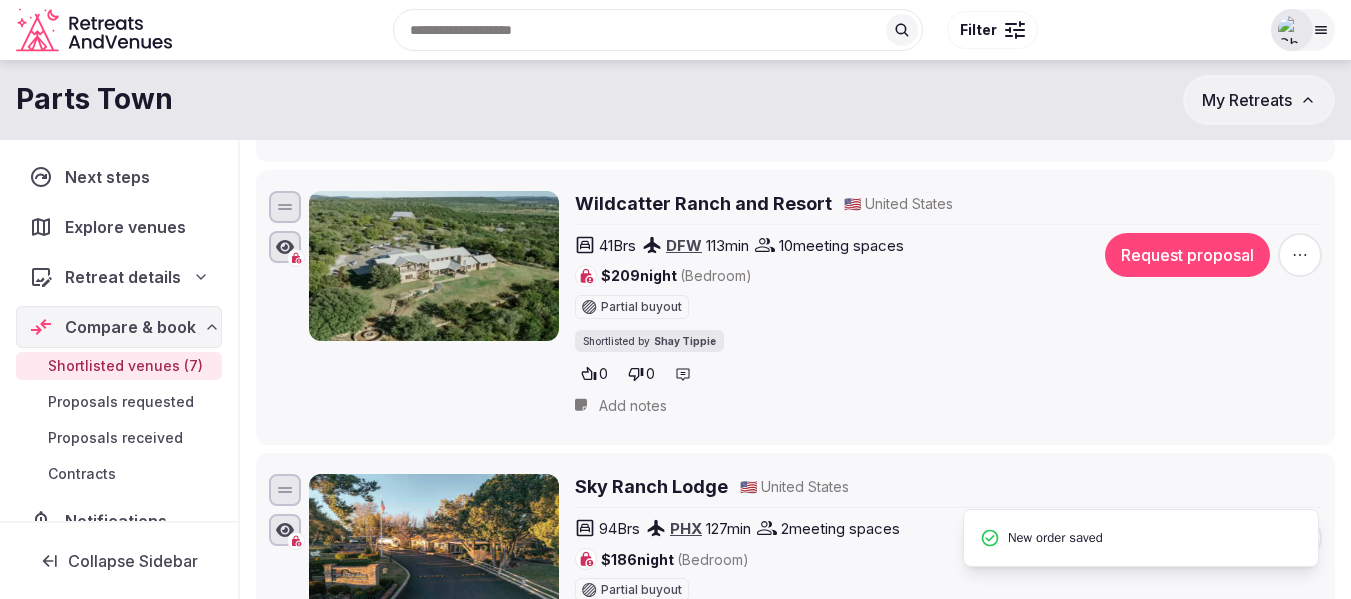 click on "Next steps Explore venues Retreat details Compare & book Shortlisted venues (7) Proposals requested Proposals received Contracts Notifications Collapse Sidebar" at bounding box center (120, 299) 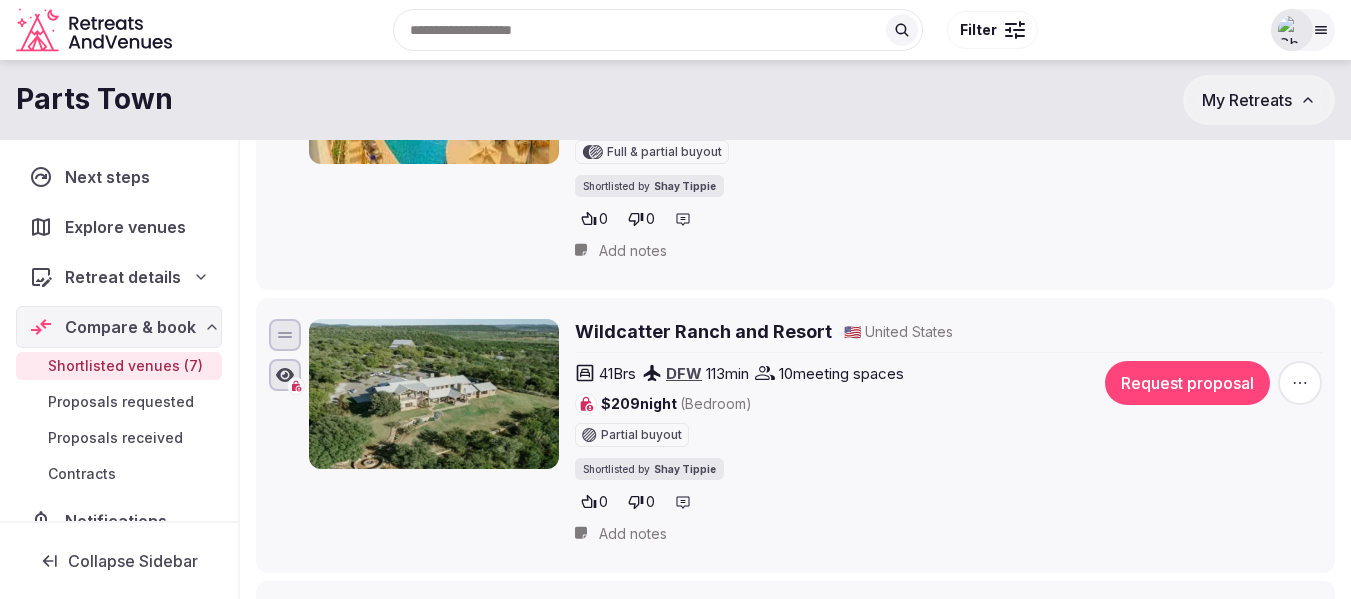 scroll, scrollTop: 0, scrollLeft: 0, axis: both 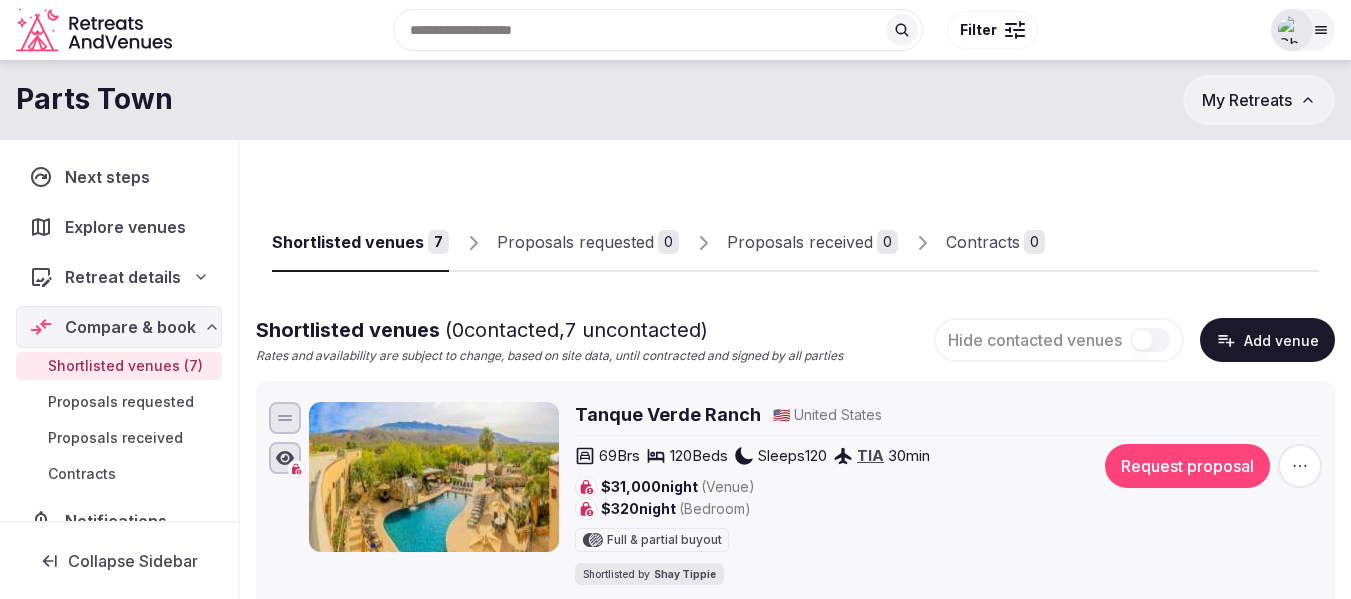 click on "Parts Town My Retreats" at bounding box center (675, 100) 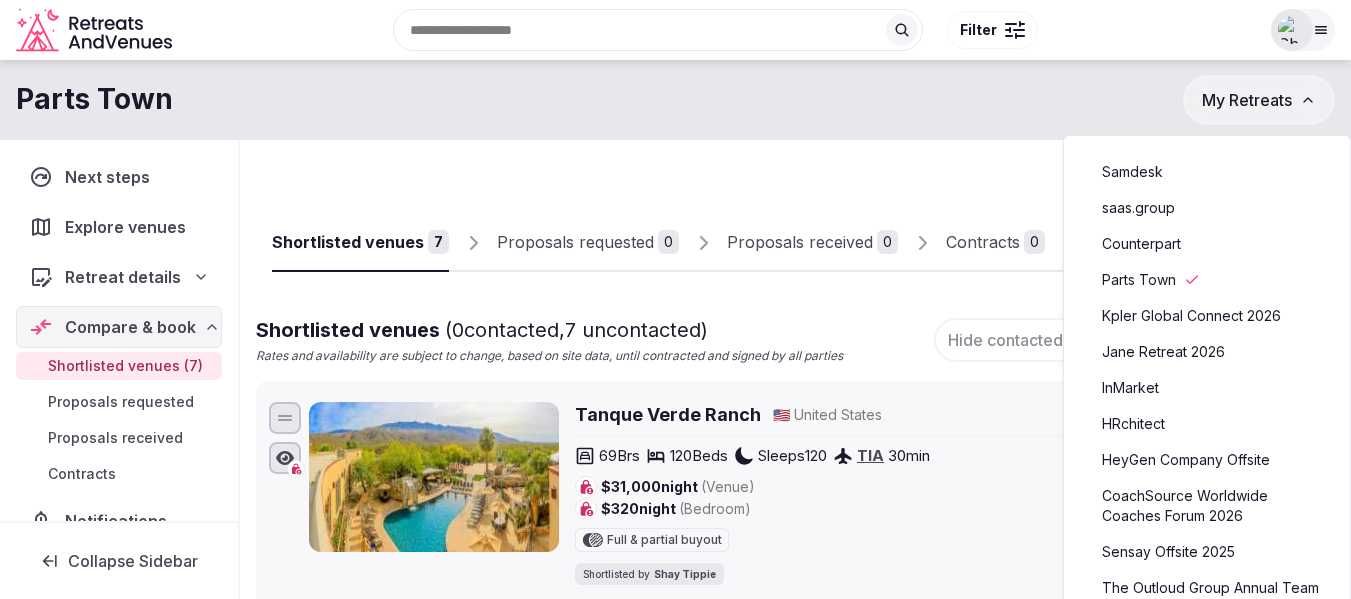 click on "Kpler Global Connect 2026" at bounding box center (1207, 316) 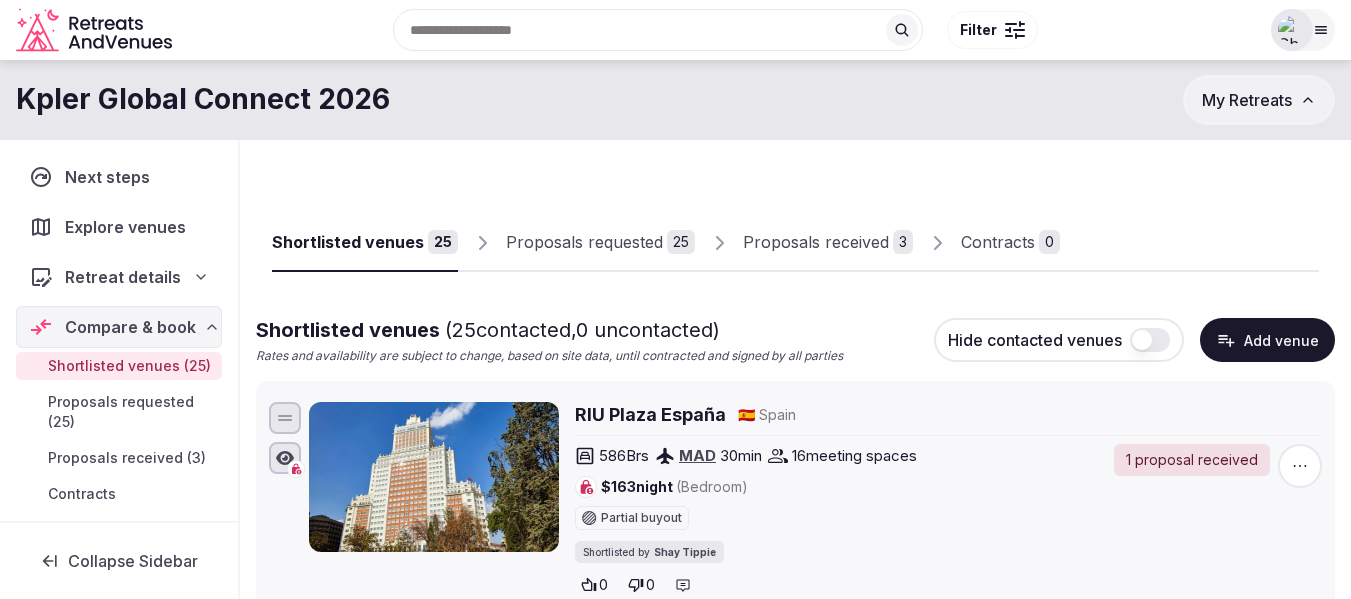 click on "Proposals received" at bounding box center (816, 242) 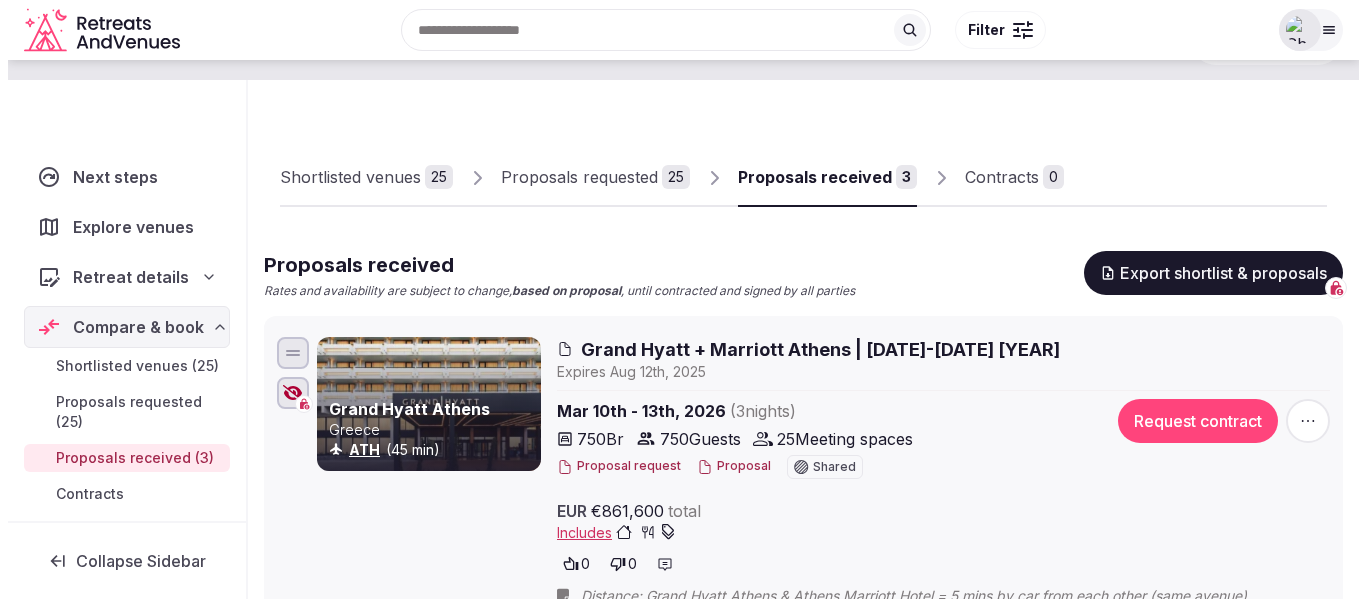 scroll, scrollTop: 100, scrollLeft: 0, axis: vertical 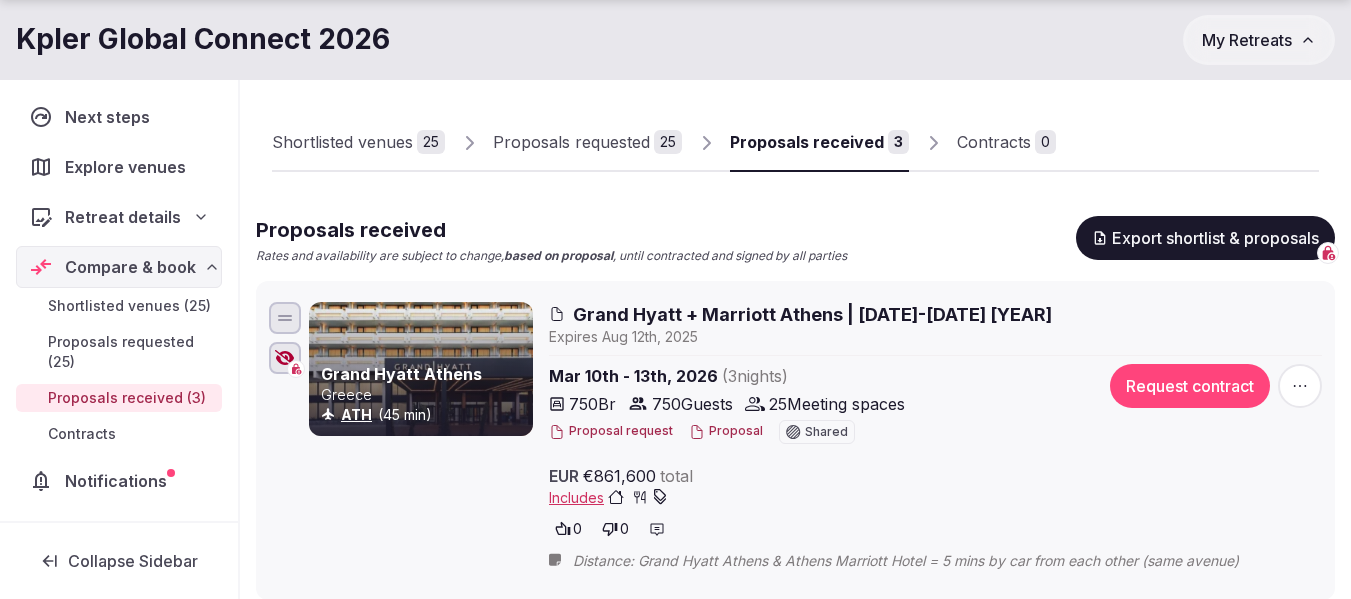 click on "Proposal" at bounding box center (726, 431) 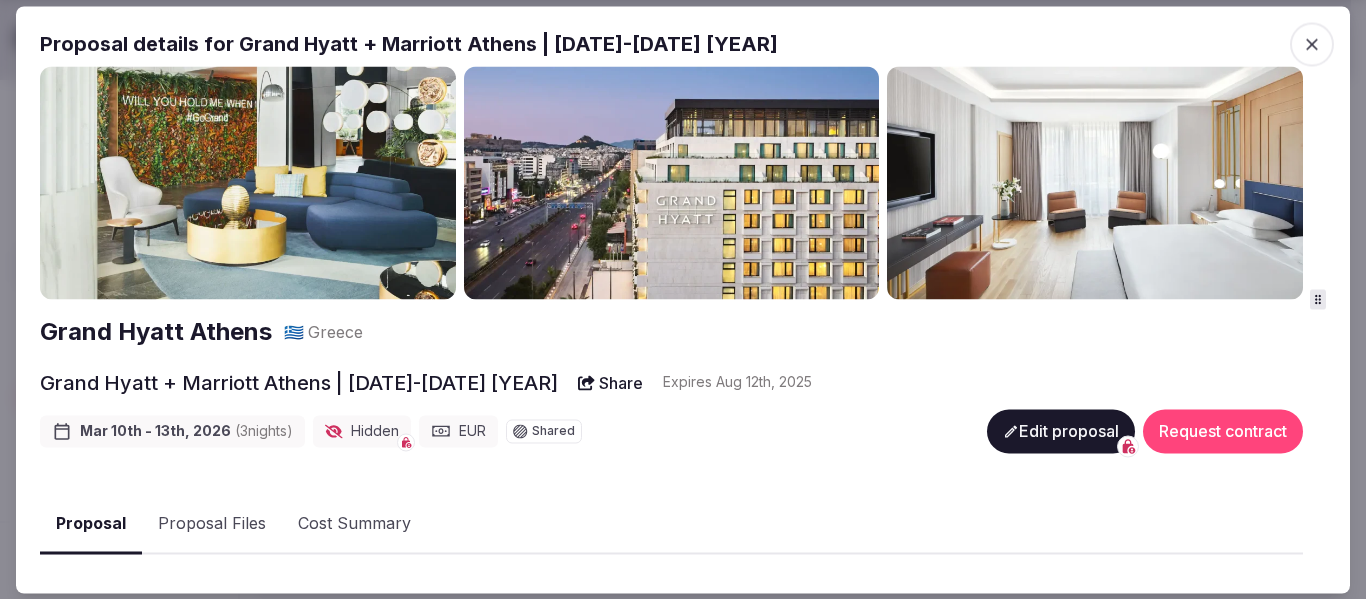 click on "Recent searches Amsterdam, Netherlands Türkiye Lisbon, Portugal Montenegro Albania Search Popular Destinations Toscana, Italy Riviera Maya, Mexico Indonesia, Bali California, USA New York, USA Napa Valley, USA Beja, Portugal Canarias, Spain Filter Explore  destinations Filter Logged in as  Shay Tippie Account Staff admin Group flight planner Client view Log out Logged in as  Shay Tippie Account Staff admin Group flight planner Client view Log out Kpler Global Connect 2026 My Retreats Next steps Explore venues Retreat details Compare & book Shortlisted venues (25) Proposals requested (25) Proposals received (3) Contracts Notifications Collapse Sidebar Shortlisted venues 25 Proposals requested 25 Proposals received 3 Contracts 0 Proposals received Rates and availability are subject to change,  based on proposal , until contracted and signed by all parties Export shortlist & proposals Grand Hyatt Athens Greece ATH (45 min) Grand Hyatt + Marriott Athens | 10-13 March 2026 Expire s   Aug 12th, 2025 ( 3  night s" at bounding box center (675, 199) 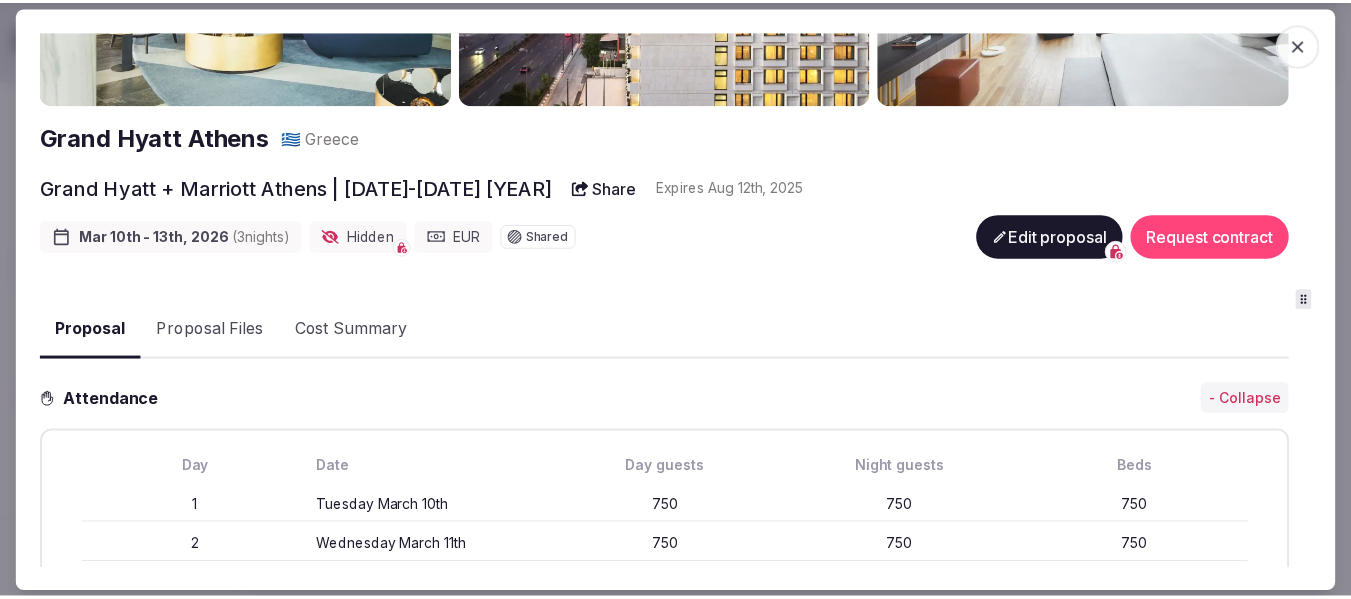 scroll, scrollTop: 0, scrollLeft: 0, axis: both 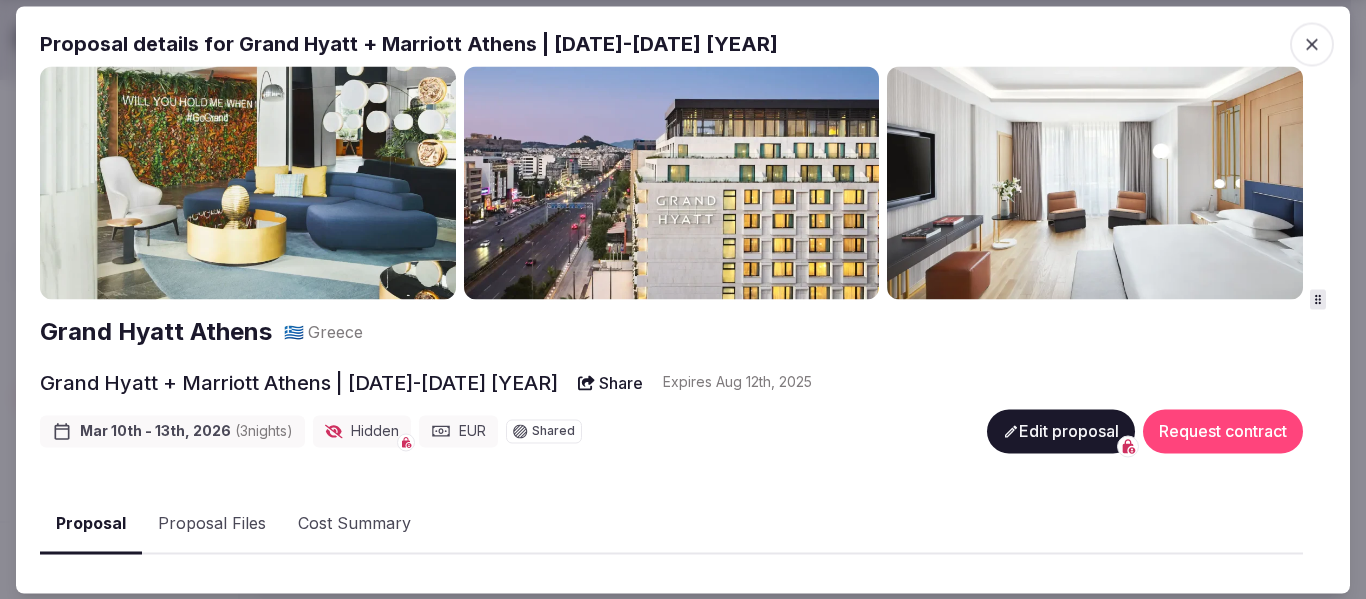 click 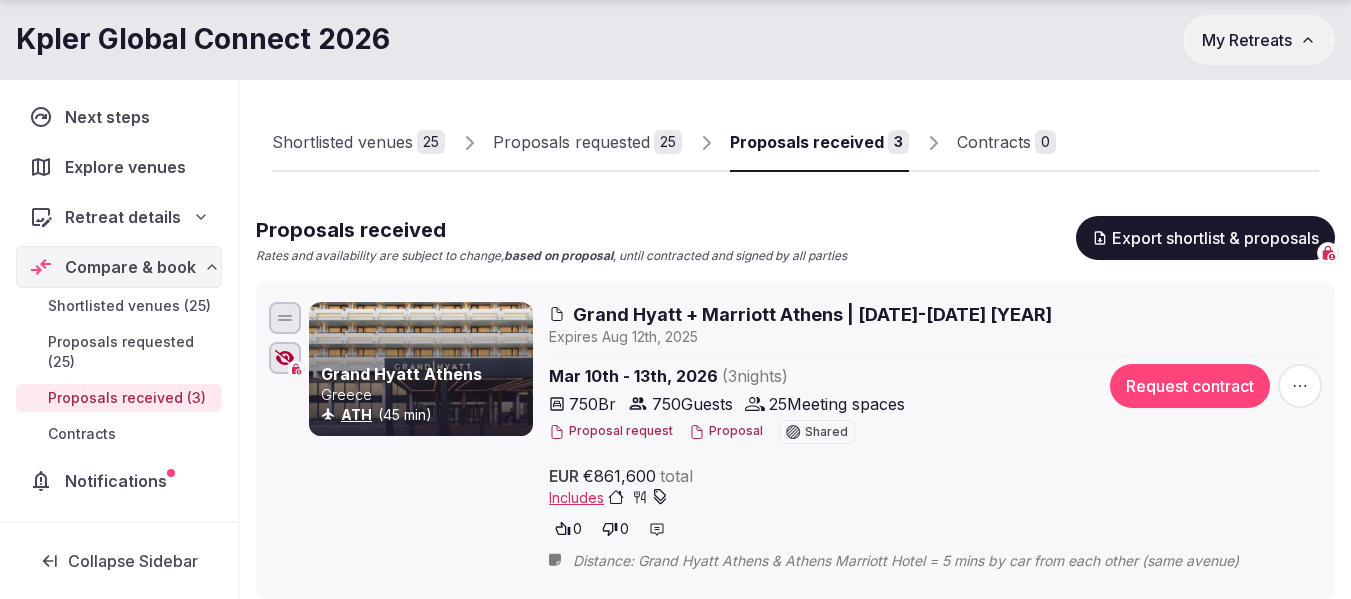 click 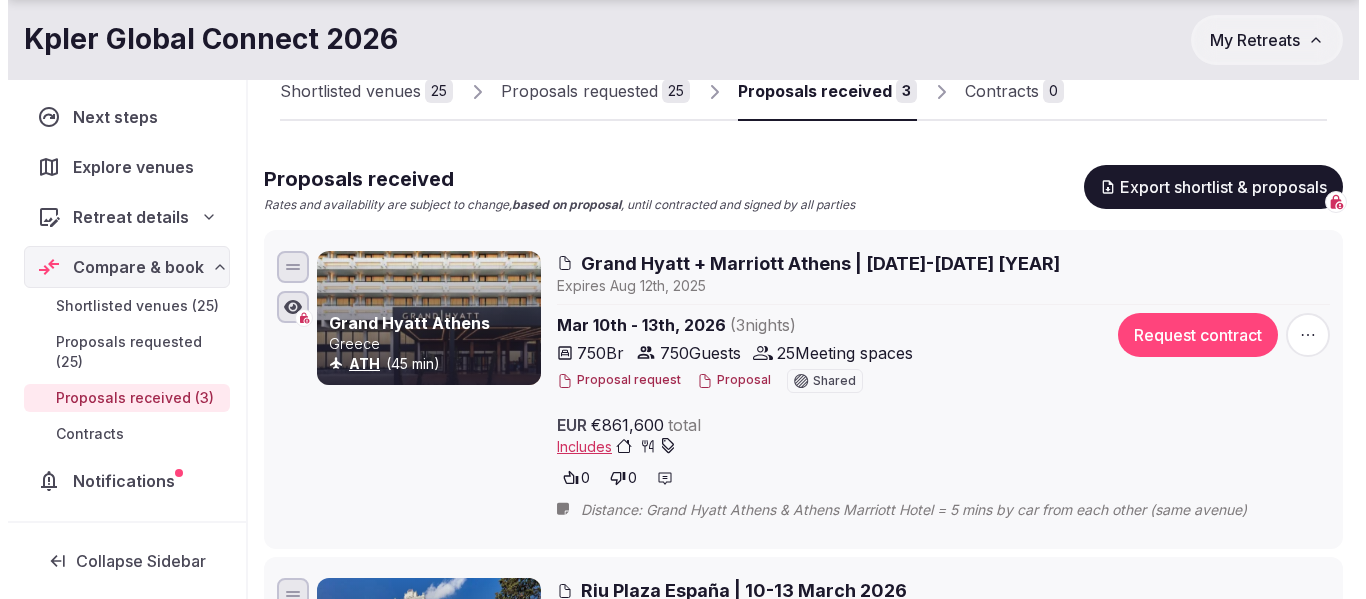 scroll, scrollTop: 200, scrollLeft: 0, axis: vertical 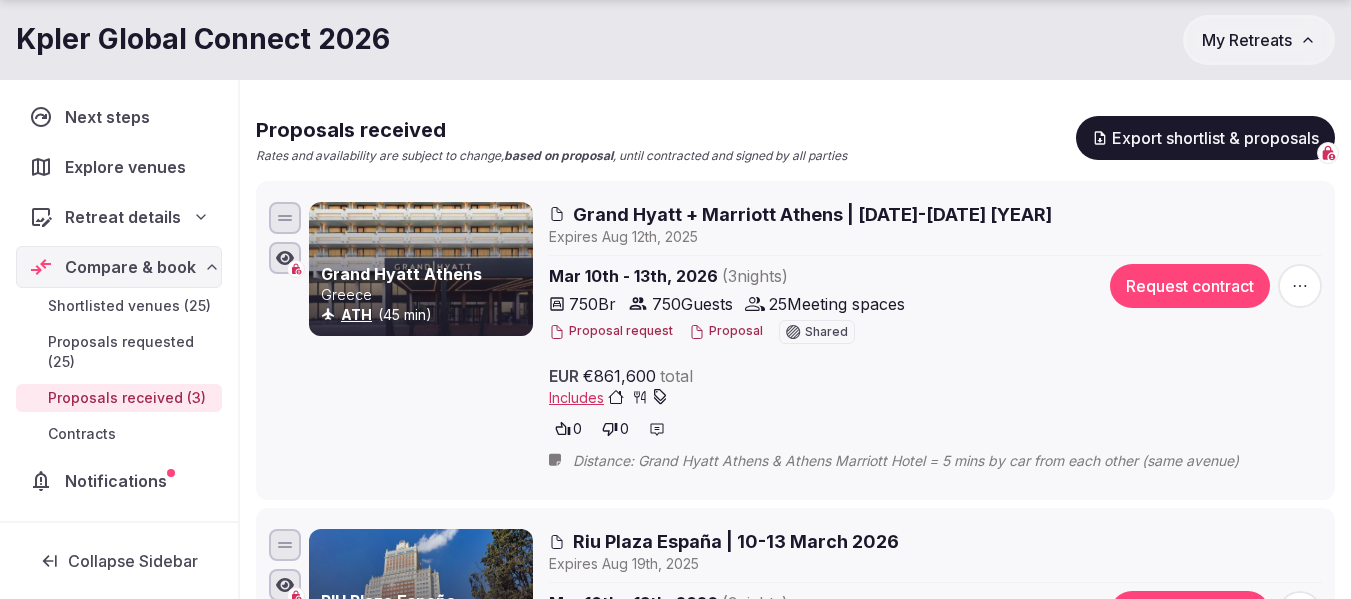 click on "Proposal" at bounding box center (726, 331) 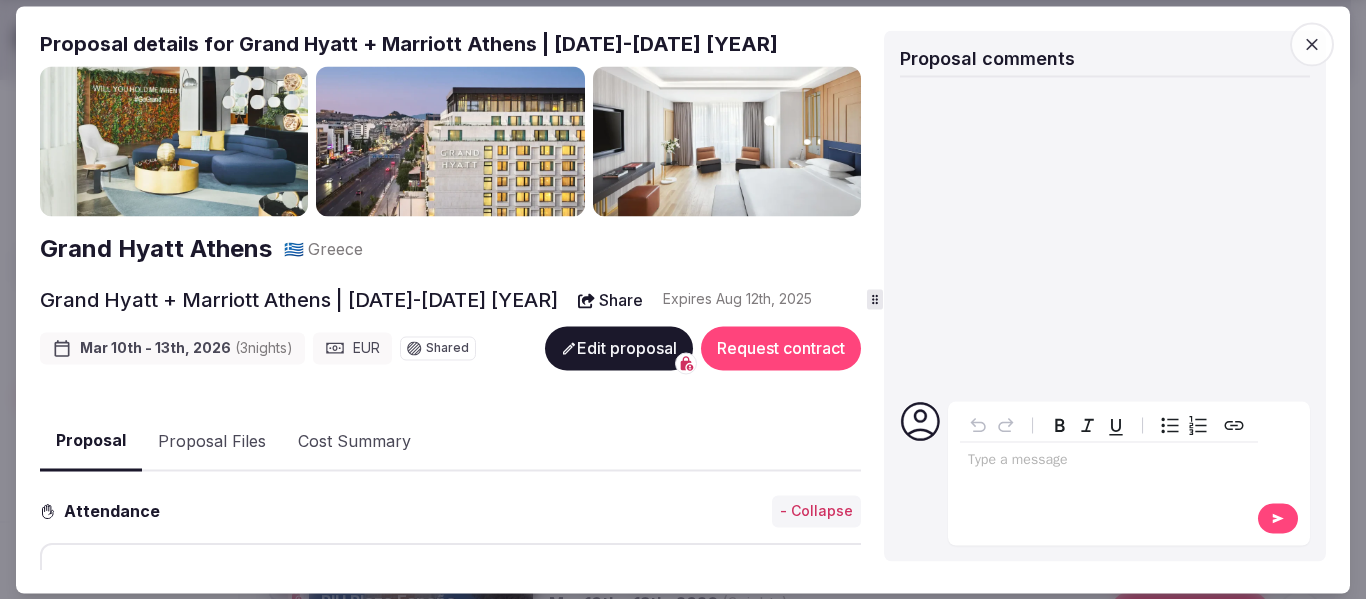 click on "Share" at bounding box center [610, 301] 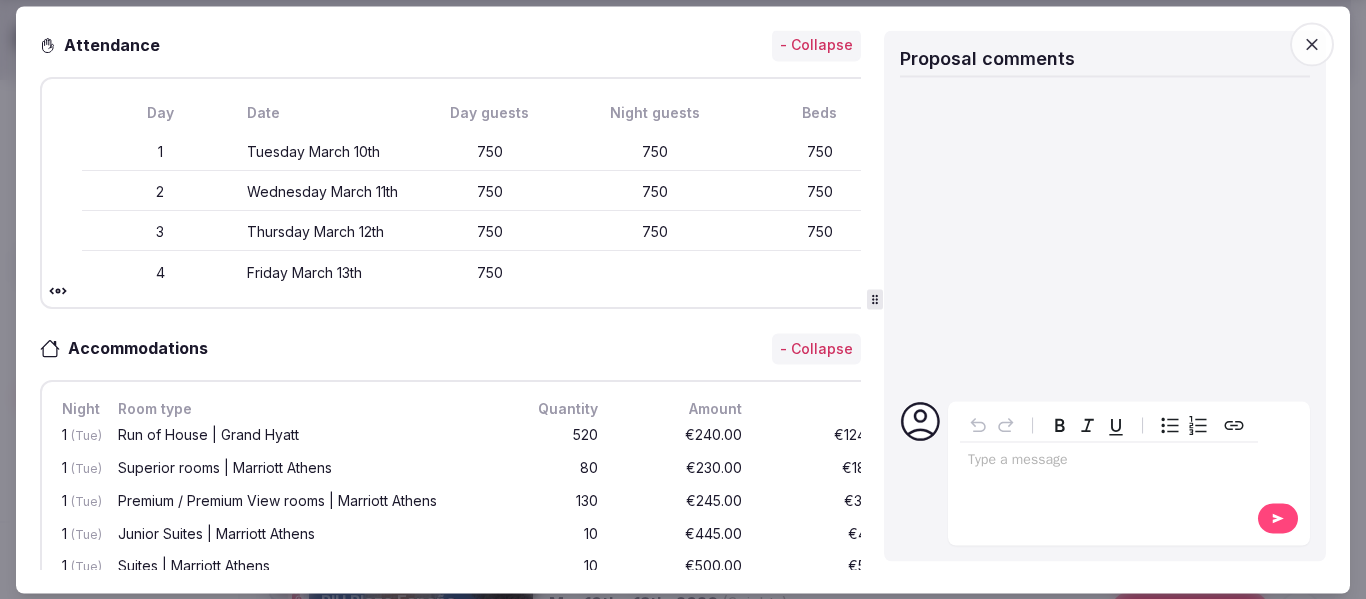 scroll, scrollTop: 500, scrollLeft: 0, axis: vertical 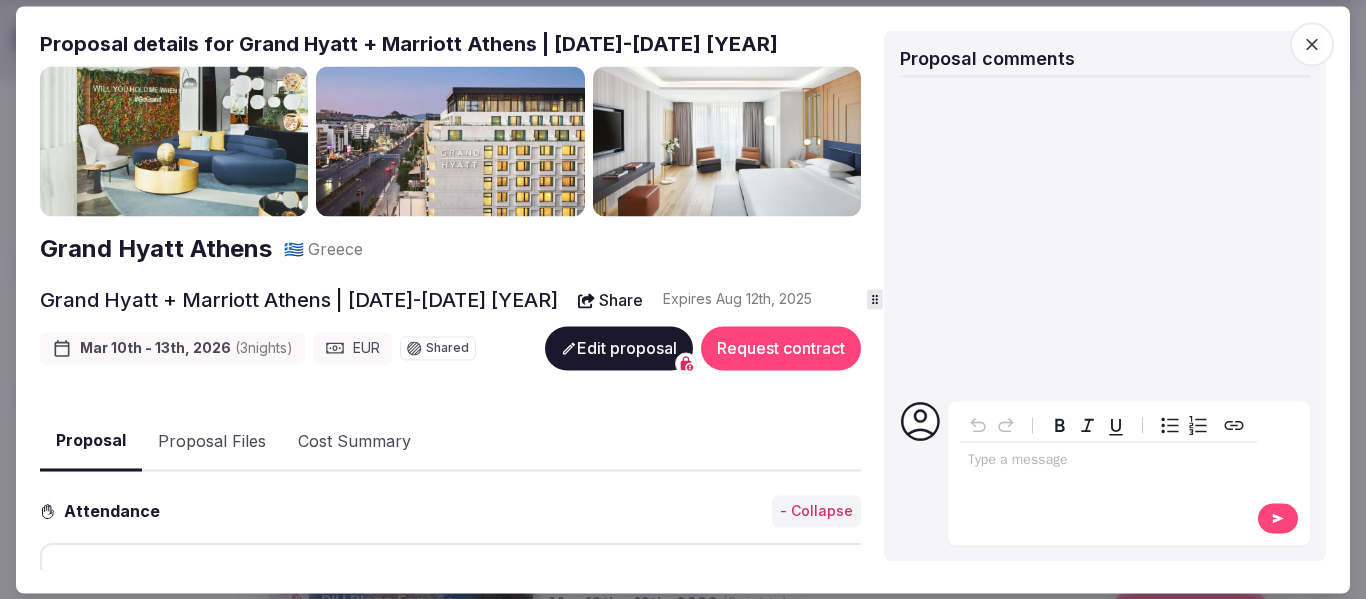 click on "Share" at bounding box center [610, 301] 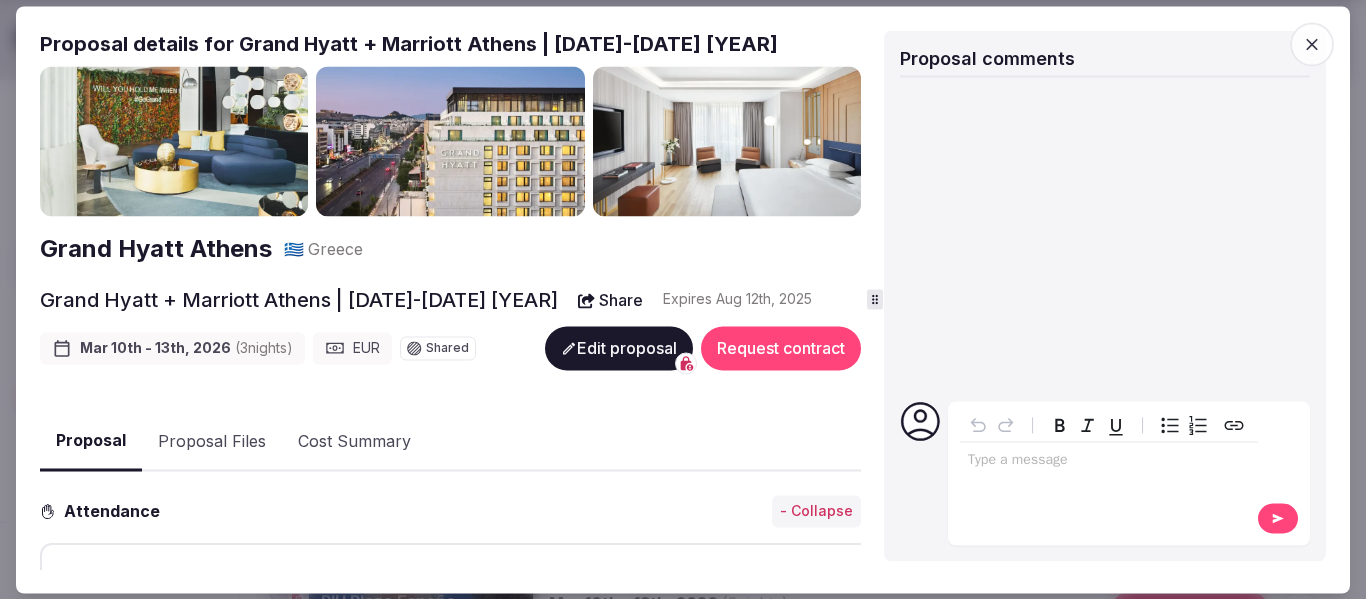 click 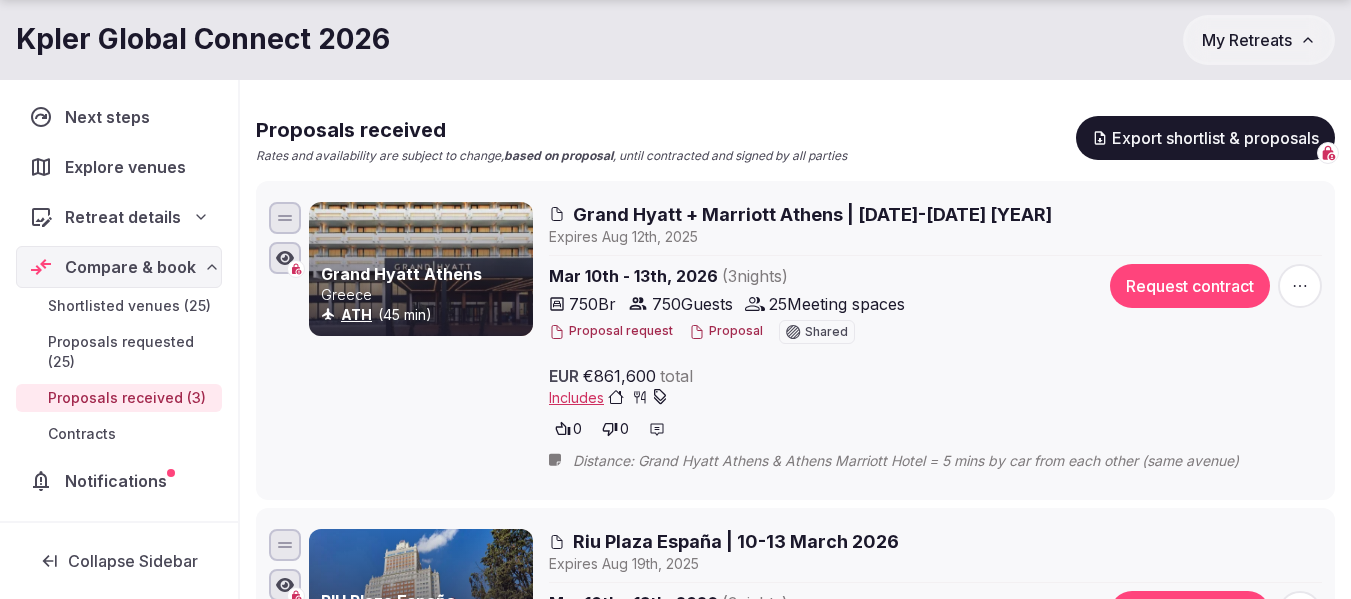 click on "My Retreats" at bounding box center [1247, 40] 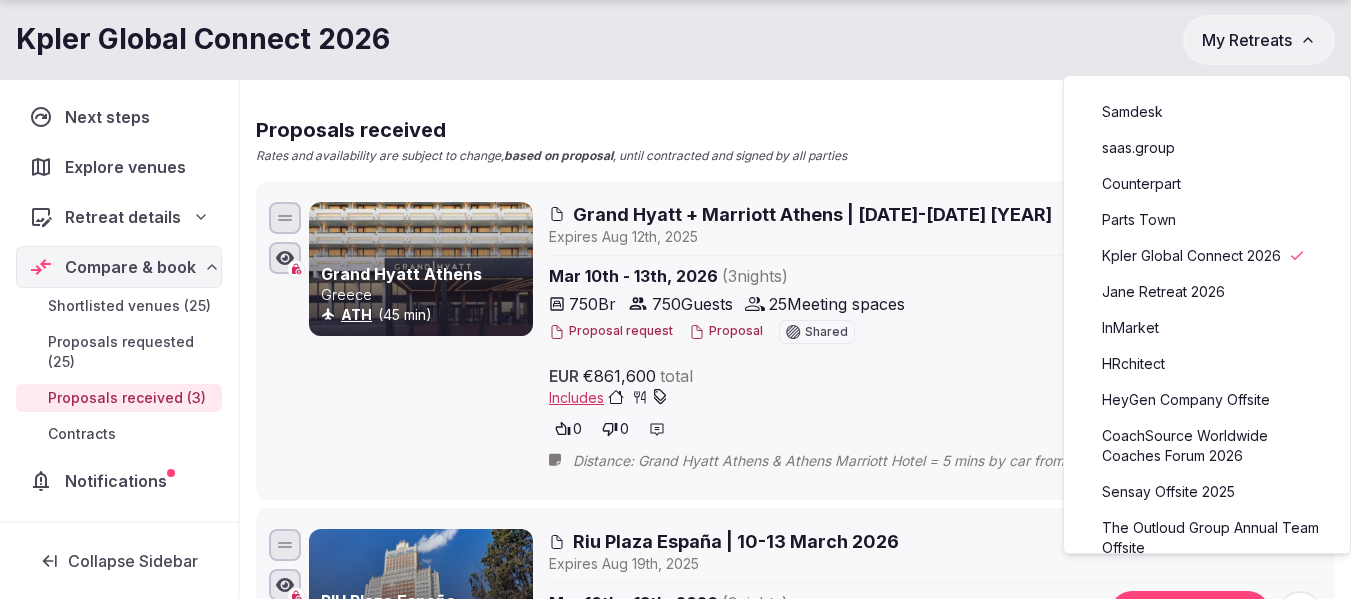 click on "Jane Retreat 2026" at bounding box center [1207, 292] 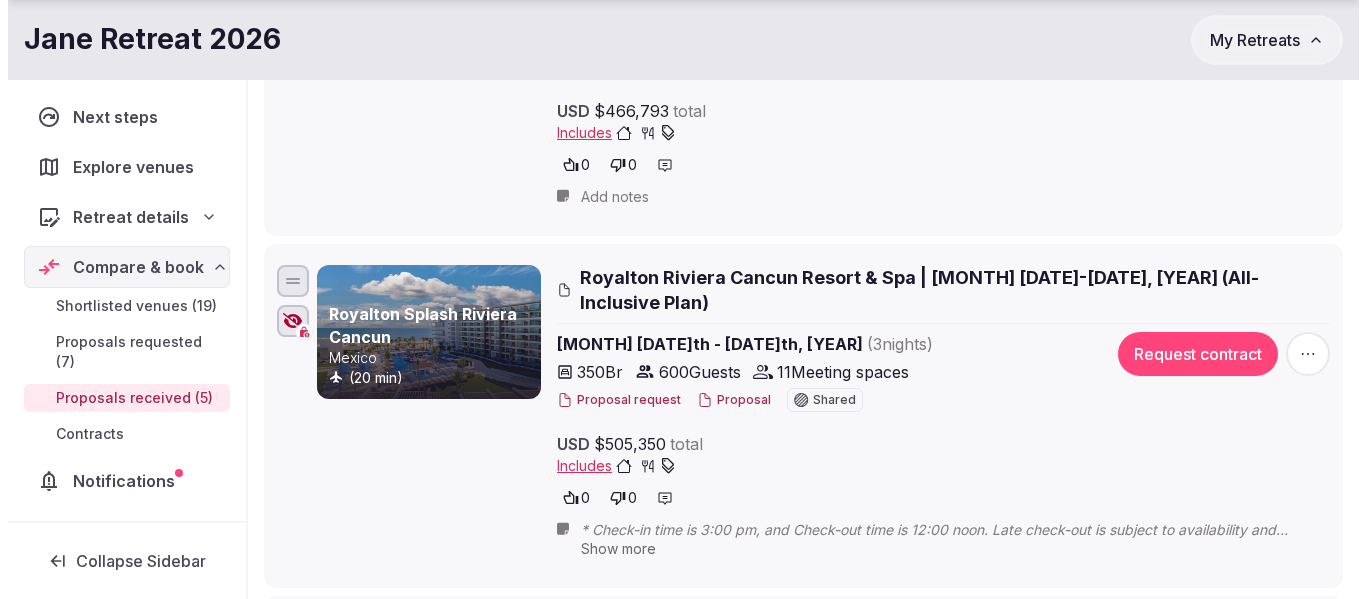 scroll, scrollTop: 500, scrollLeft: 0, axis: vertical 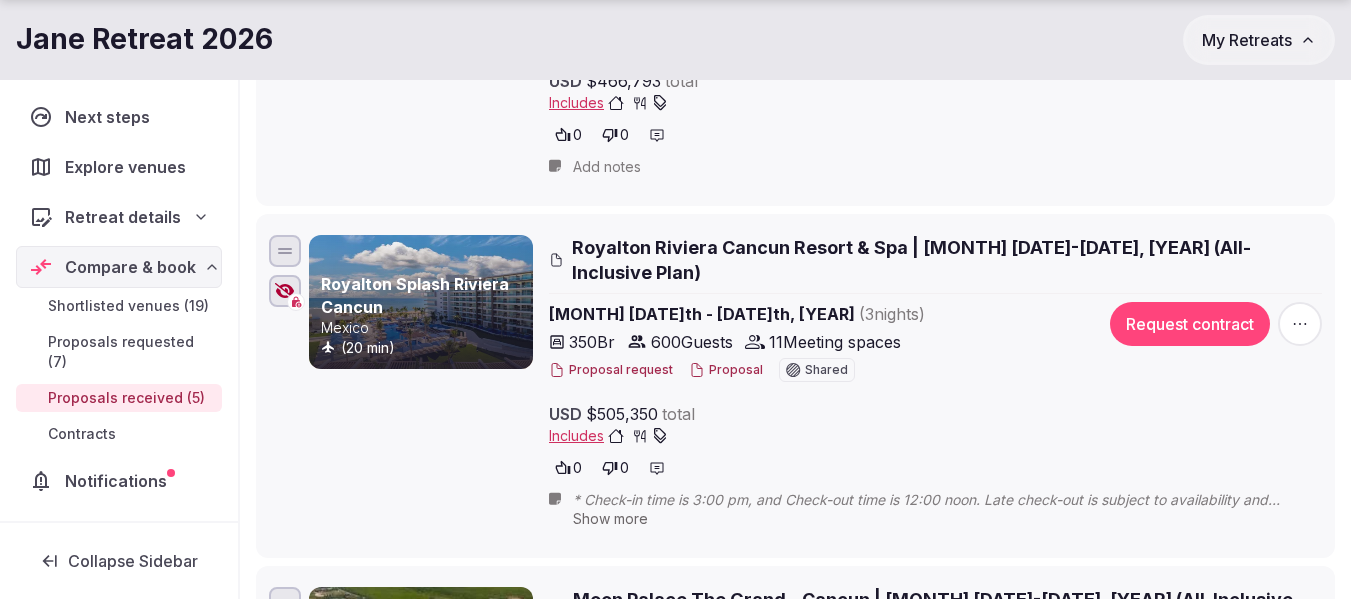 click on "Proposal" at bounding box center (726, 370) 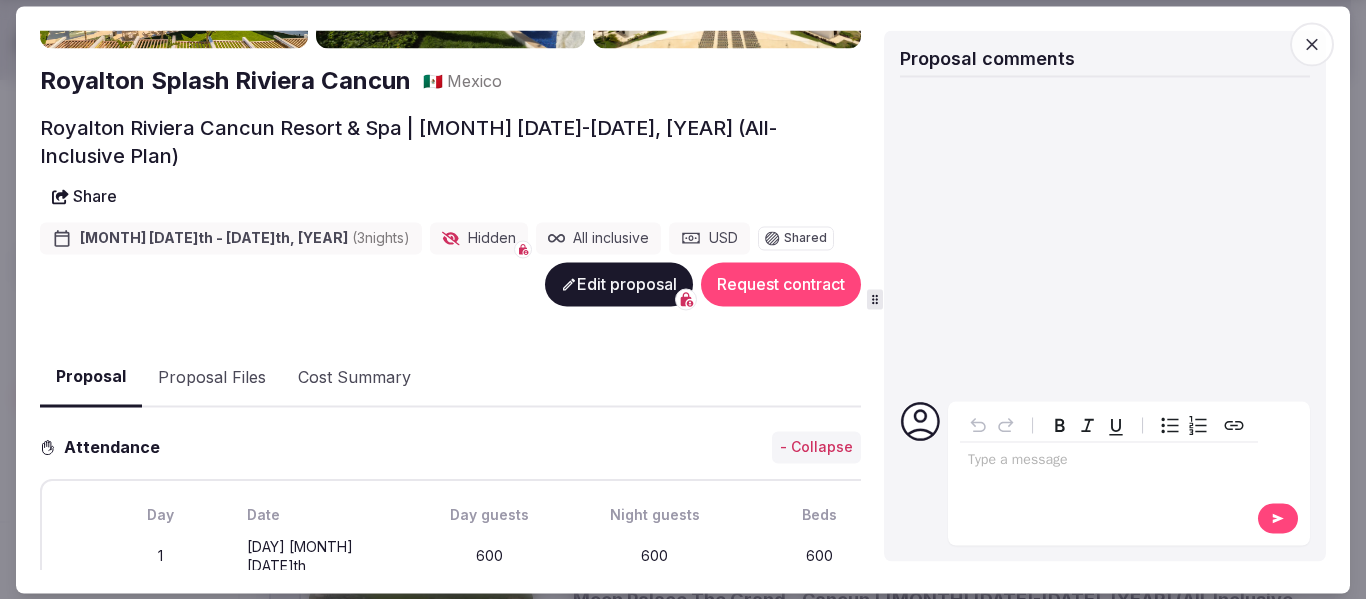 scroll, scrollTop: 200, scrollLeft: 0, axis: vertical 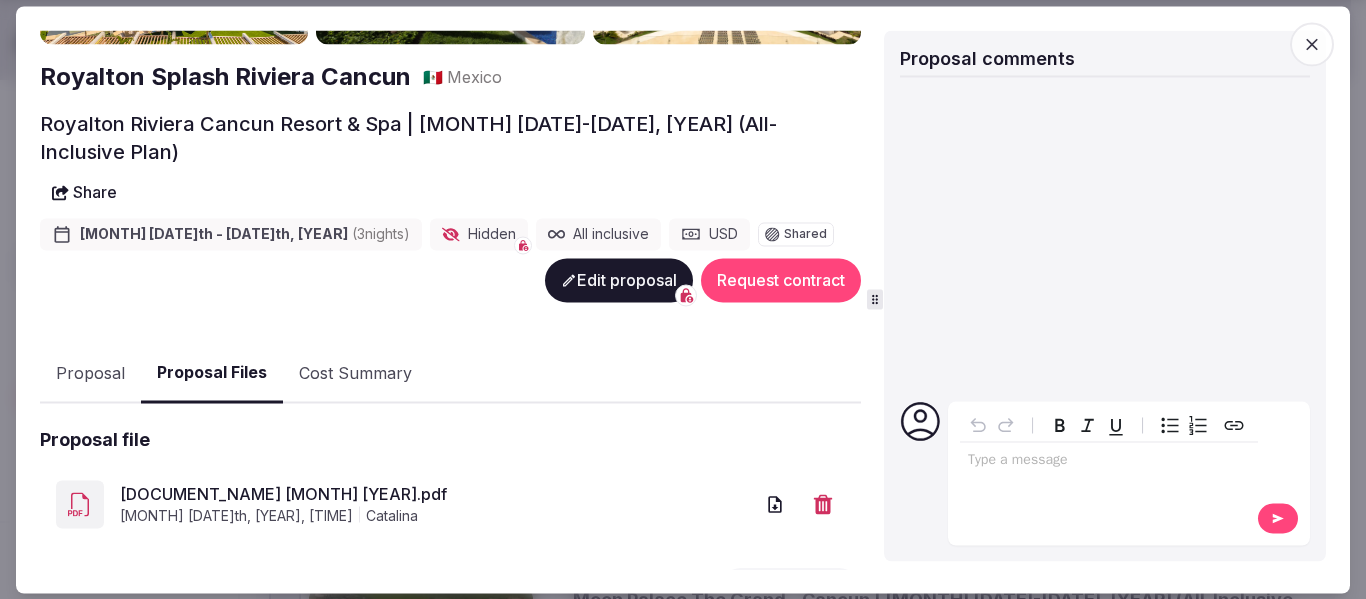 click on "Proposal Files" at bounding box center [212, 374] 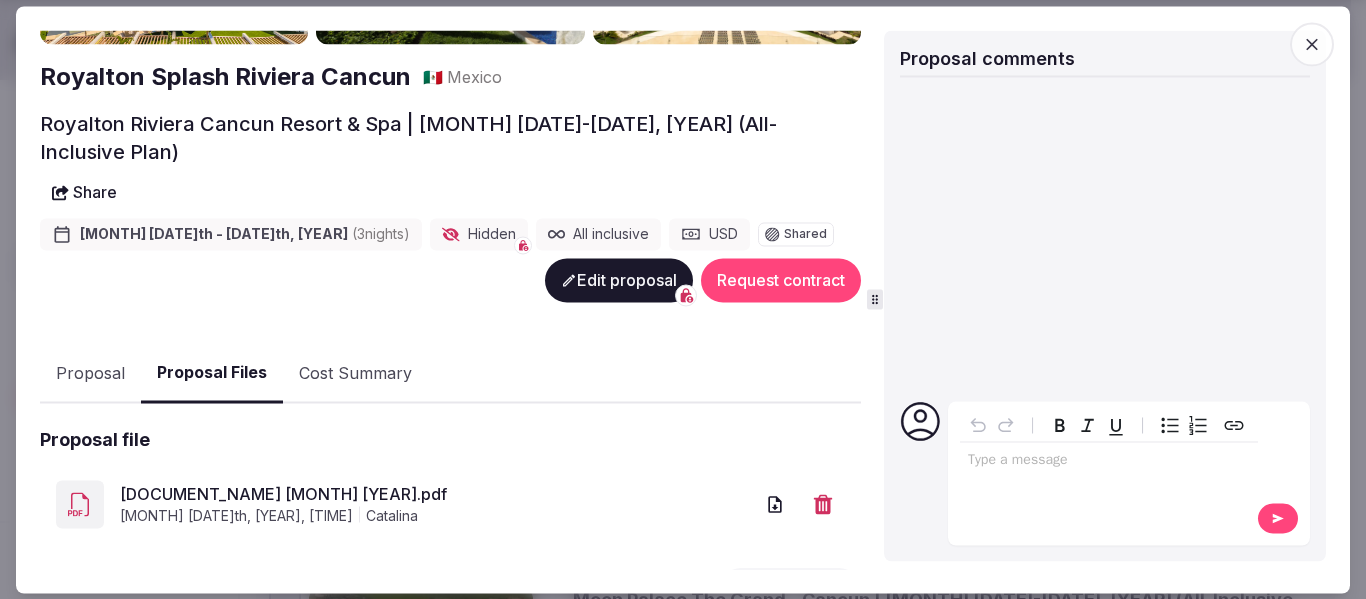 click on "Jane App Group (RRC & RSRC) Feb 2026.pdf" at bounding box center (436, 495) 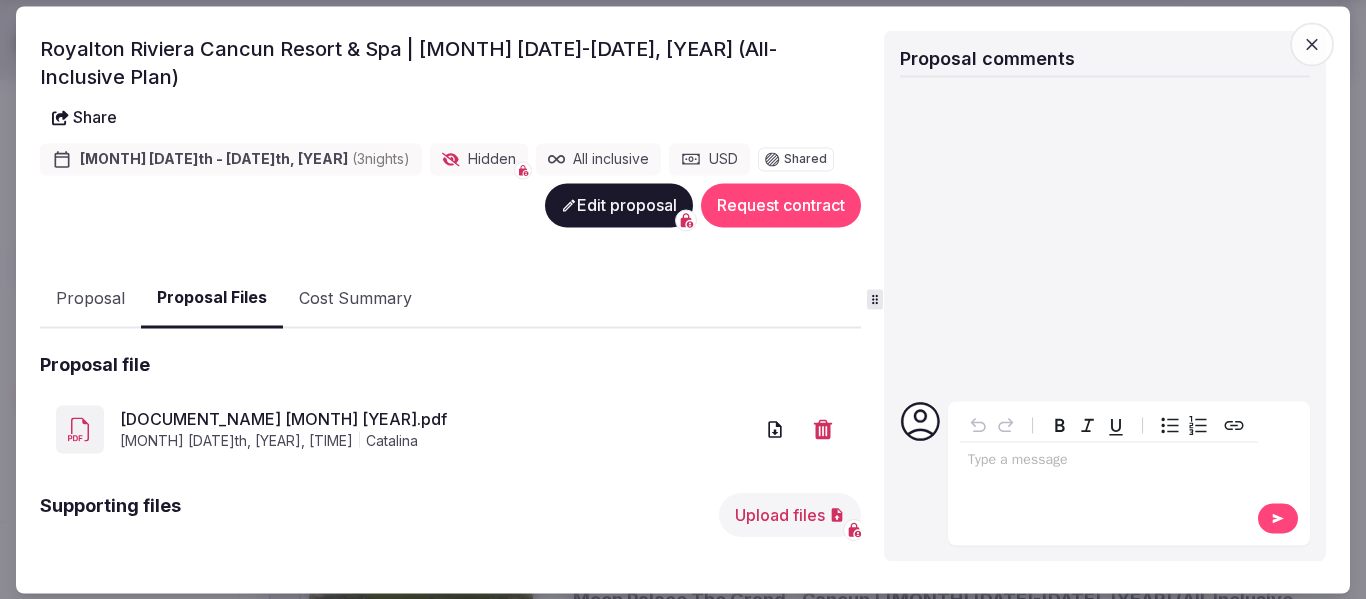 click on "Proposal" at bounding box center (90, 299) 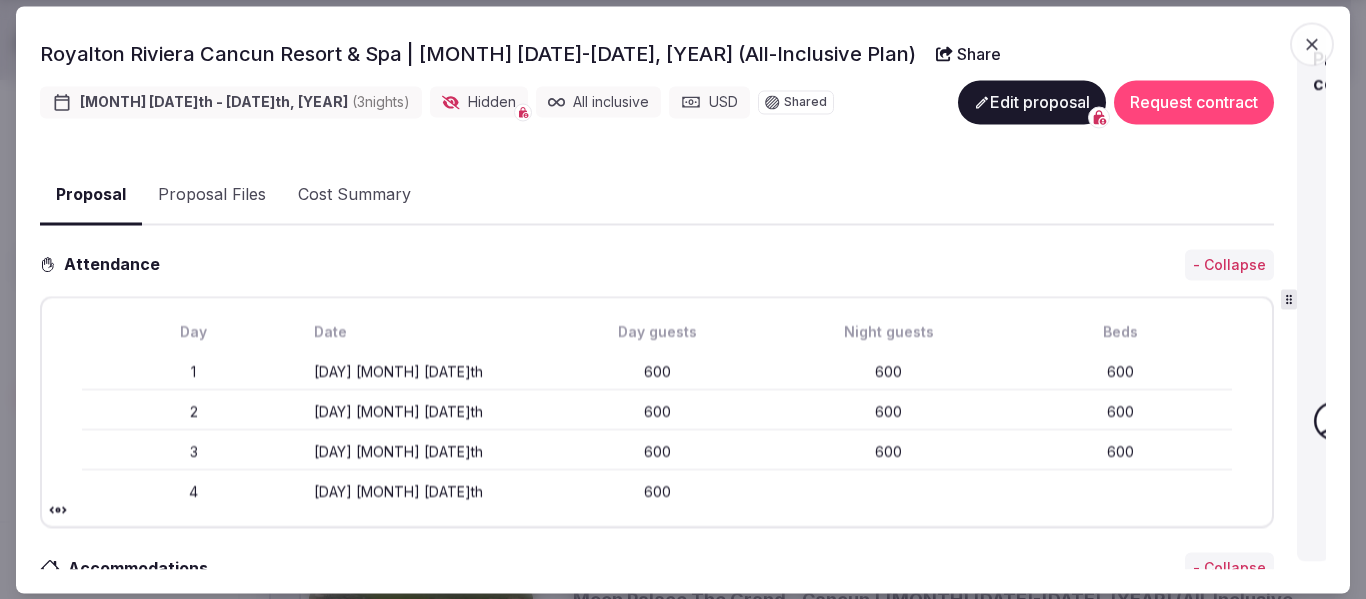 click on "Proposal details for Royalton Riviera Cancun Resort & Spa | Feb 16-19, 2026 (All-Inclusive Plan) Royalton Splash Riviera Cancun 🇲🇽 Mexico Royalton Riviera Cancun Resort & Spa | Feb 16-19, 2026 (All-Inclusive Plan) Share Feb 16th - 19th, 2026 ( 3  night s ) Hidden All inclusive USD Shared Edit proposal Request contract Proposal Proposal Files Cost Summary Attendance - Collapse Day Date Day guests Night guests Beds 1 Monday February 16th 600 600 600 2 Tuesday February 17th 600 600 600 3 Wednesday February 18th 600 600 600 4 Thursday February 19th 600 Accommodations - Collapse Night Room type Quantity Amount Total 1 (Mon) Run of House - Single Occupancy Per person / per night - All Inclusive Rate  100 $372.00 $37,200.00 1 (Mon) Run of House - Double Occupancy Per person / per night - All Inclusive Rate  248 $496.00 $123,008.00 1 (Mon) Staff Room - 50% Off Per person / per night - All Inclusive Rate  2 $186.00 $372.00 2 (Tue) Run of House - Single Occupancy Per person / per night - All Inclusive Rate  100 2" at bounding box center [683, 299] 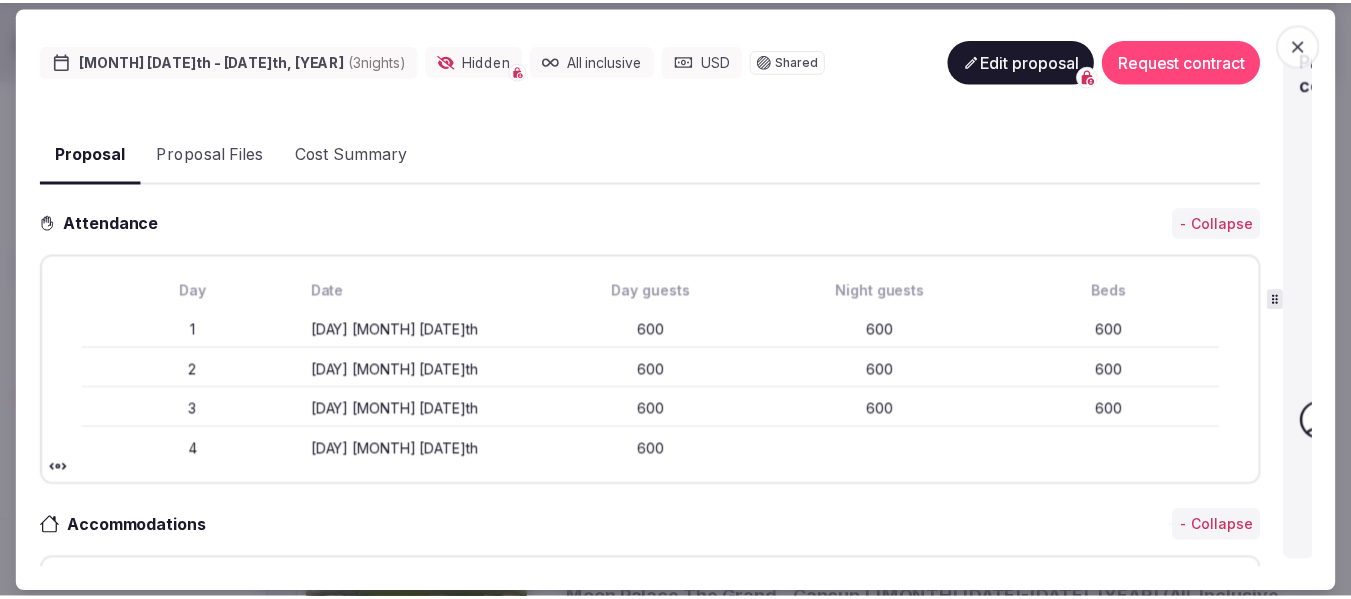 scroll, scrollTop: 24, scrollLeft: 0, axis: vertical 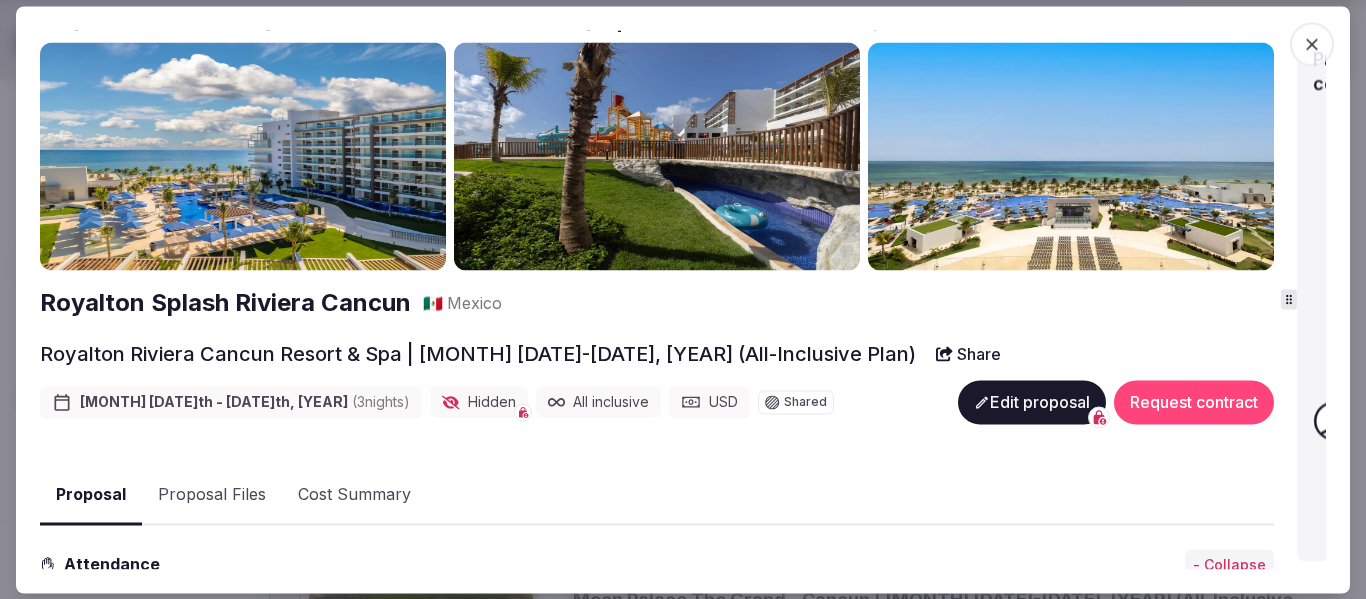 click 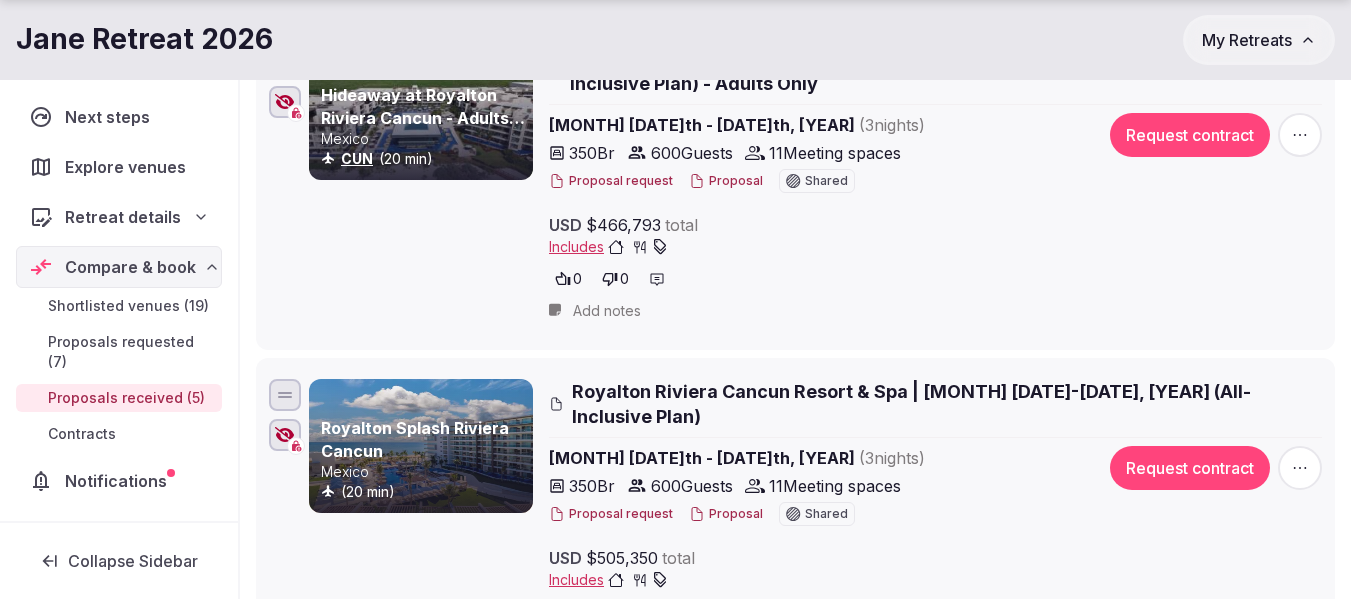 scroll, scrollTop: 400, scrollLeft: 0, axis: vertical 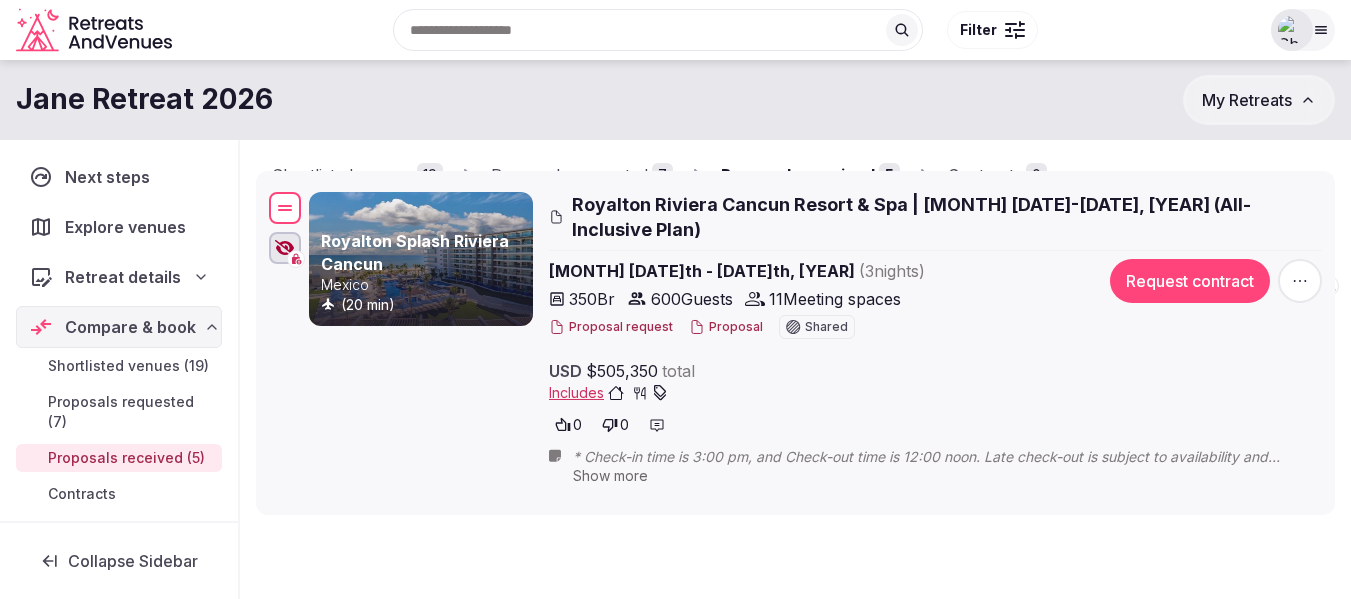 drag, startPoint x: 281, startPoint y: 345, endPoint x: 290, endPoint y: 202, distance: 143.28294 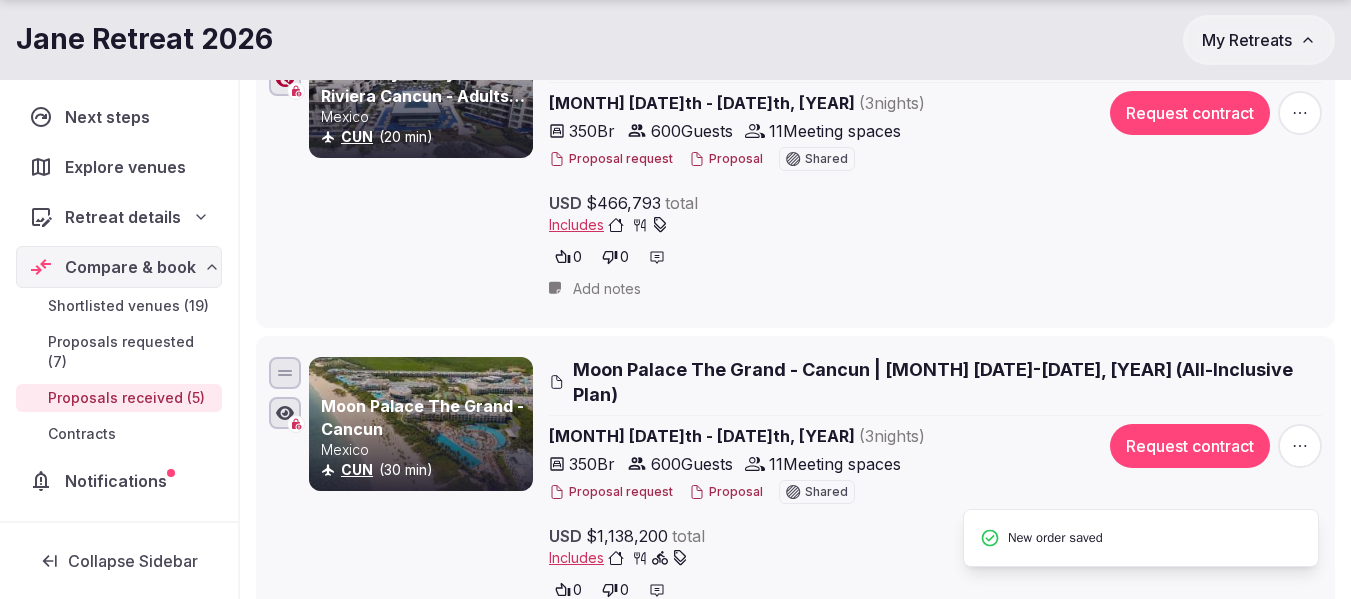 scroll, scrollTop: 767, scrollLeft: 0, axis: vertical 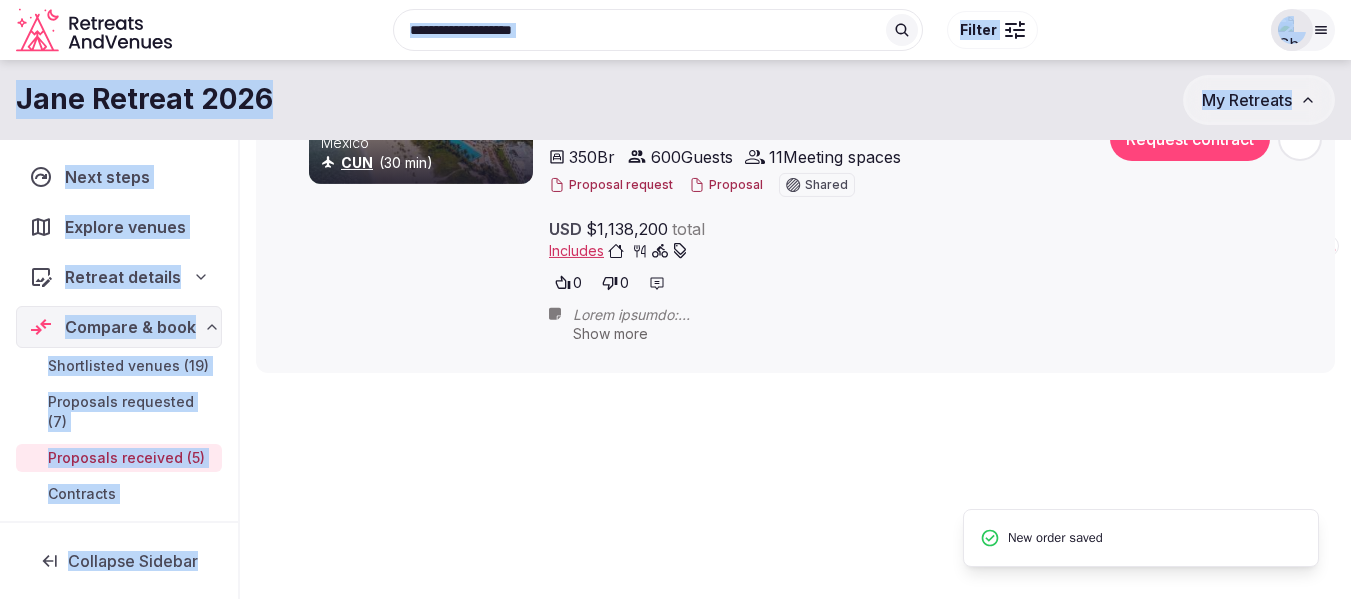 drag, startPoint x: 283, startPoint y: 316, endPoint x: 288, endPoint y: 71, distance: 245.05101 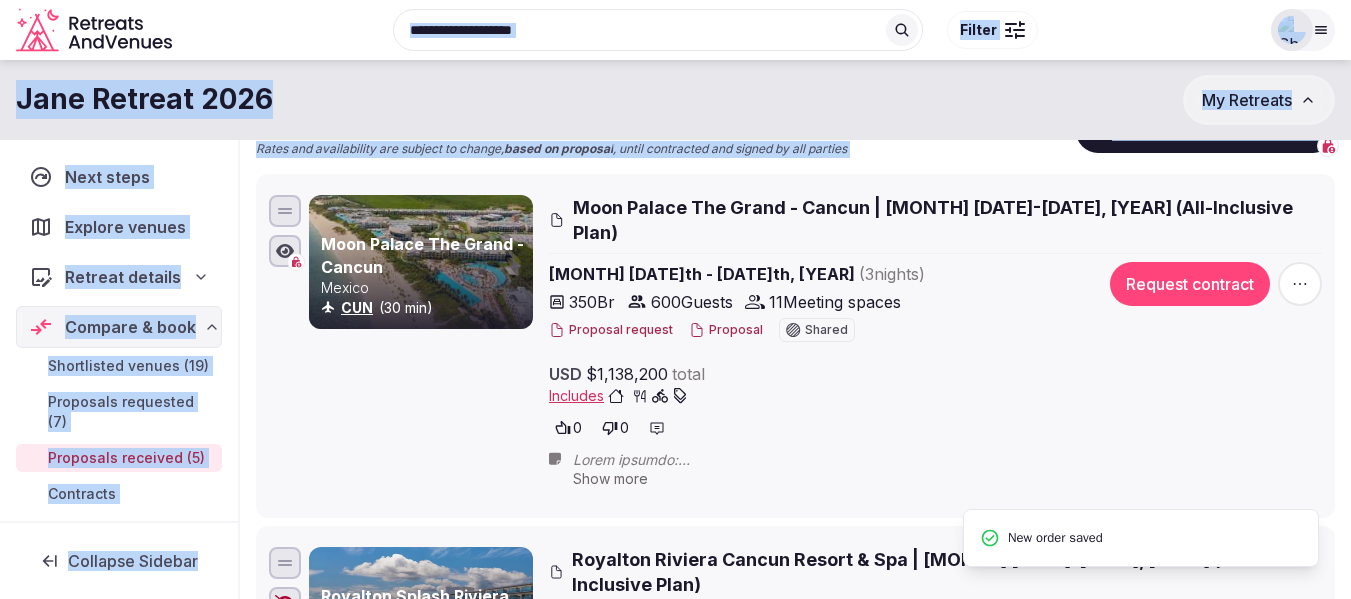click at bounding box center [947, 460] 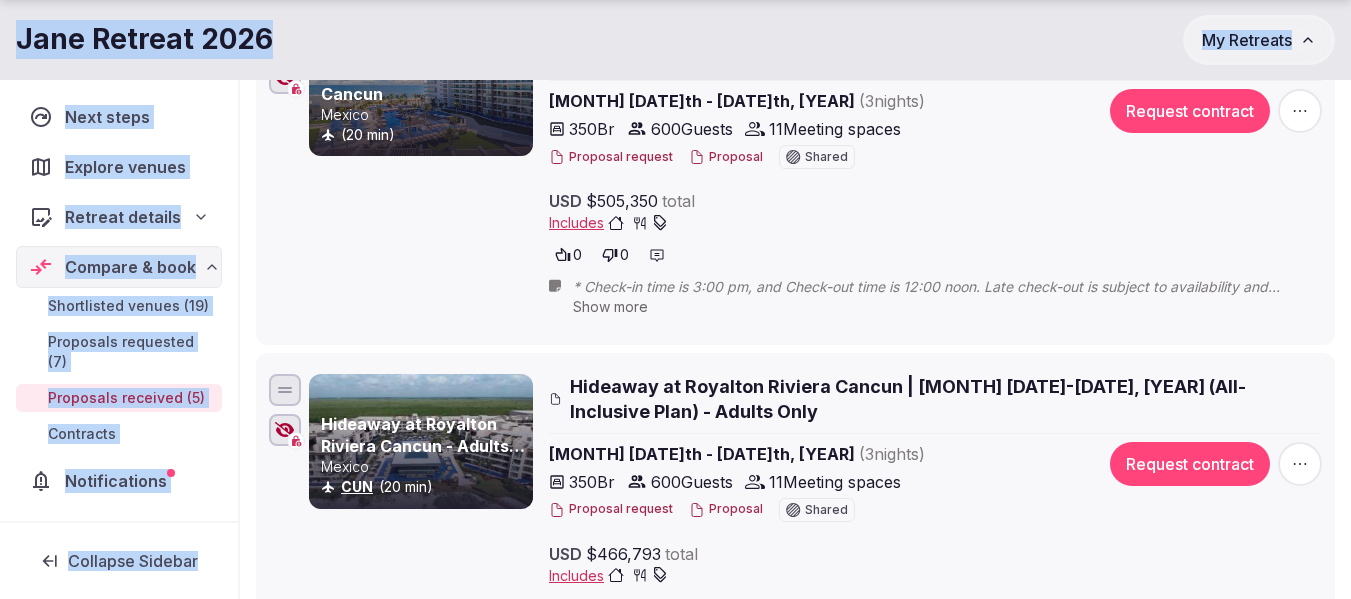 scroll, scrollTop: 1207, scrollLeft: 0, axis: vertical 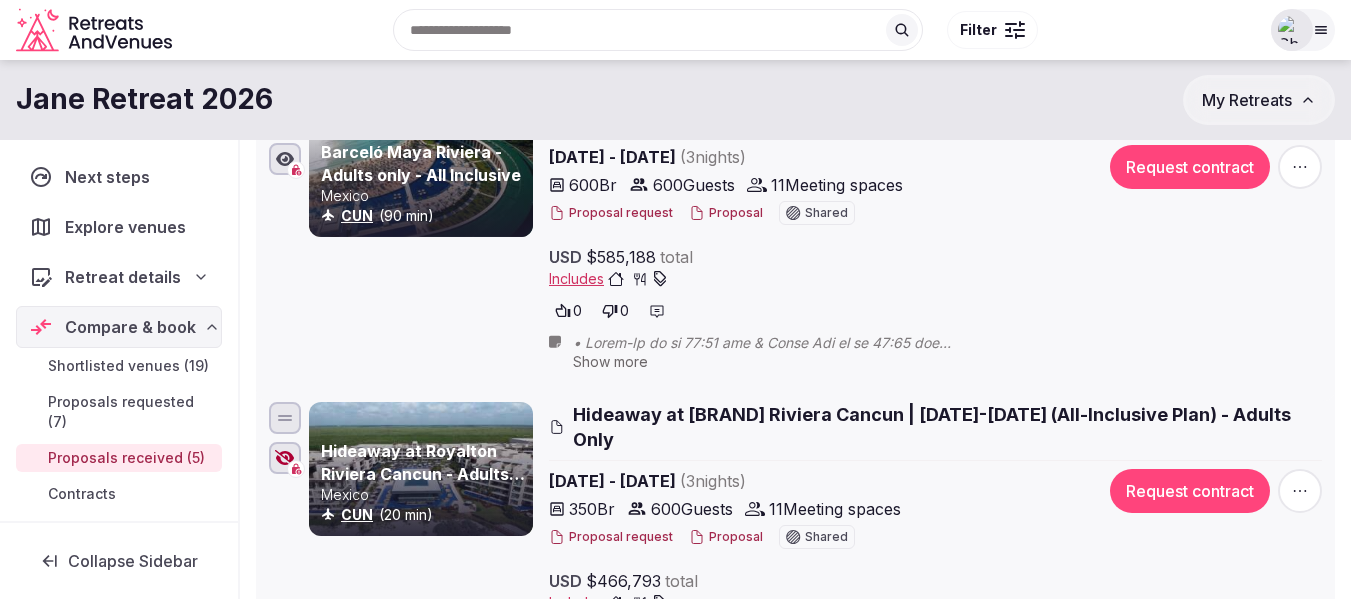drag, startPoint x: 281, startPoint y: 420, endPoint x: 255, endPoint y: 115, distance: 306.1062 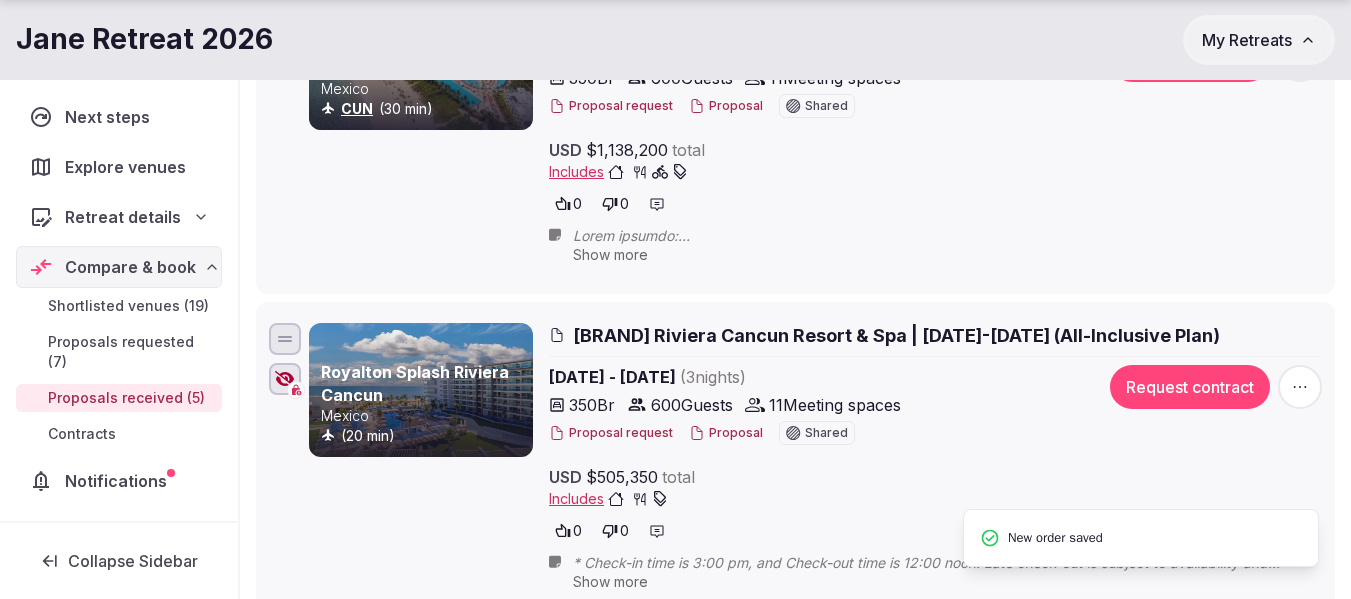 scroll, scrollTop: 581, scrollLeft: 0, axis: vertical 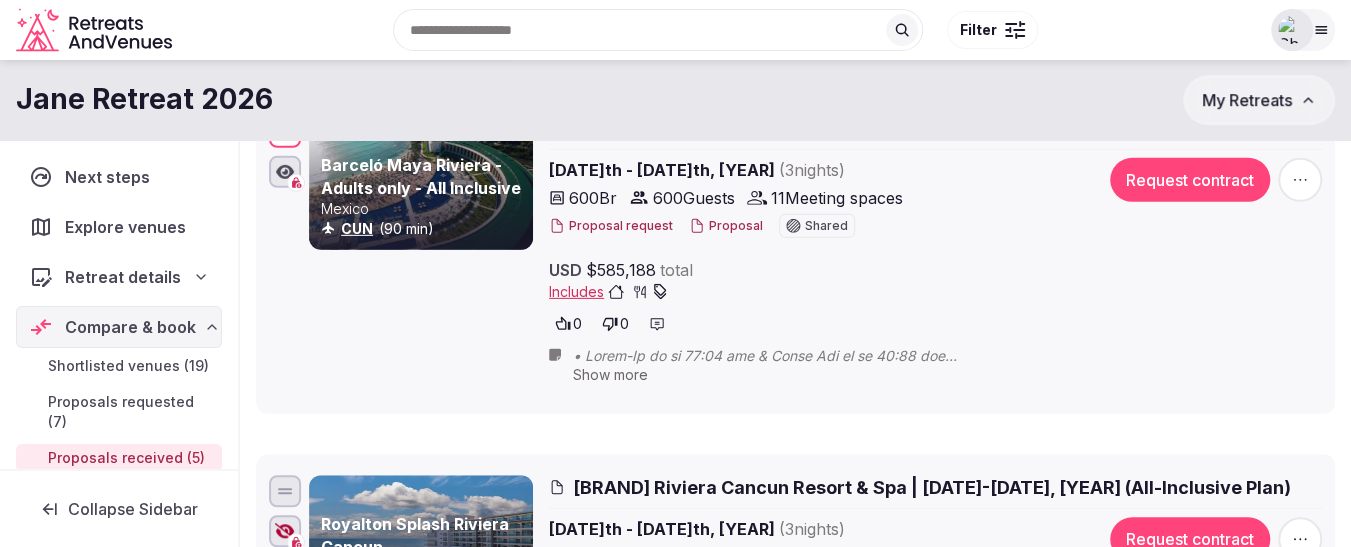 drag, startPoint x: 288, startPoint y: 486, endPoint x: 295, endPoint y: 126, distance: 360.06805 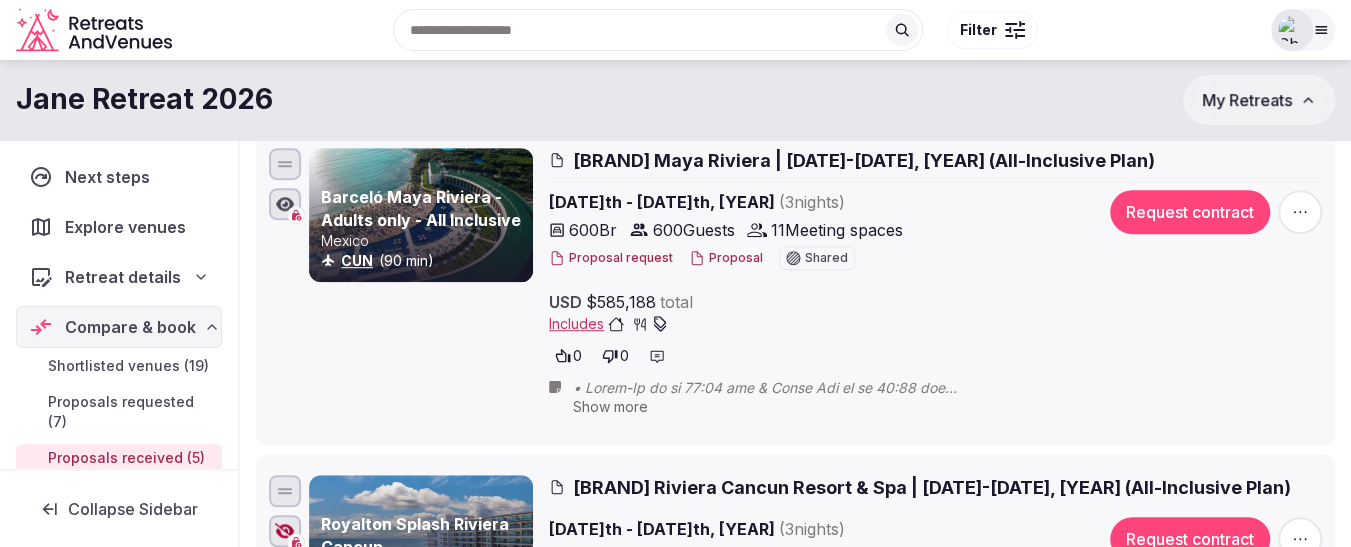 click on "Next steps Explore venues Retreat details Compare & book Shortlisted venues (19) Proposals requested (7) Proposals received (5) Contracts Notifications" at bounding box center [119, 304] 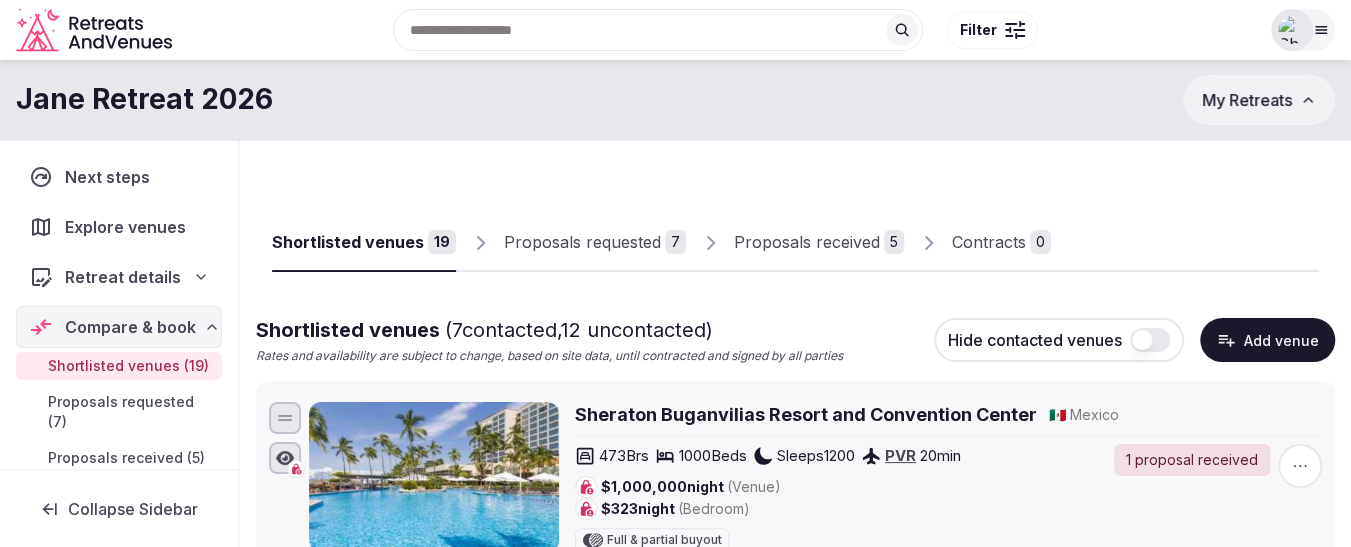 click on "Proposals requested" at bounding box center [582, 242] 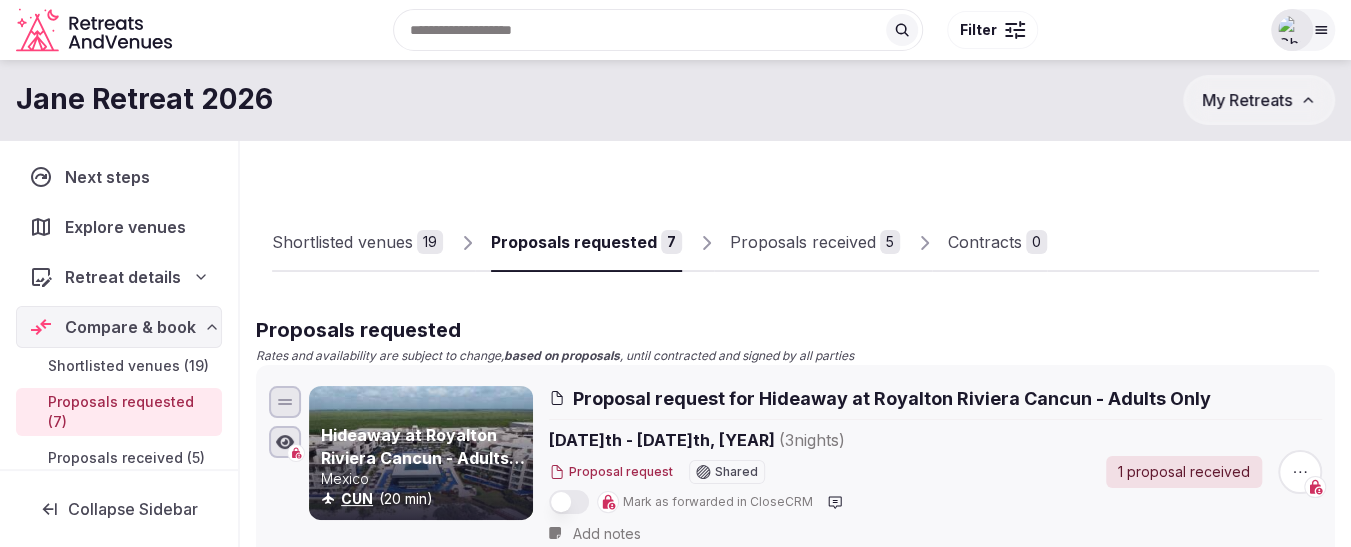 click on "Proposals received" at bounding box center (803, 242) 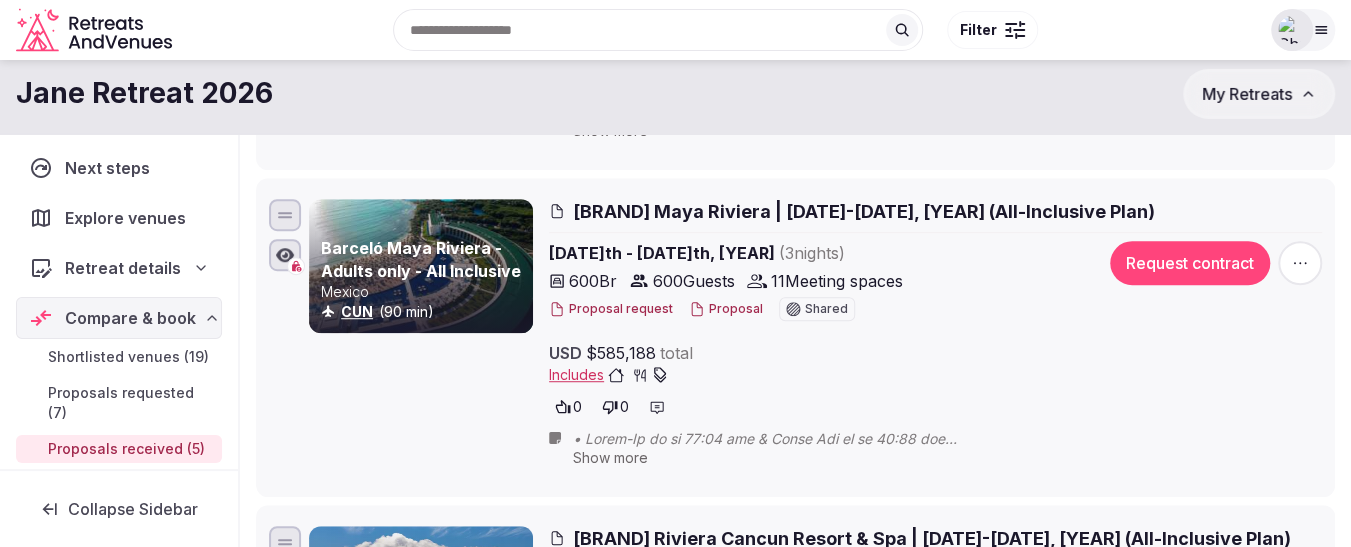 scroll, scrollTop: 500, scrollLeft: 0, axis: vertical 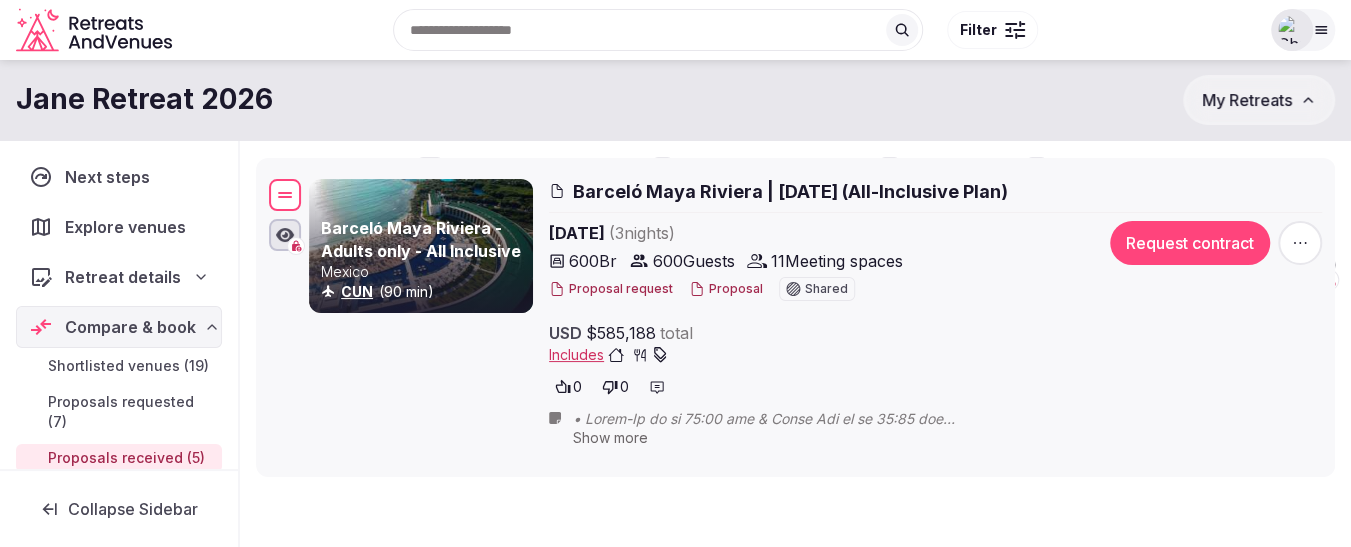 drag, startPoint x: 288, startPoint y: 341, endPoint x: 286, endPoint y: 191, distance: 150.01334 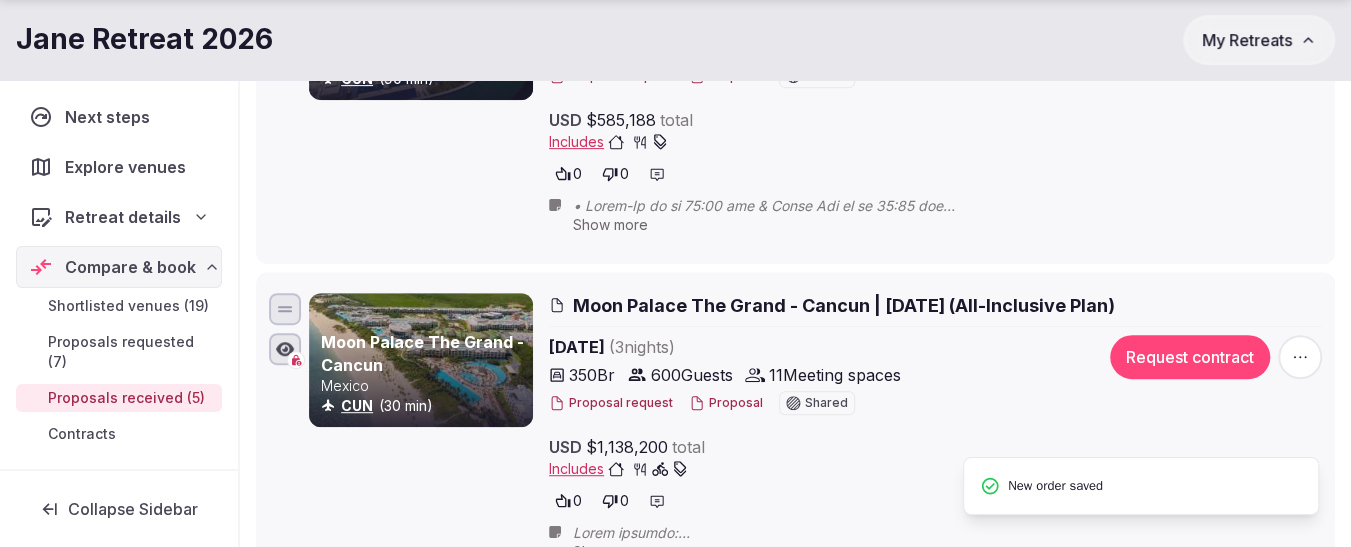 scroll, scrollTop: 473, scrollLeft: 0, axis: vertical 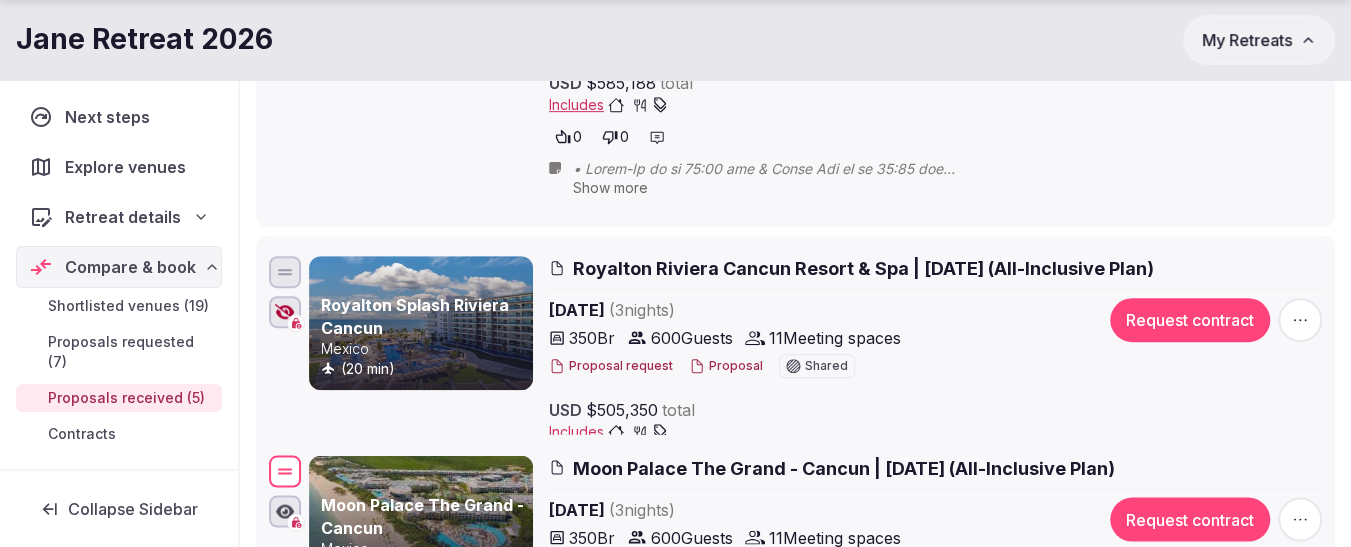 drag, startPoint x: 293, startPoint y: 274, endPoint x: 303, endPoint y: 472, distance: 198.25237 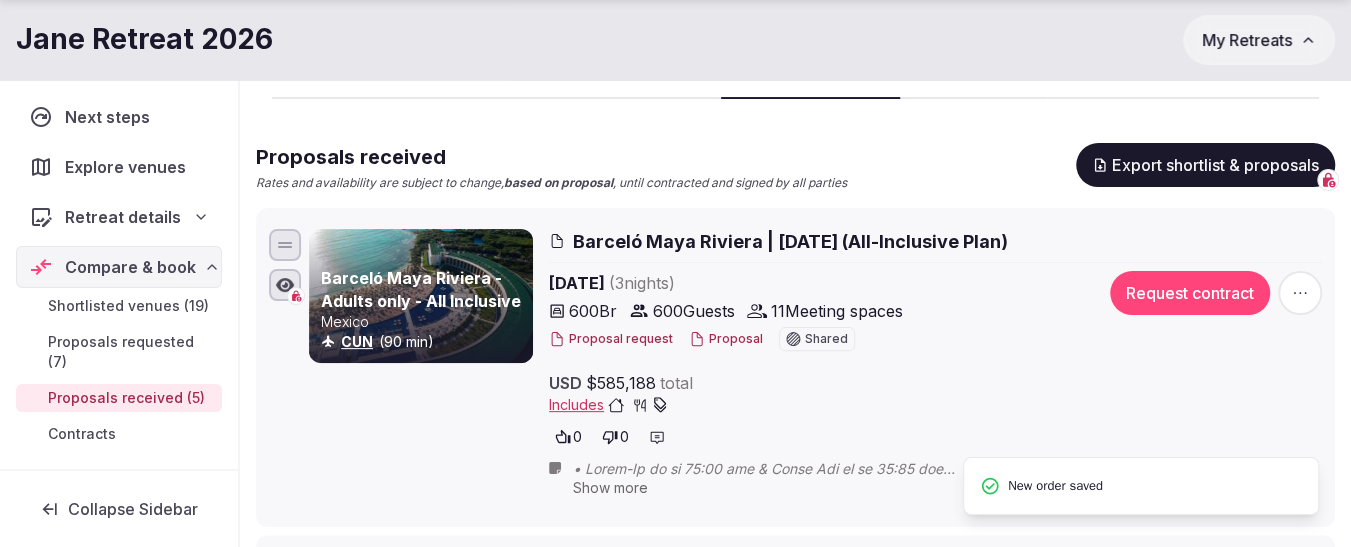 scroll, scrollTop: 473, scrollLeft: 0, axis: vertical 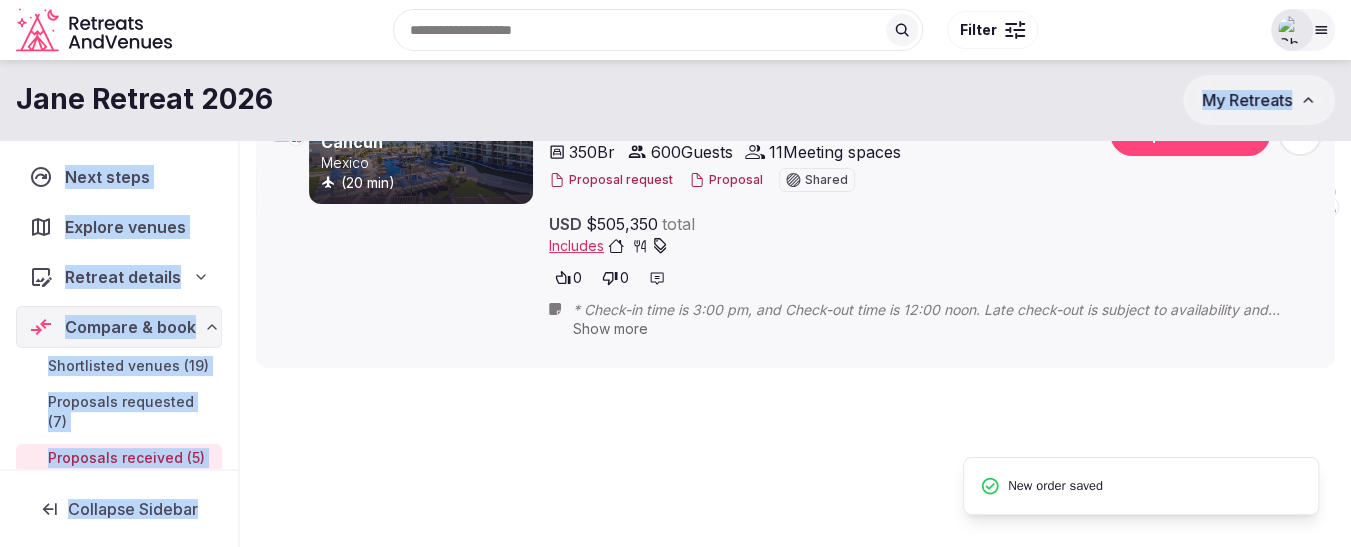 drag, startPoint x: 288, startPoint y: 273, endPoint x: 296, endPoint y: 138, distance: 135.23683 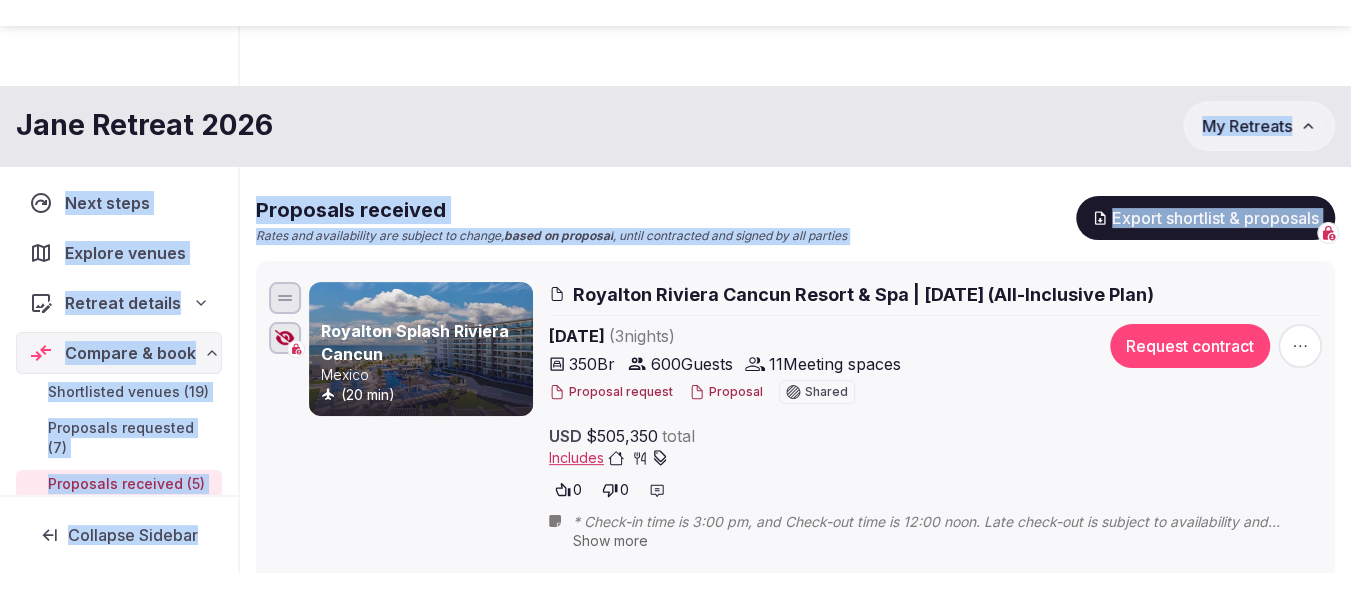 scroll, scrollTop: 147, scrollLeft: 0, axis: vertical 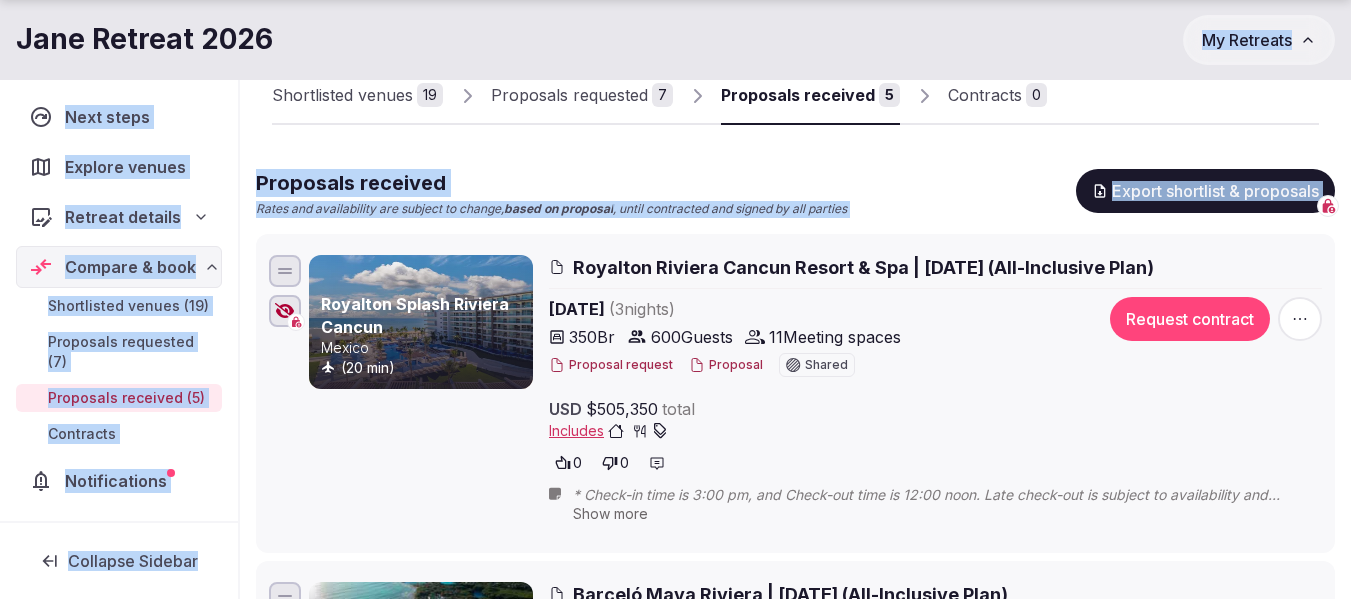 click on "Shortlisted venues 19 Proposals requested 7 Proposals received 5 Contracts 0 Proposals received Rates and availability are subject to change,  based on proposal , until contracted and signed by all parties Export shortlist & proposals Royalton Splash Riviera Cancun Mexico (20 min) Royalton Riviera Cancun Resort & Spa | Feb 16-19, 2026 (All-Inclusive Plan) Feb 16th - 19th, 2026 ( 3  night s ) 350  Br 600  Guests 11  Meeting spaces Proposal request Proposal Shared USD $505,350 total Includes 0 0 Request contract Show more Barceló Maya Riviera - Adults only - All Inclusive Mexico CUN (90 min) Barceló Maya Riviera | Feb 16-19, 2026 (All-Inclusive Plan) Feb 16th - 19th, 2026 ( 3  night s ) 600  Br 600  Guests 11  Meeting spaces Proposal request Proposal Shared USD $585,188 total Includes 0 0 Request contract Show more Moon Palace The Grand - Cancun Mexico CUN (30 min) Moon Palace The Grand - Cancun | Feb 09-12, 2026 (All-Inclusive Plan) Feb 9th - 12th, 2026 ( 3  night s ) 350  Br 600  Guests 11  Meeting spaces 0" at bounding box center (795, 925) 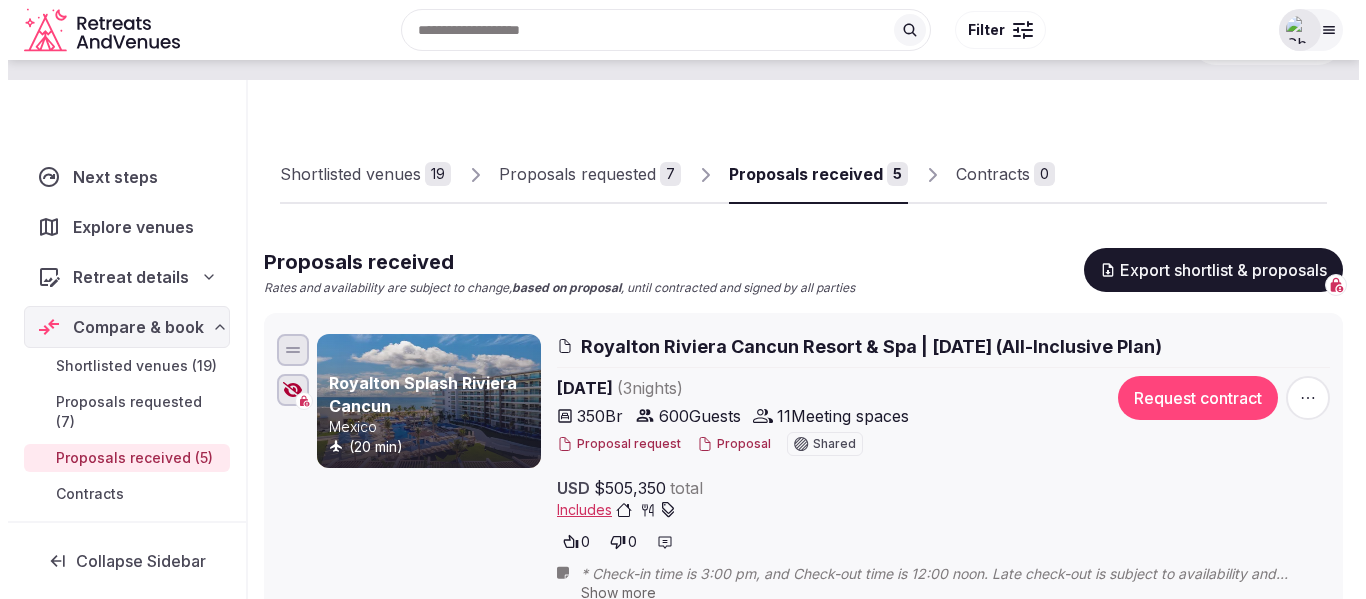 scroll, scrollTop: 103, scrollLeft: 0, axis: vertical 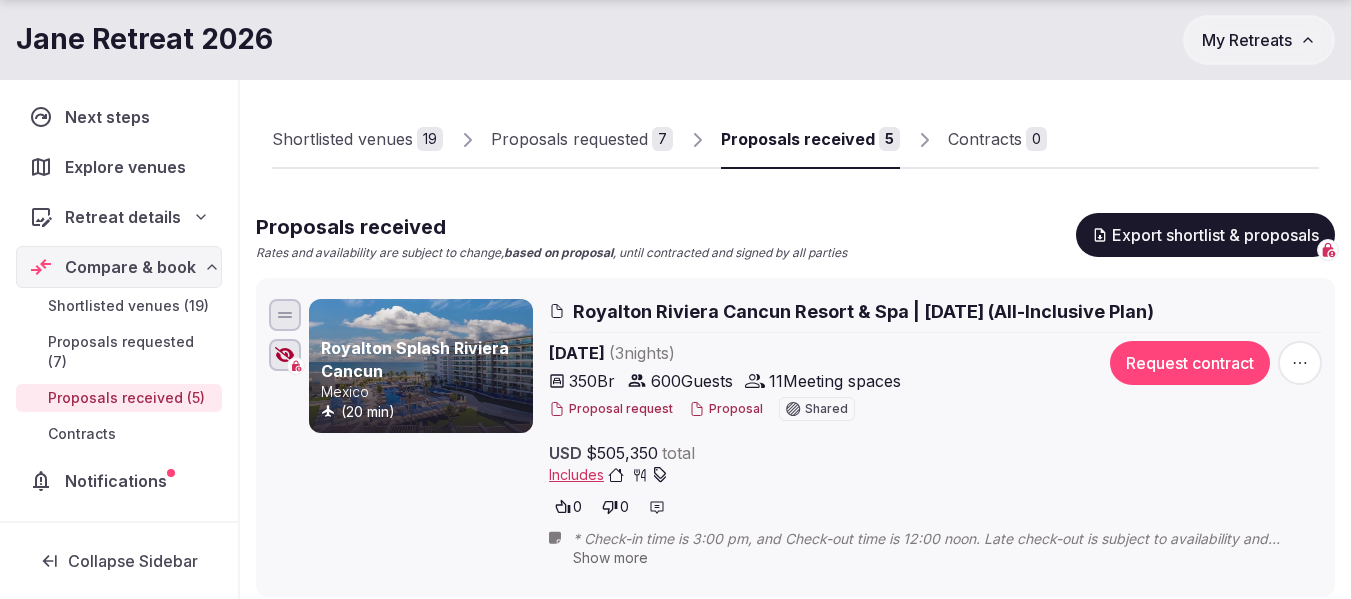 click on "Proposal" at bounding box center (726, 409) 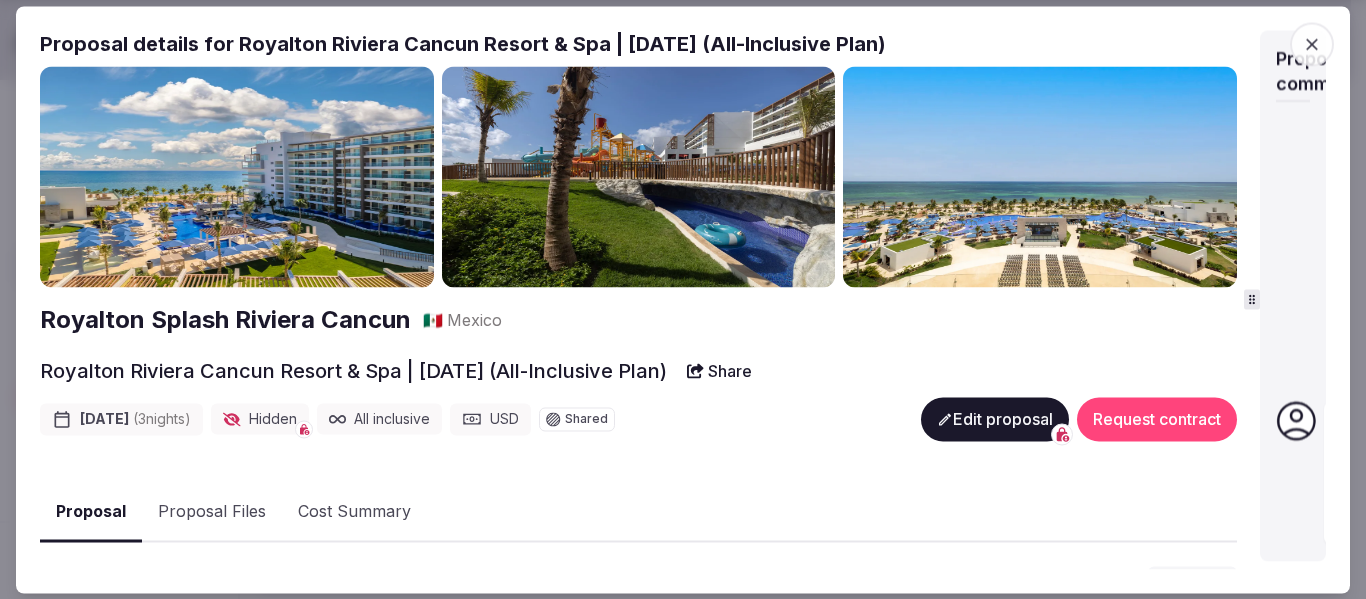 click at bounding box center (1252, 299) 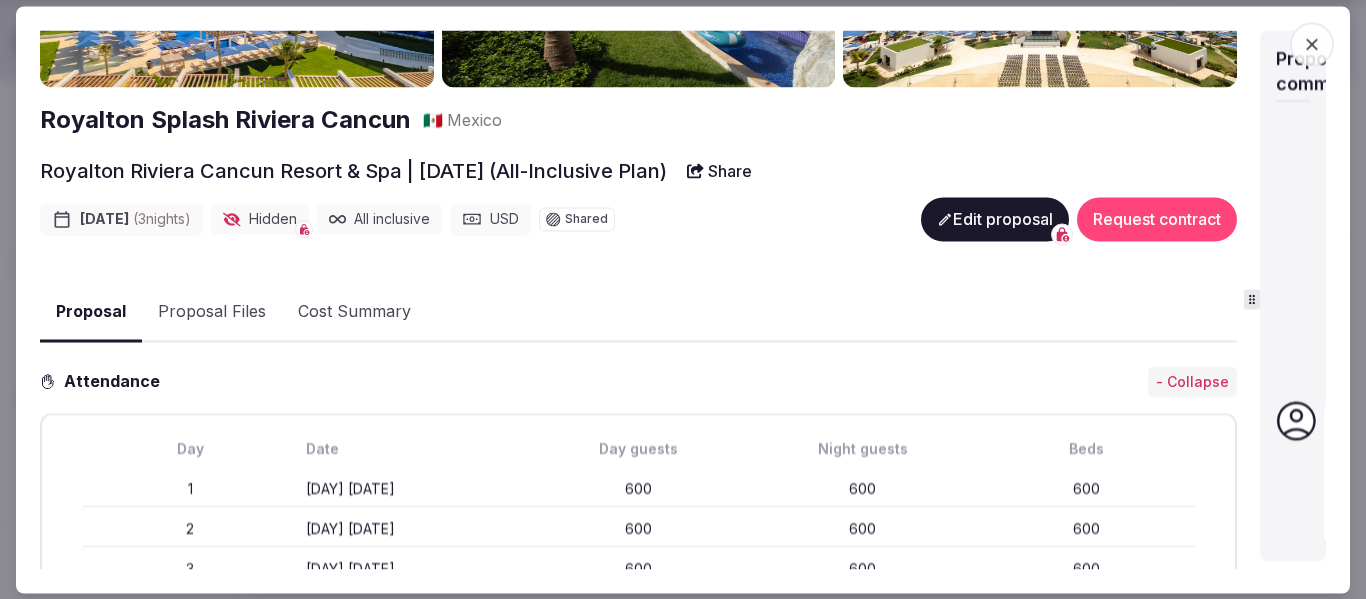 scroll, scrollTop: 100, scrollLeft: 0, axis: vertical 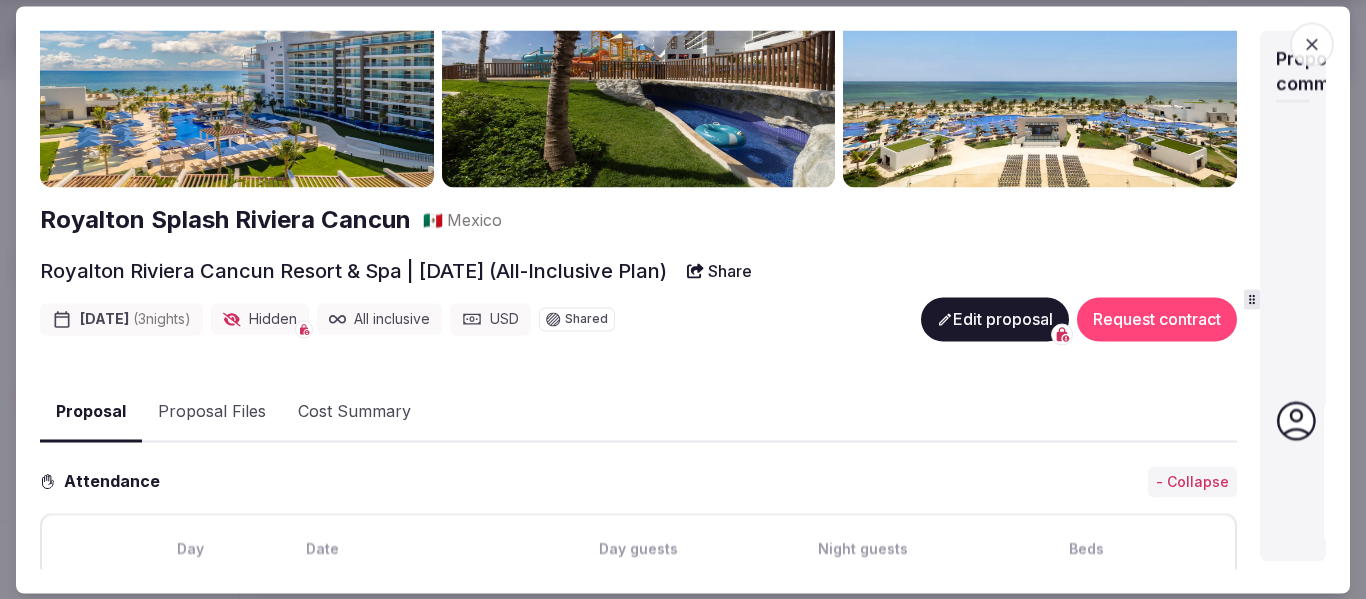 click on "Proposal Files" at bounding box center [212, 413] 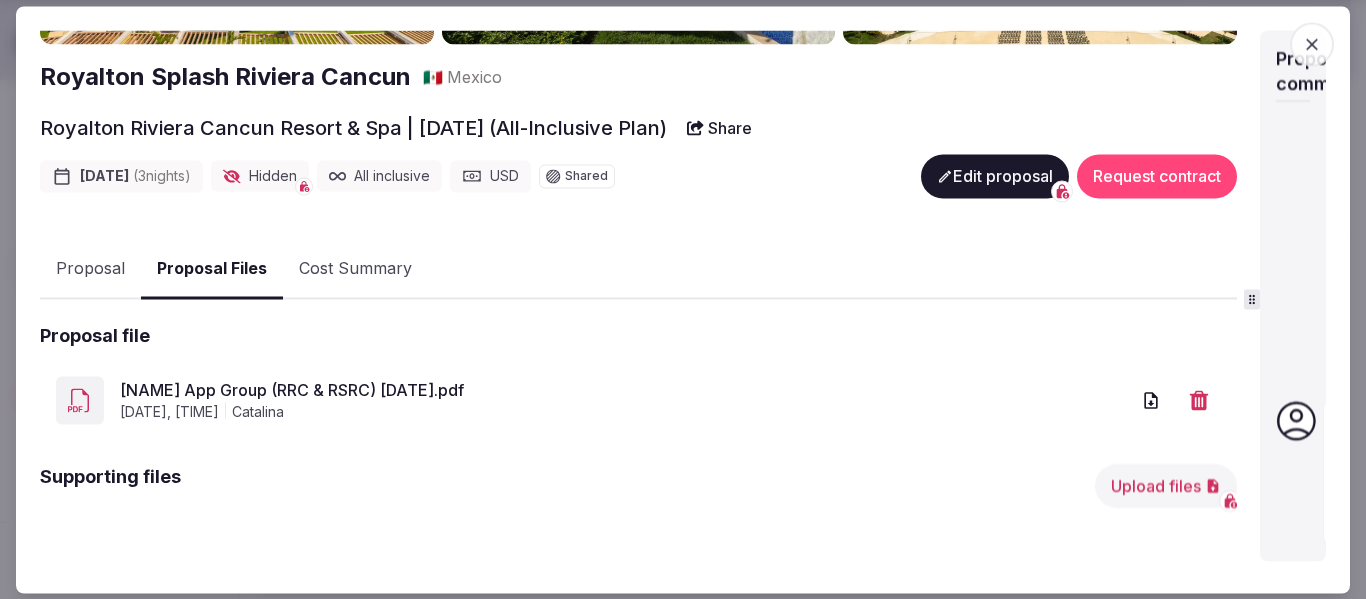 scroll, scrollTop: 247, scrollLeft: 0, axis: vertical 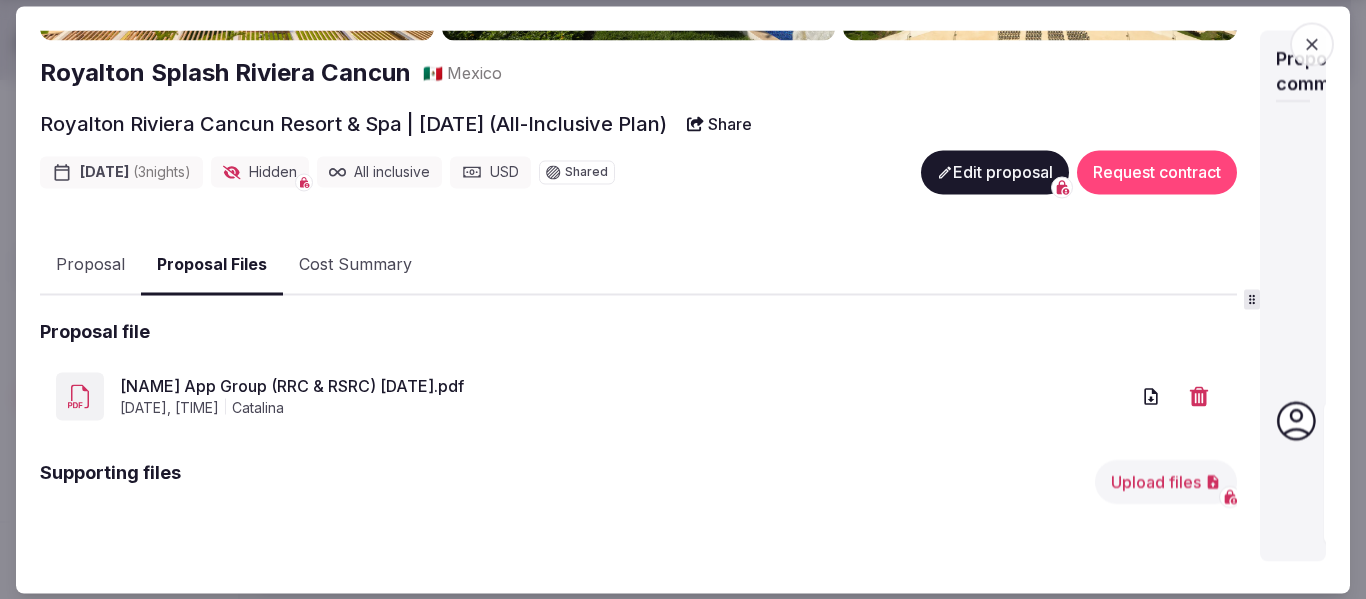 click on "Jane App Group (RRC & RSRC) Feb 2026.pdf" at bounding box center (624, 386) 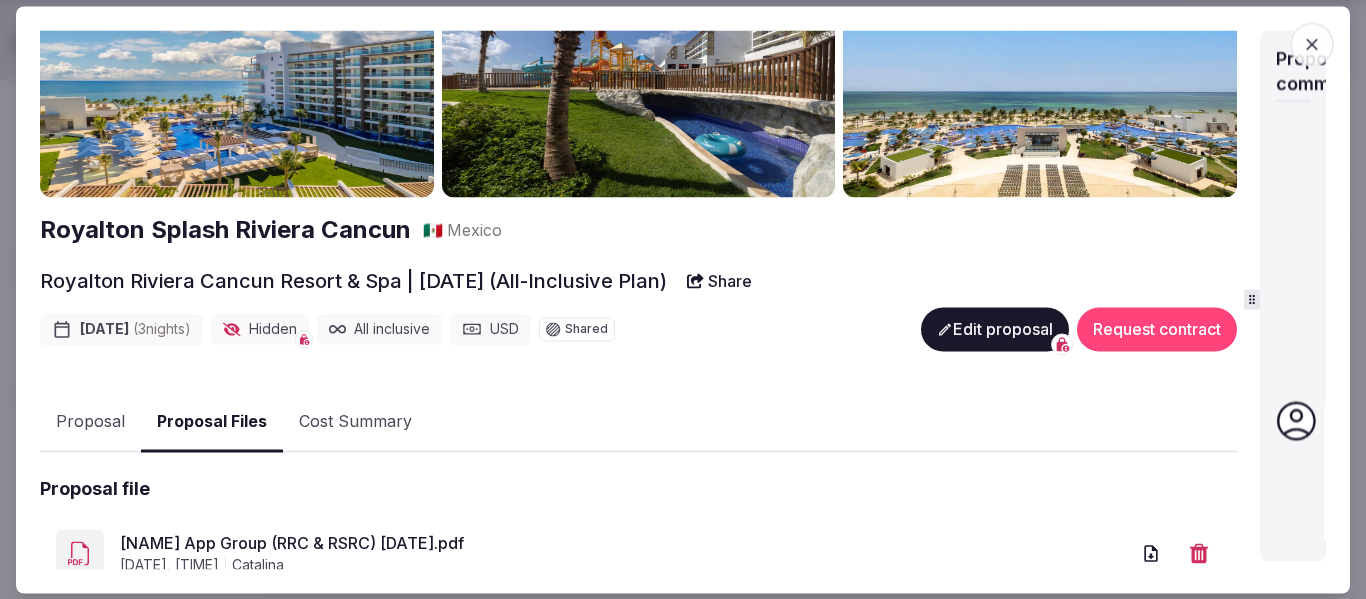 scroll, scrollTop: 0, scrollLeft: 0, axis: both 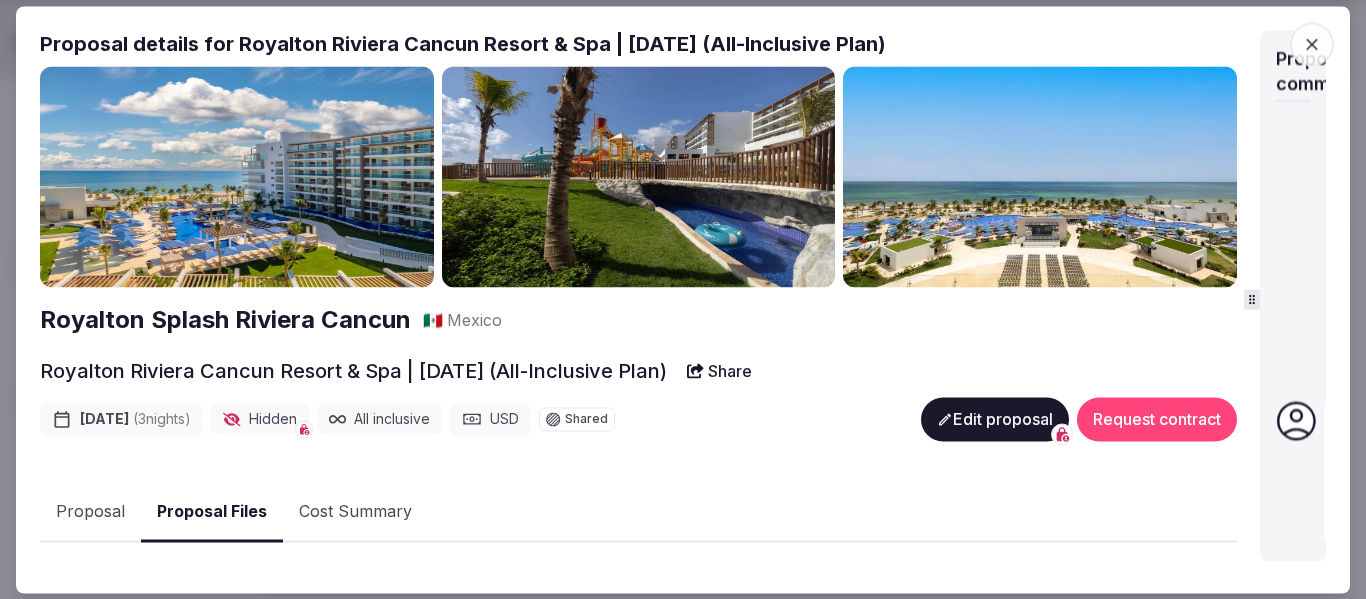click on "Proposal" at bounding box center [90, 513] 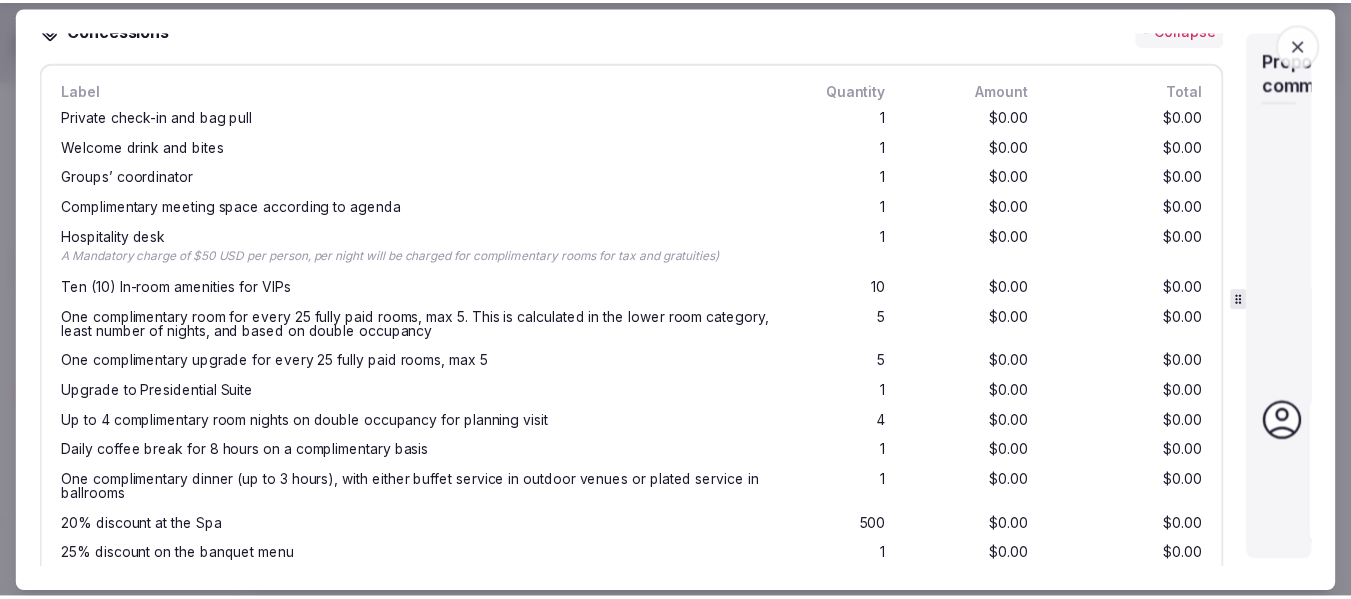 scroll, scrollTop: 2800, scrollLeft: 0, axis: vertical 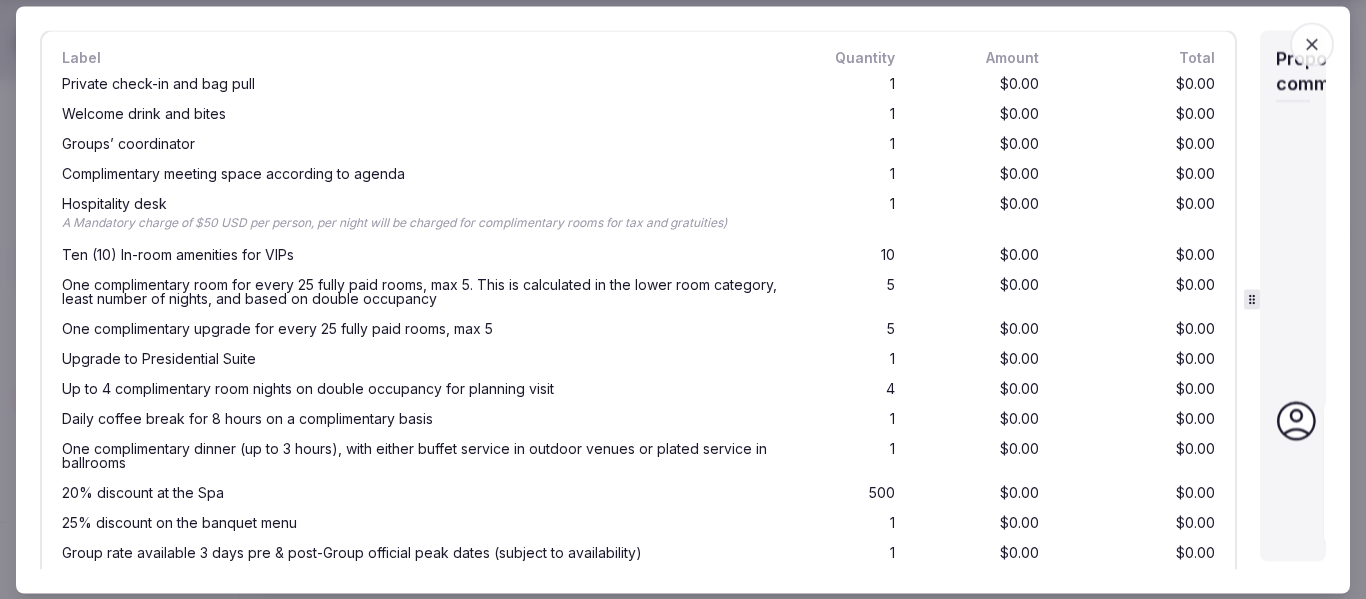 click 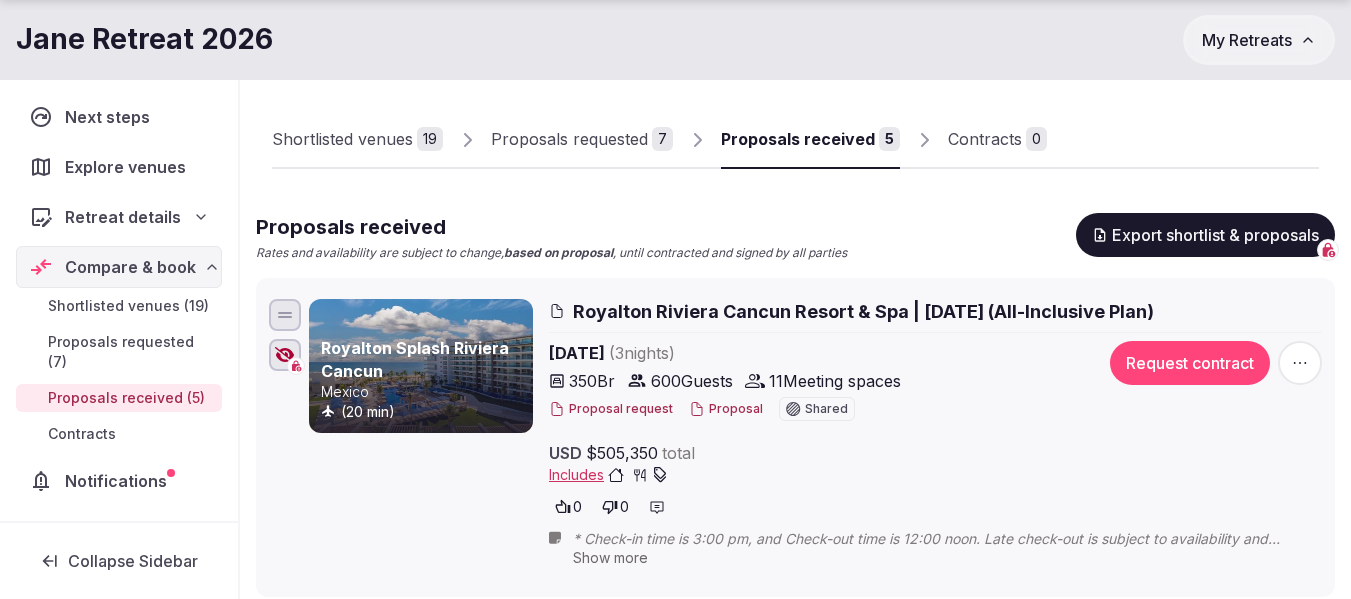 click on "My Retreats" at bounding box center [1247, 40] 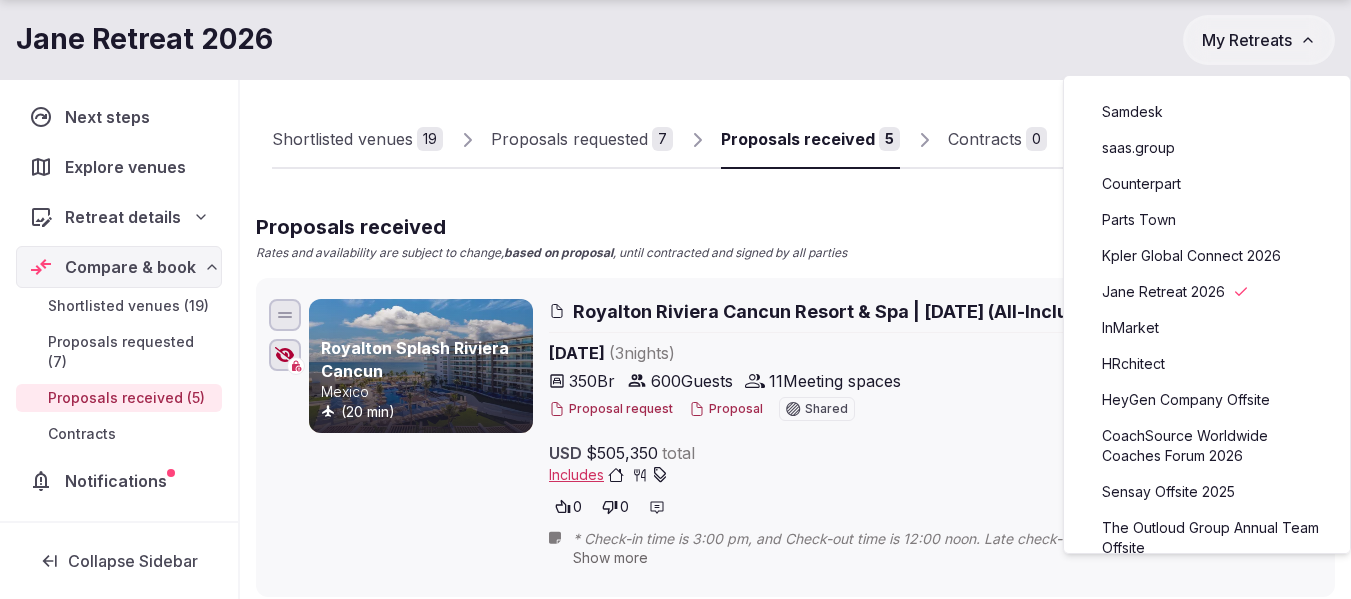 click on "Parts Town" at bounding box center [1207, 220] 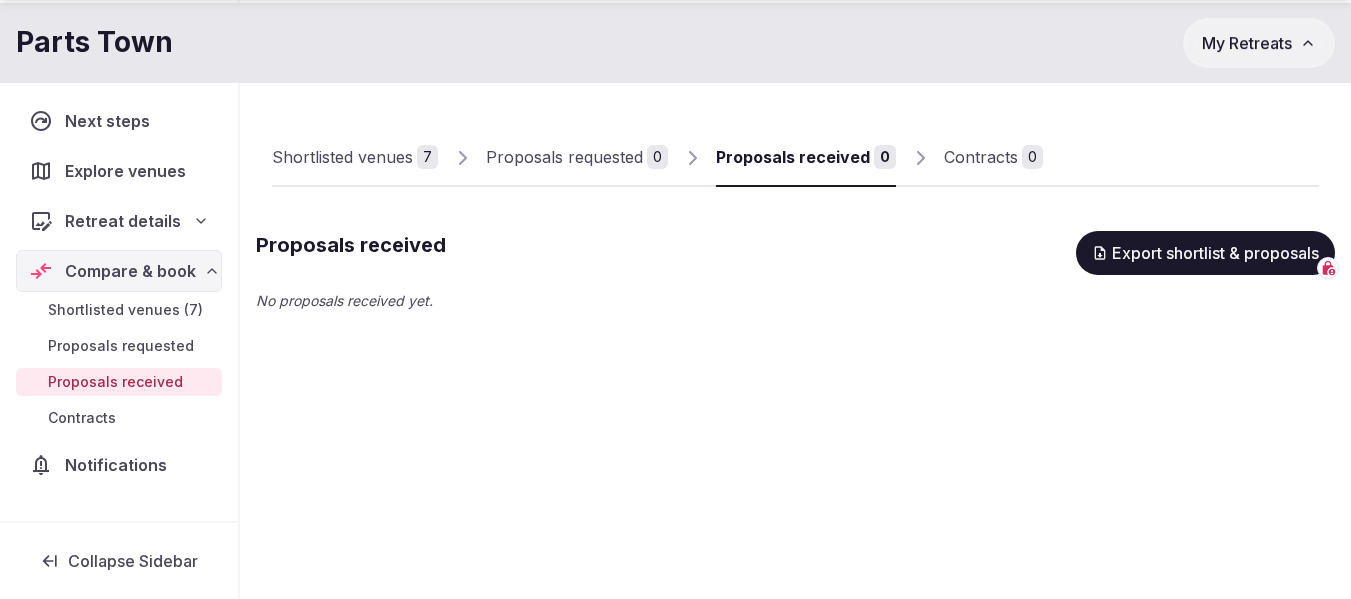 scroll, scrollTop: 101, scrollLeft: 0, axis: vertical 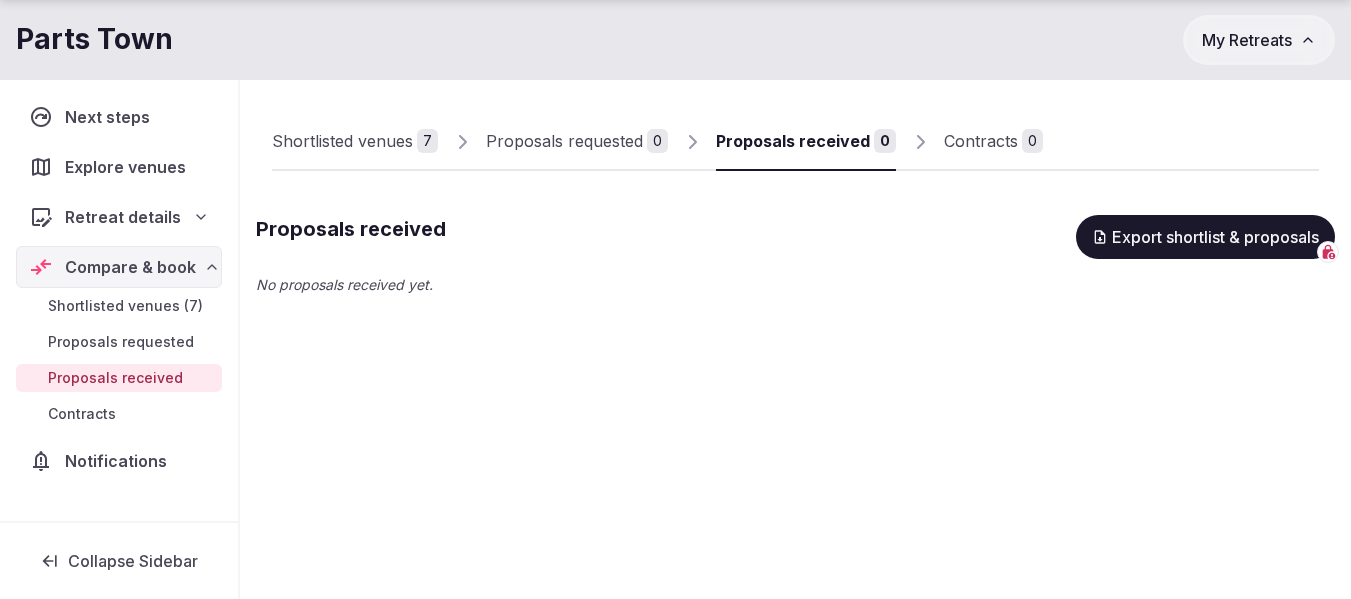 click on "Shortlisted venues" at bounding box center (342, 141) 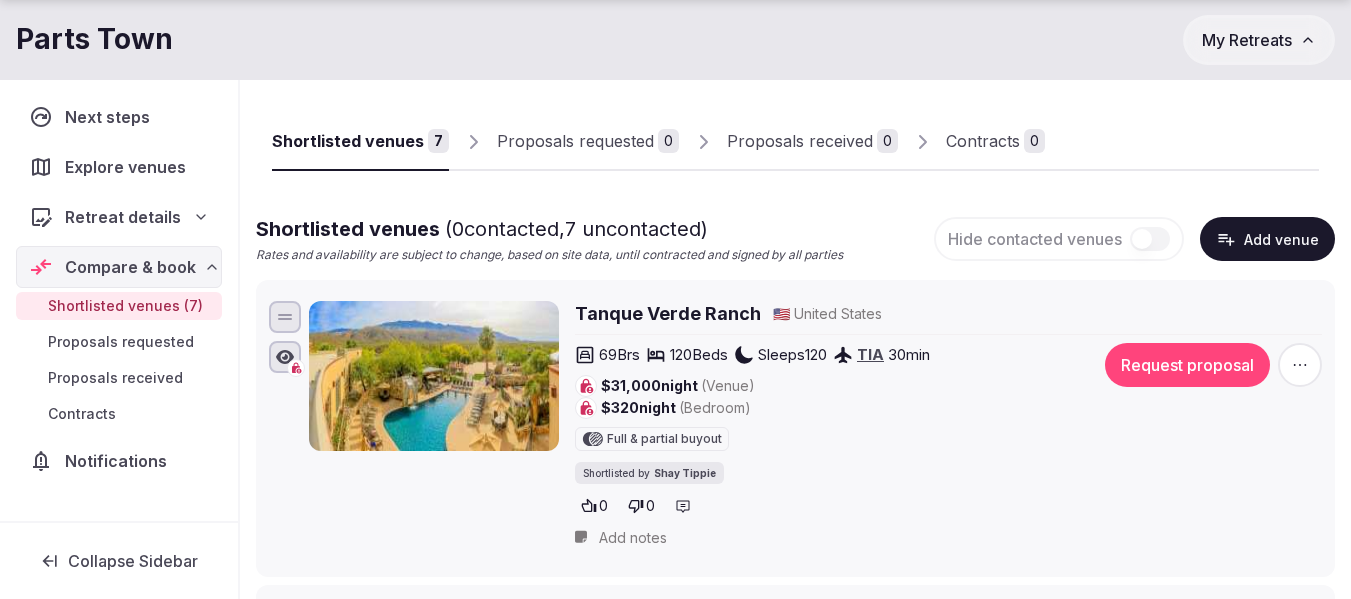 click on "Tanque Verde Ranch" at bounding box center (668, 313) 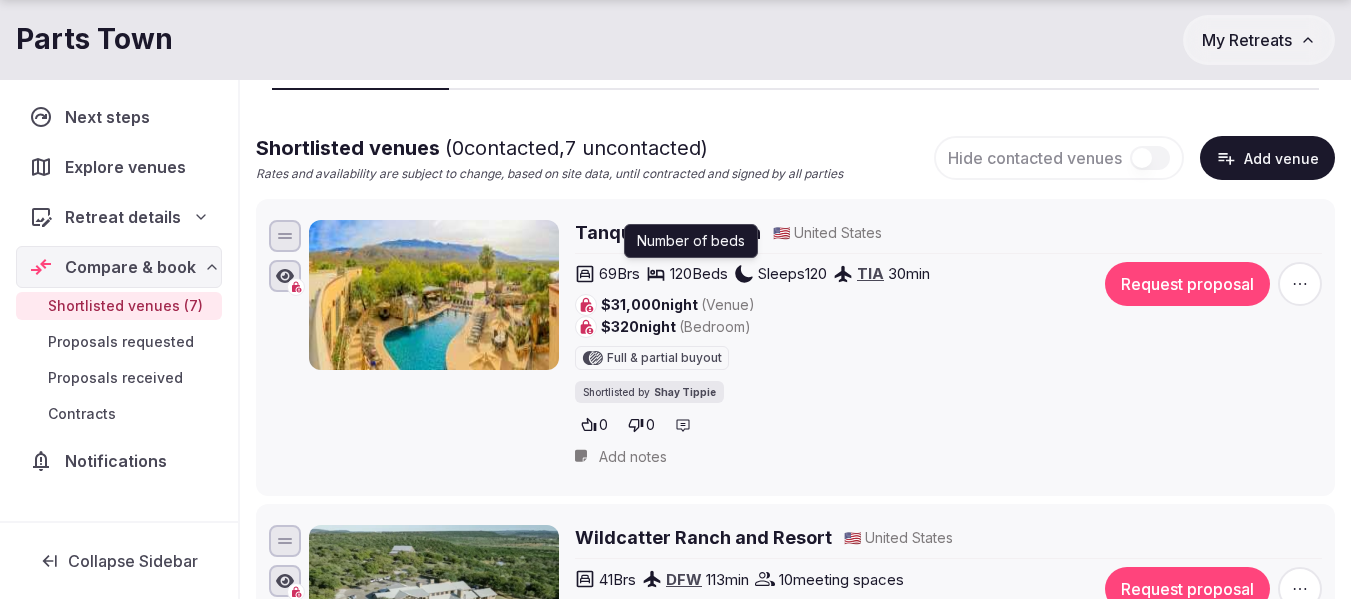 scroll, scrollTop: 401, scrollLeft: 0, axis: vertical 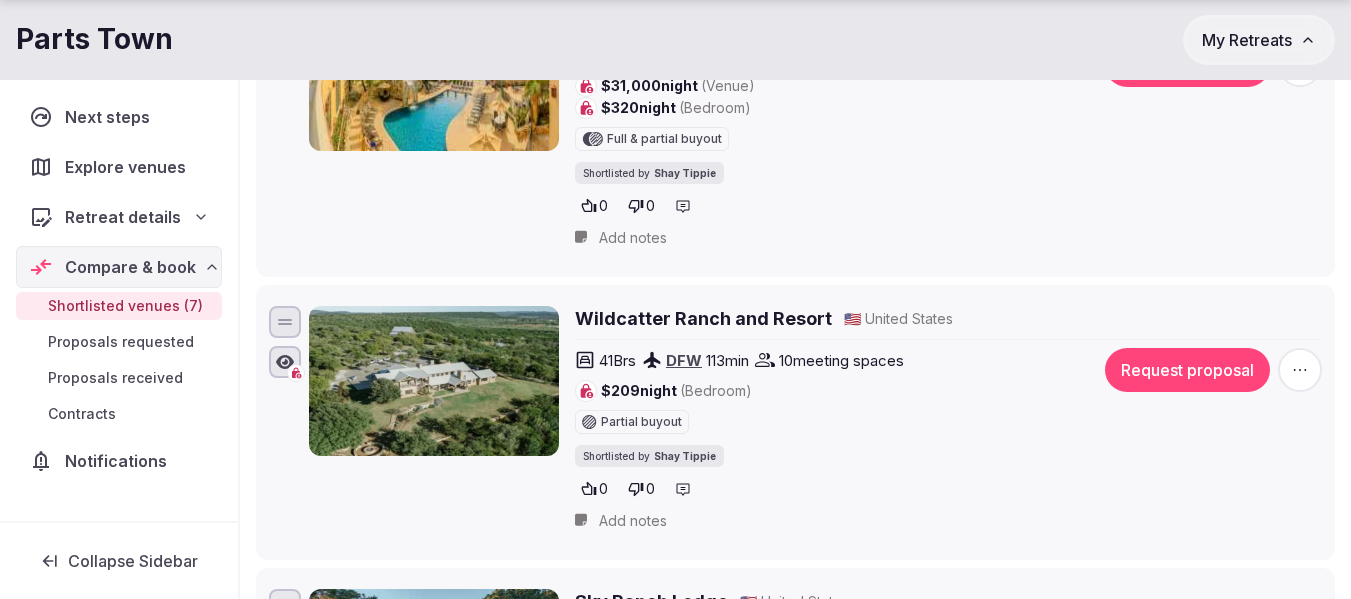 click on "Wildcatter Ranch and Resort" at bounding box center [703, 318] 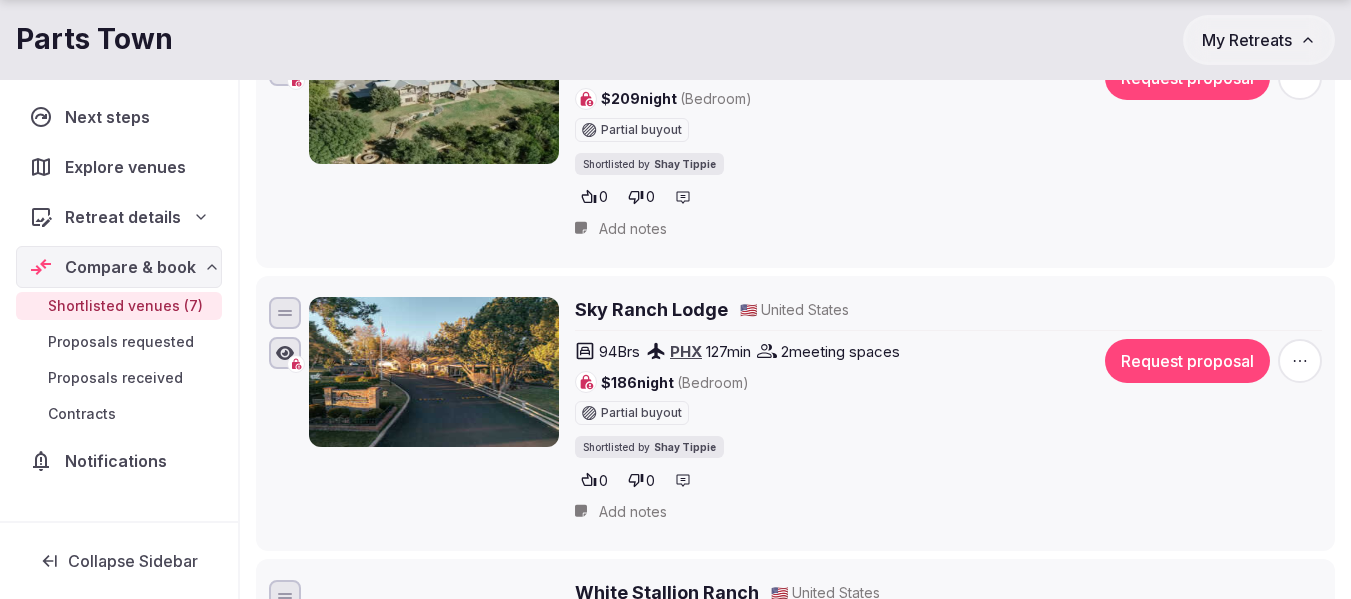 scroll, scrollTop: 701, scrollLeft: 0, axis: vertical 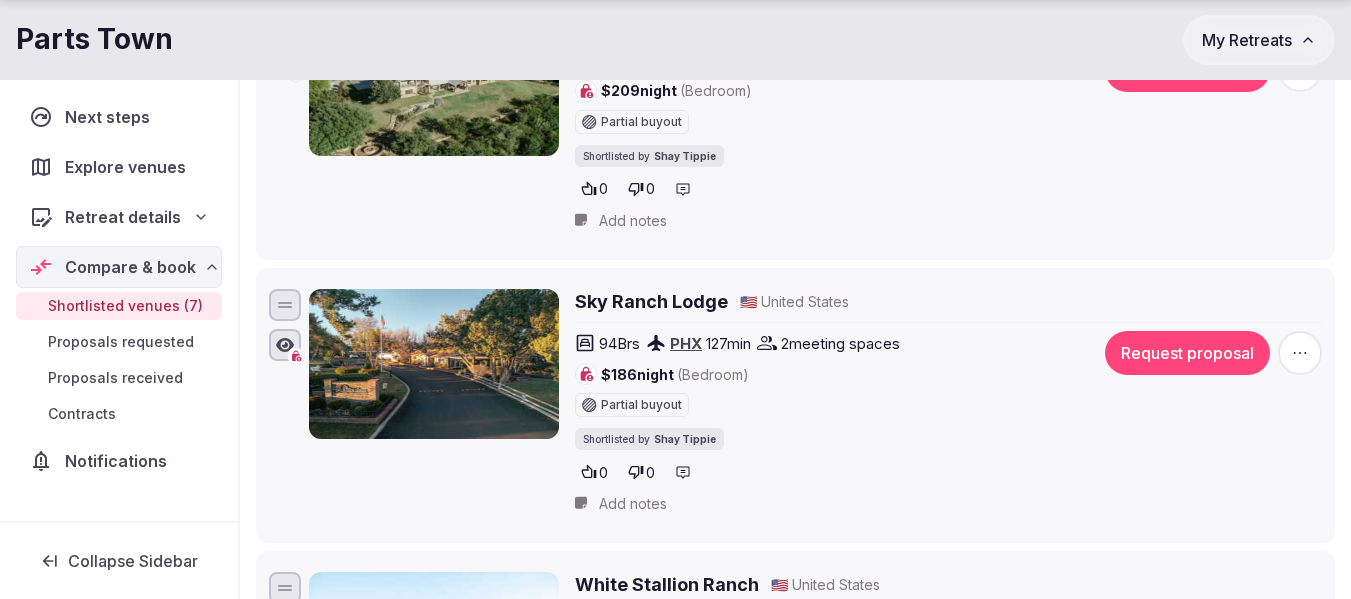 click on "Sky Ranch Lodge" at bounding box center [651, 301] 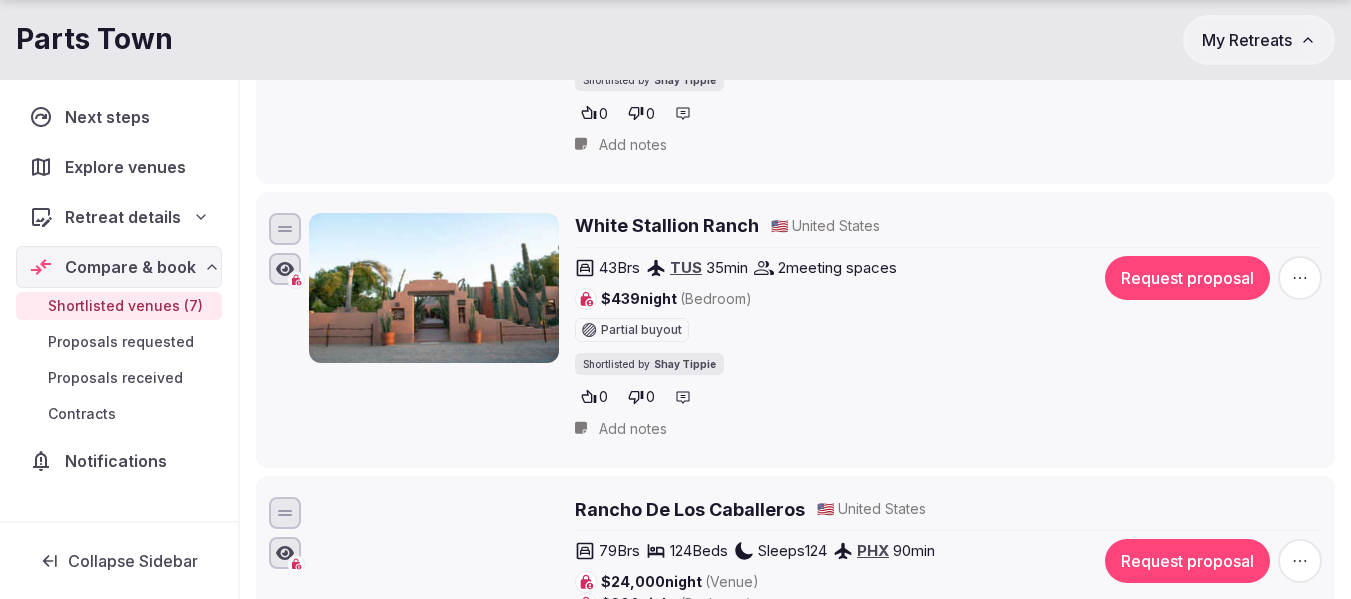 scroll, scrollTop: 1101, scrollLeft: 0, axis: vertical 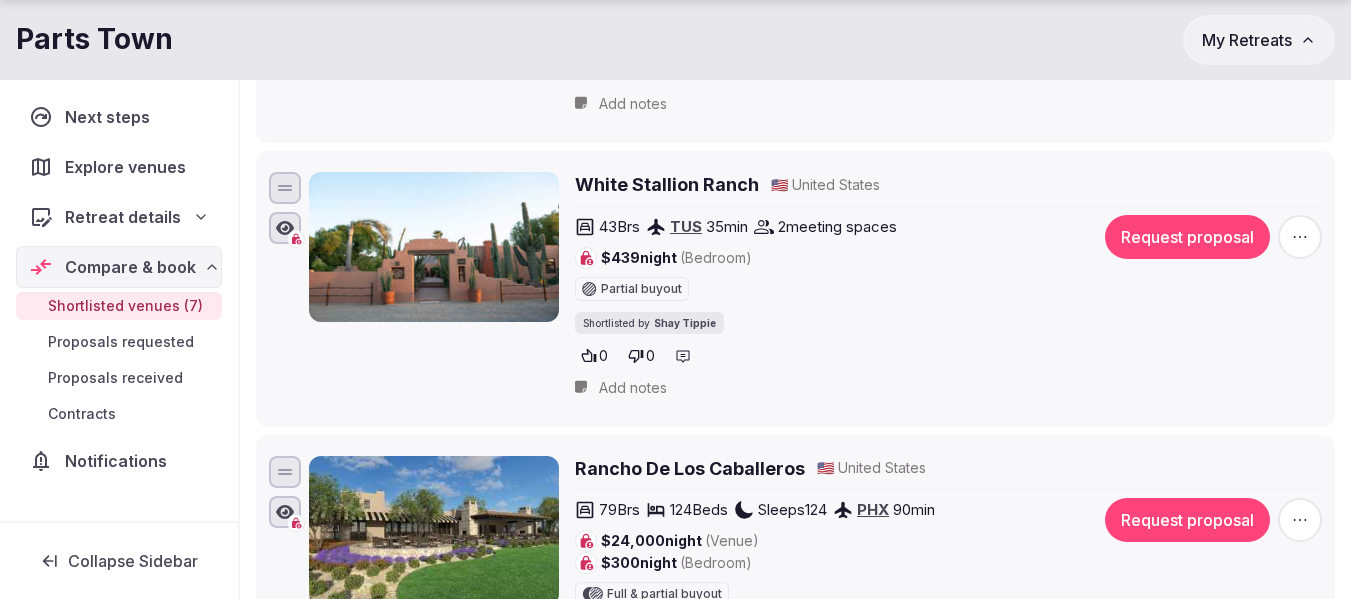 click on "White Stallion Ranch" at bounding box center (667, 184) 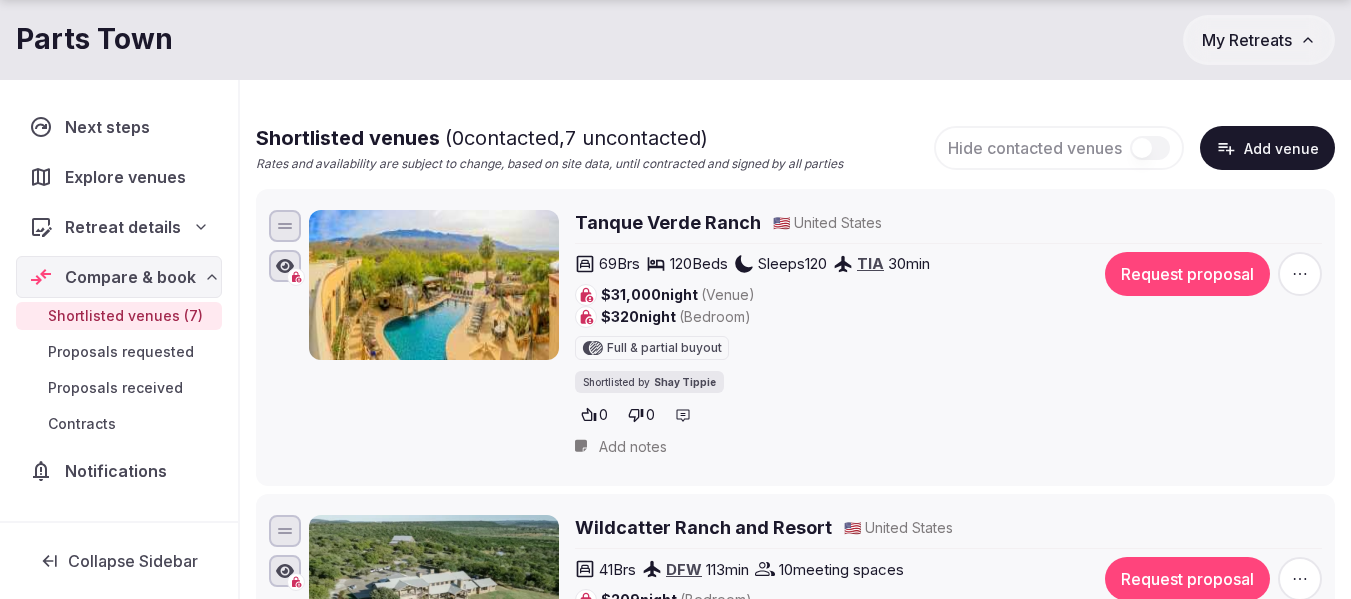 scroll, scrollTop: 200, scrollLeft: 0, axis: vertical 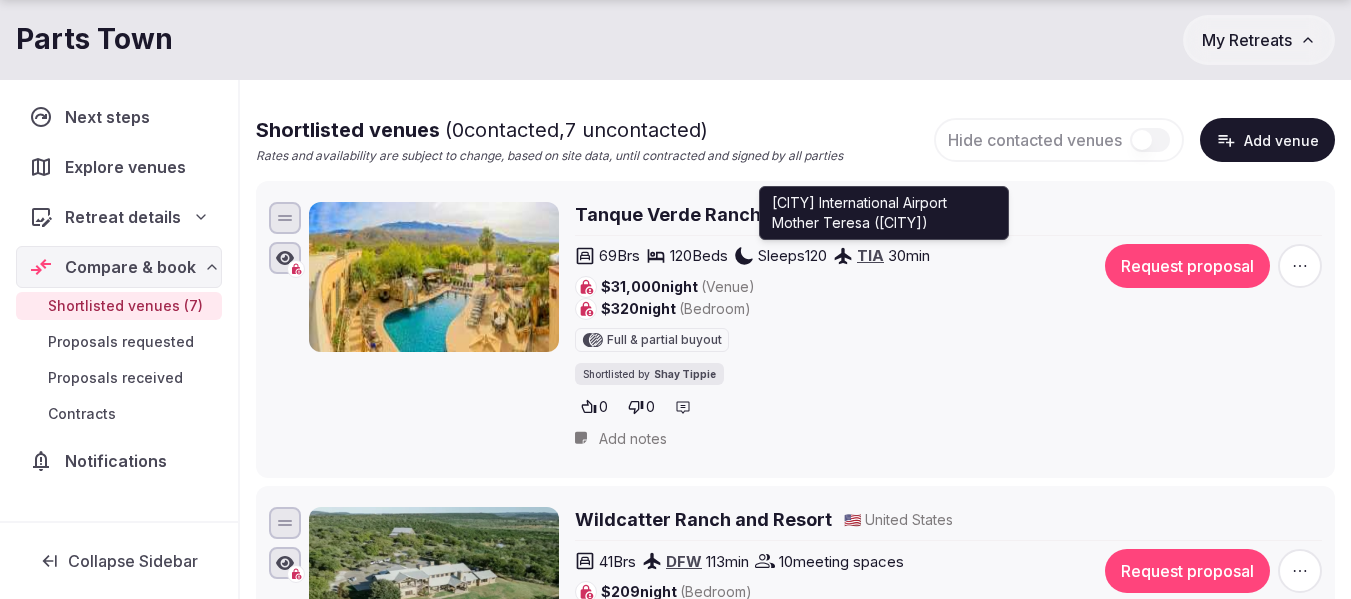 click on "TIA" at bounding box center [870, 255] 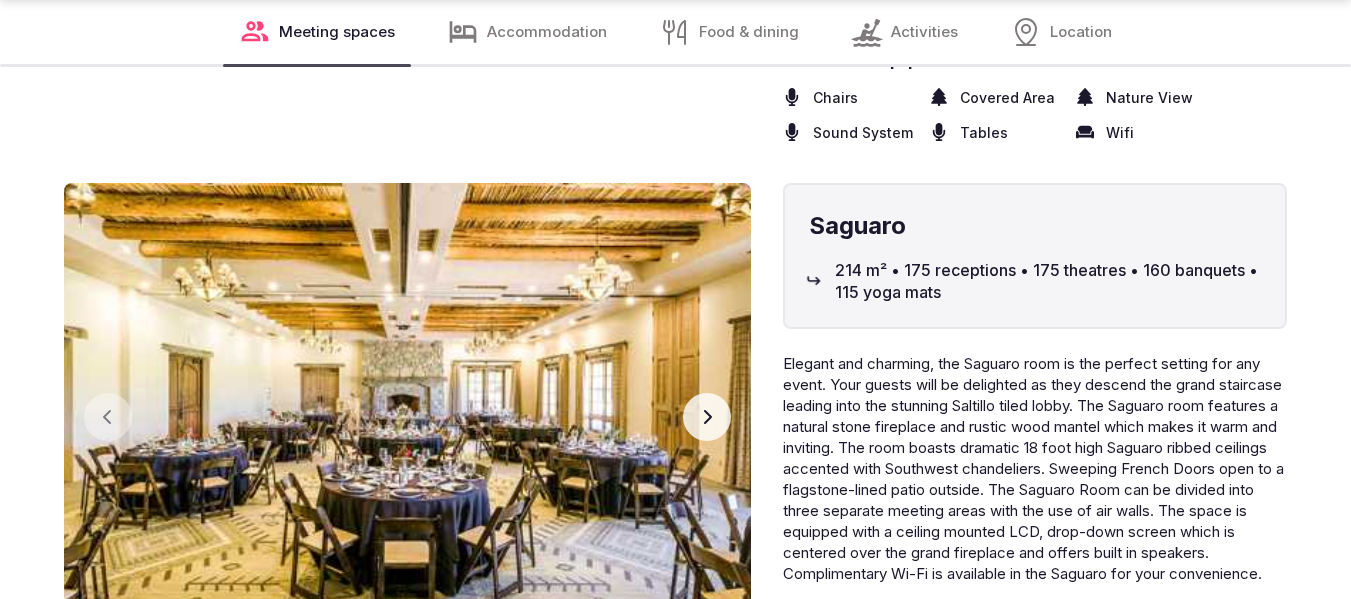 scroll, scrollTop: 3400, scrollLeft: 0, axis: vertical 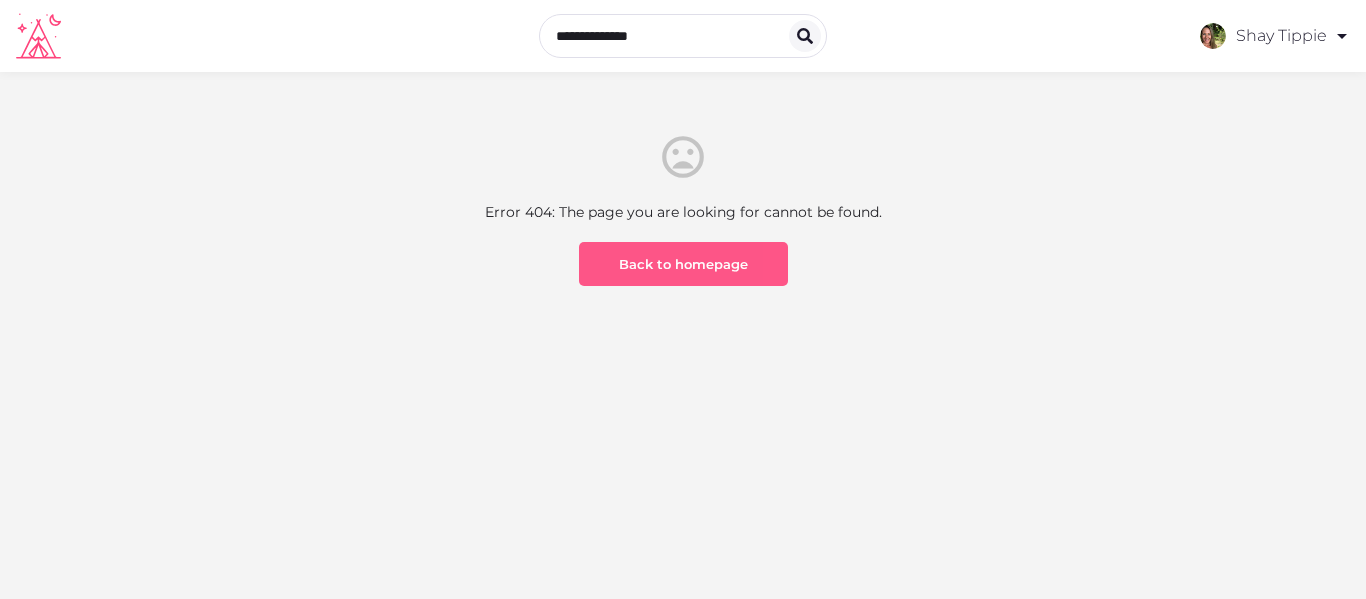 click on "Back to homepage" at bounding box center [683, 264] 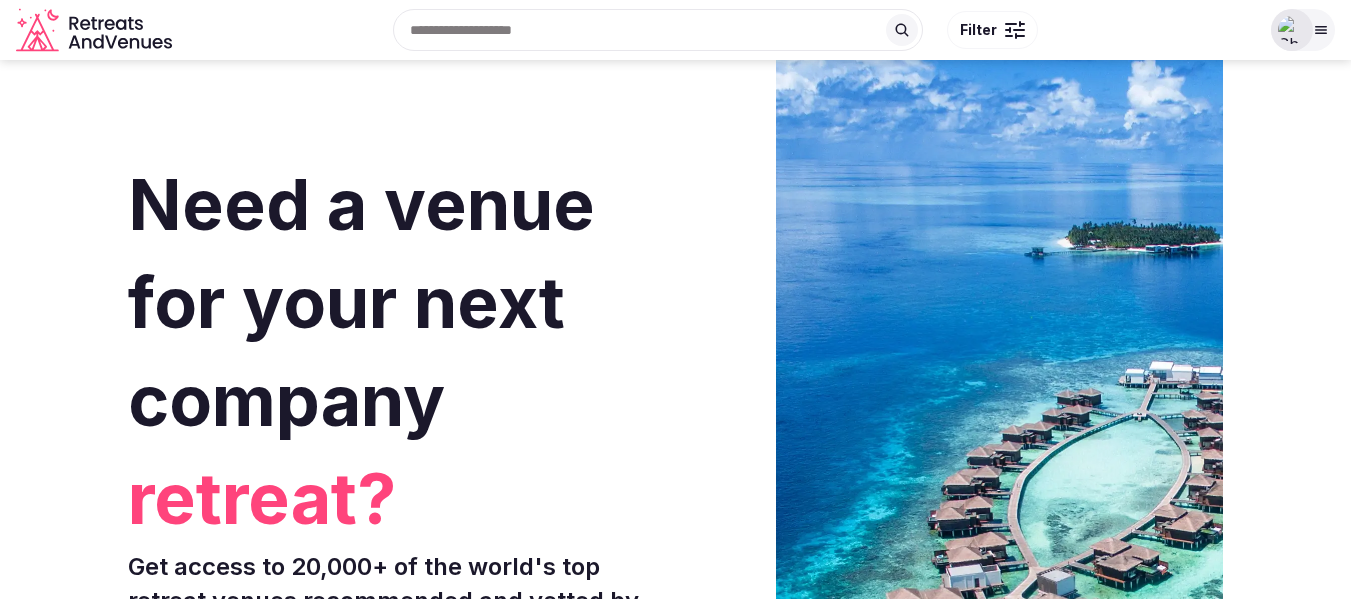 scroll, scrollTop: 0, scrollLeft: 0, axis: both 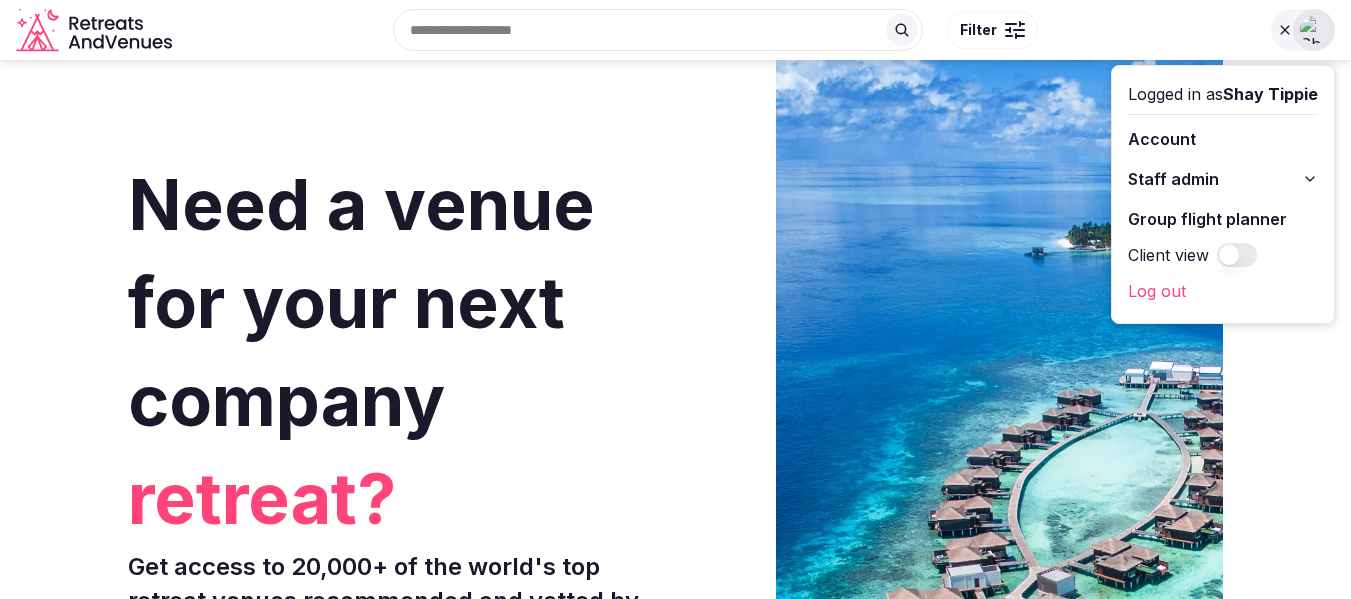 click on "Staff admin" at bounding box center (1173, 179) 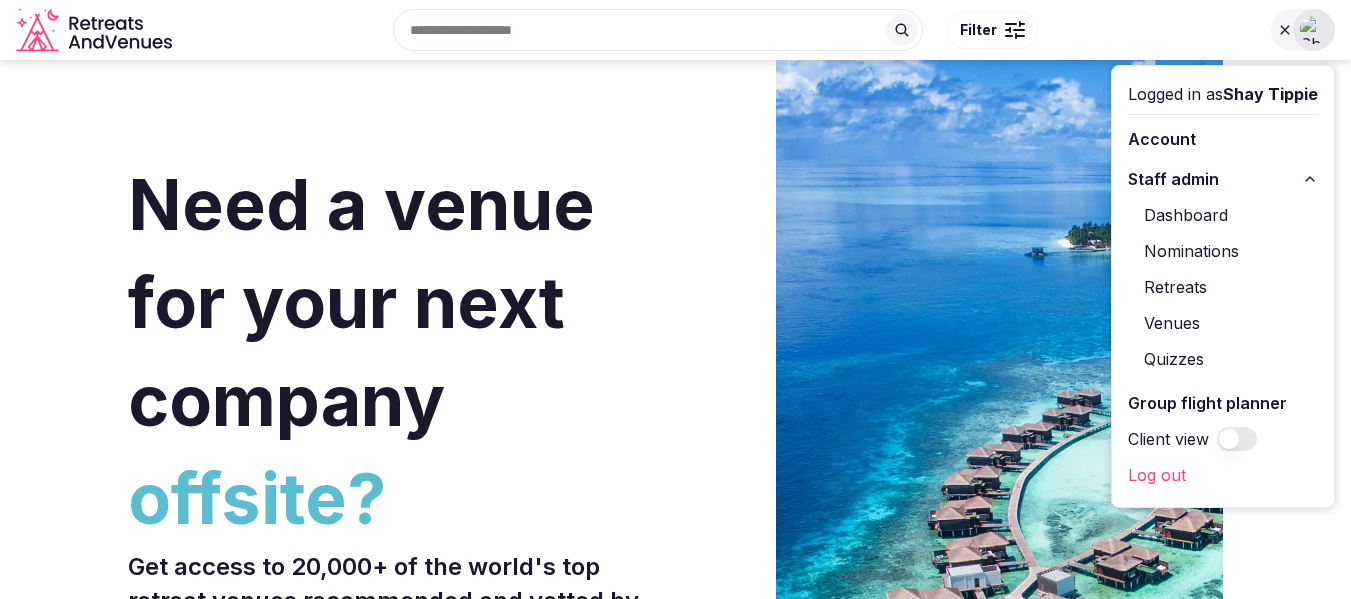click on "Dashboard" at bounding box center [1223, 215] 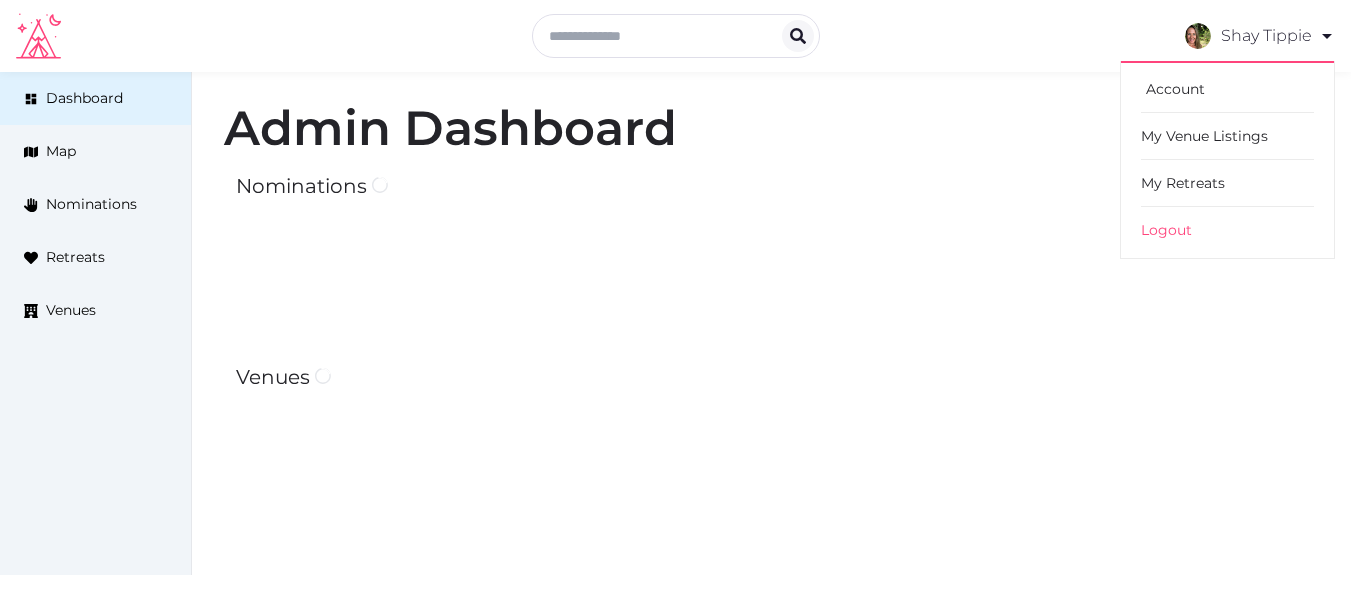 scroll, scrollTop: 0, scrollLeft: 0, axis: both 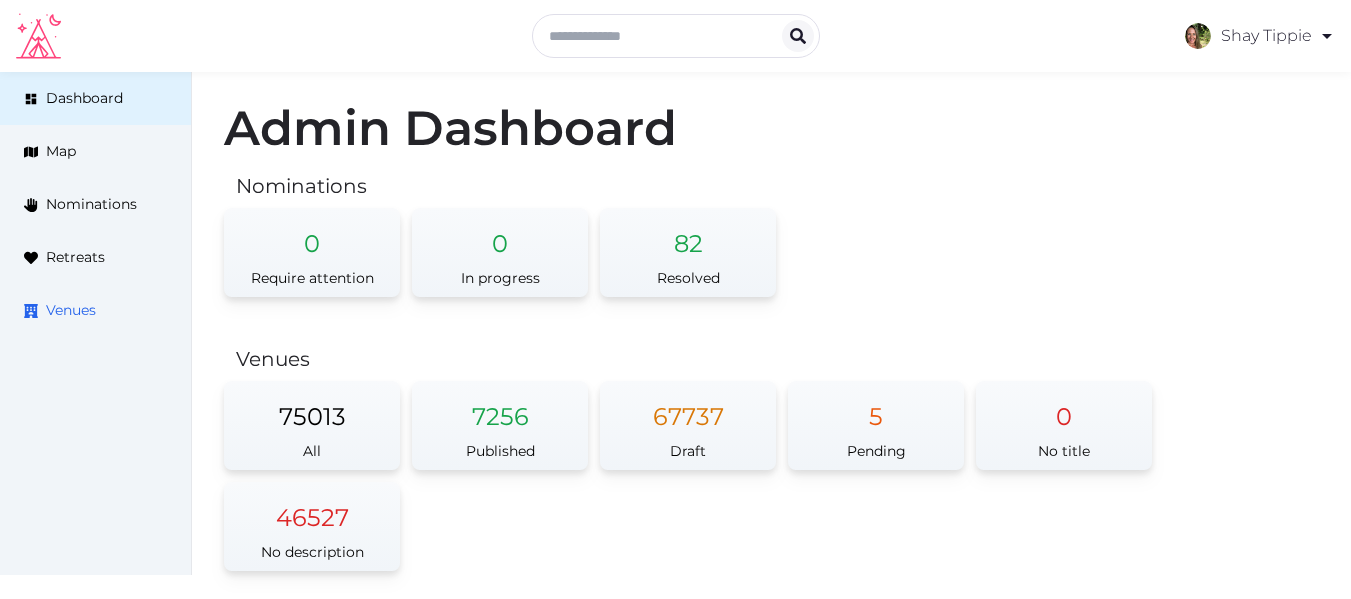 click on "Venues" at bounding box center [95, 310] 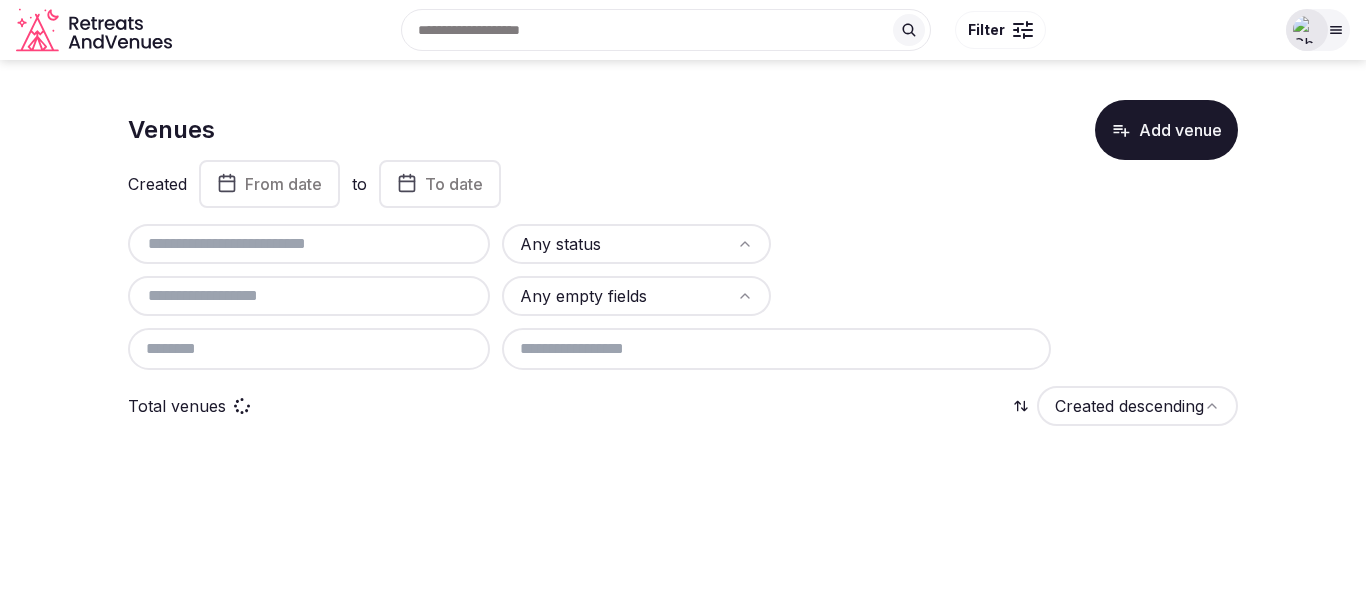 scroll, scrollTop: 0, scrollLeft: 0, axis: both 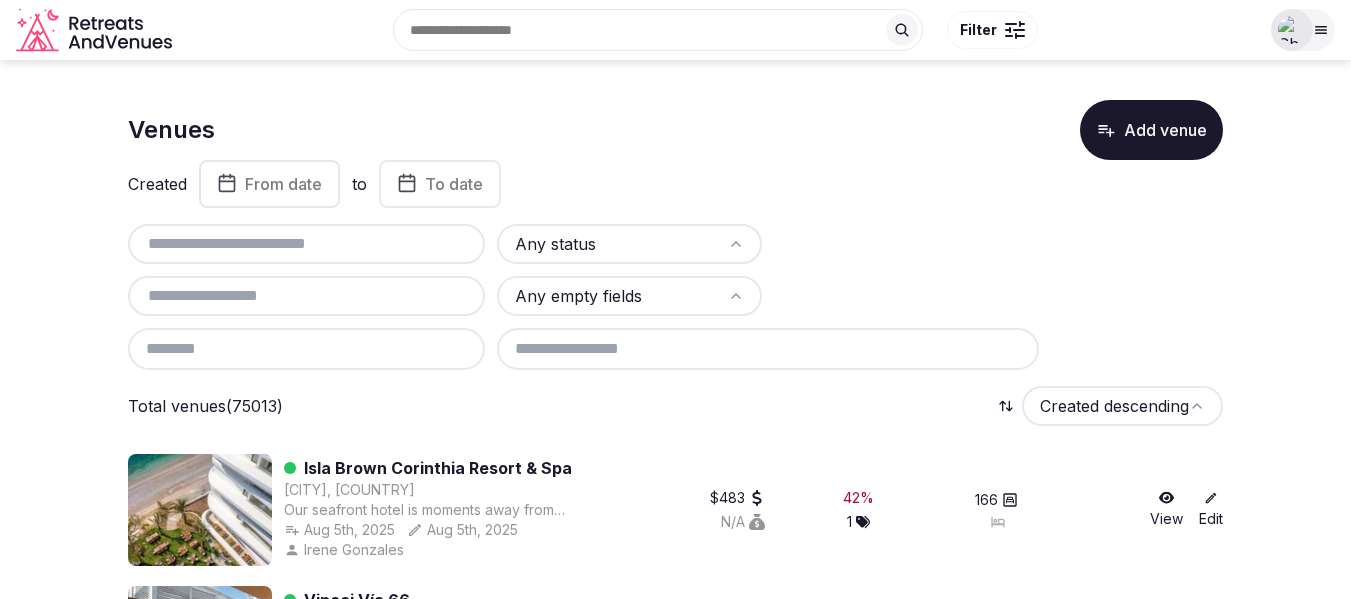 click at bounding box center (306, 244) 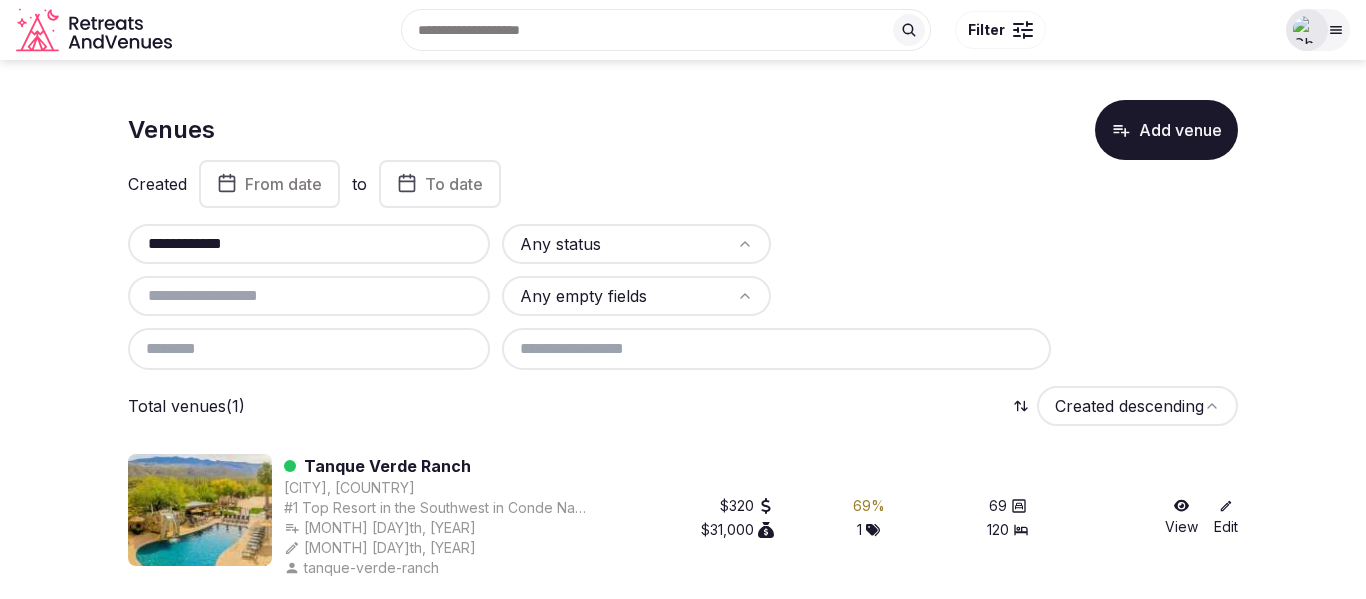type on "**********" 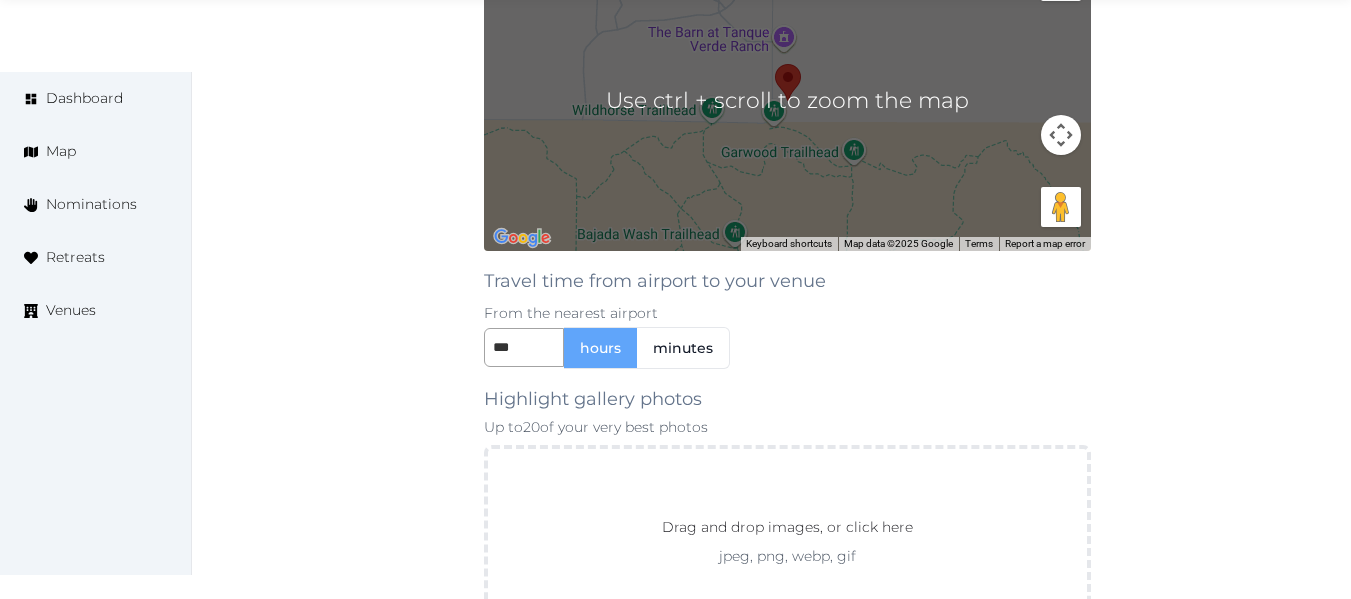 scroll, scrollTop: 1800, scrollLeft: 0, axis: vertical 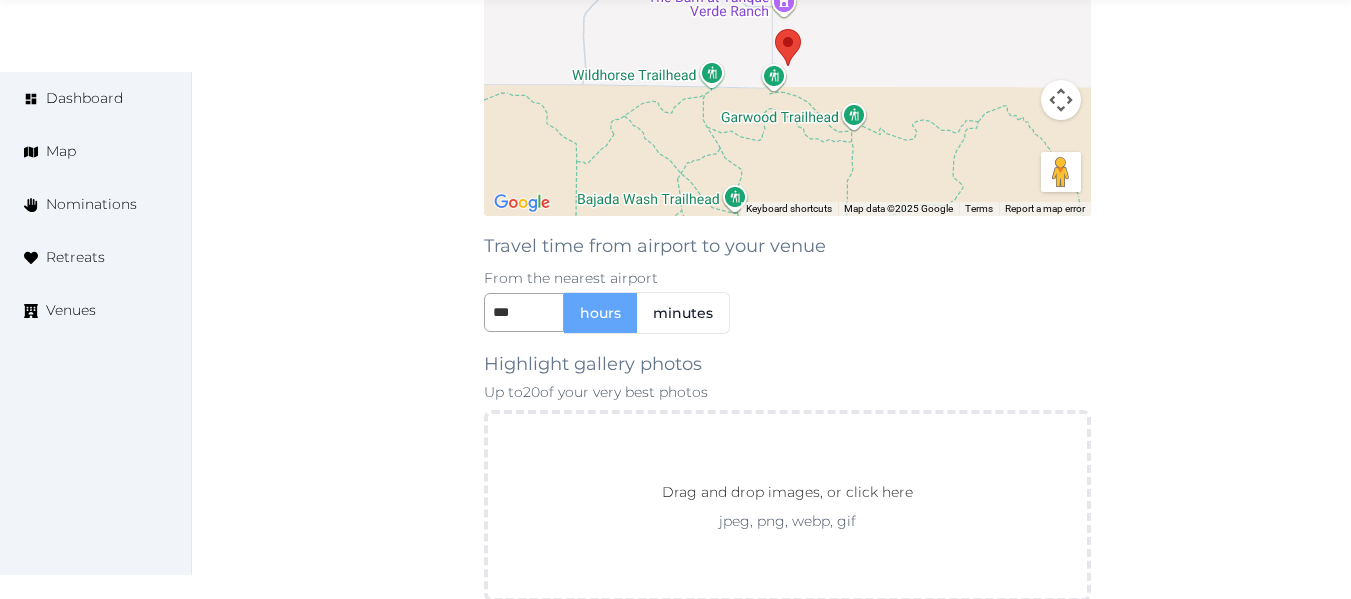 click on "minutes" at bounding box center [683, 313] 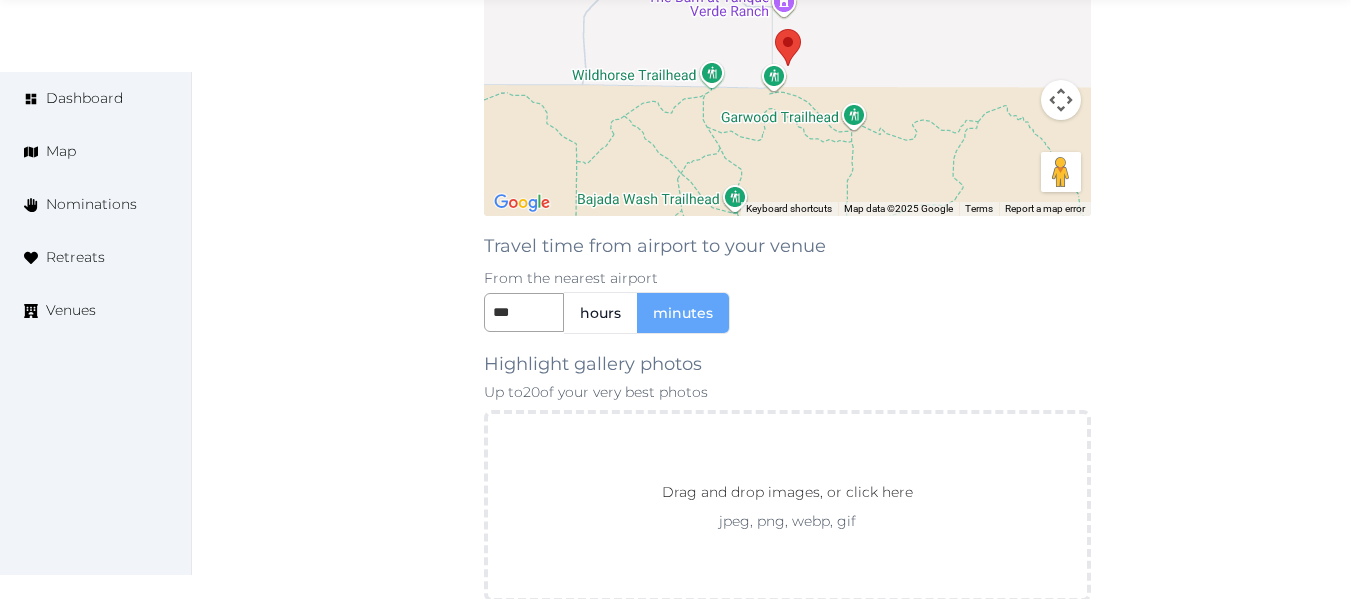 click on "hours" at bounding box center [600, 313] 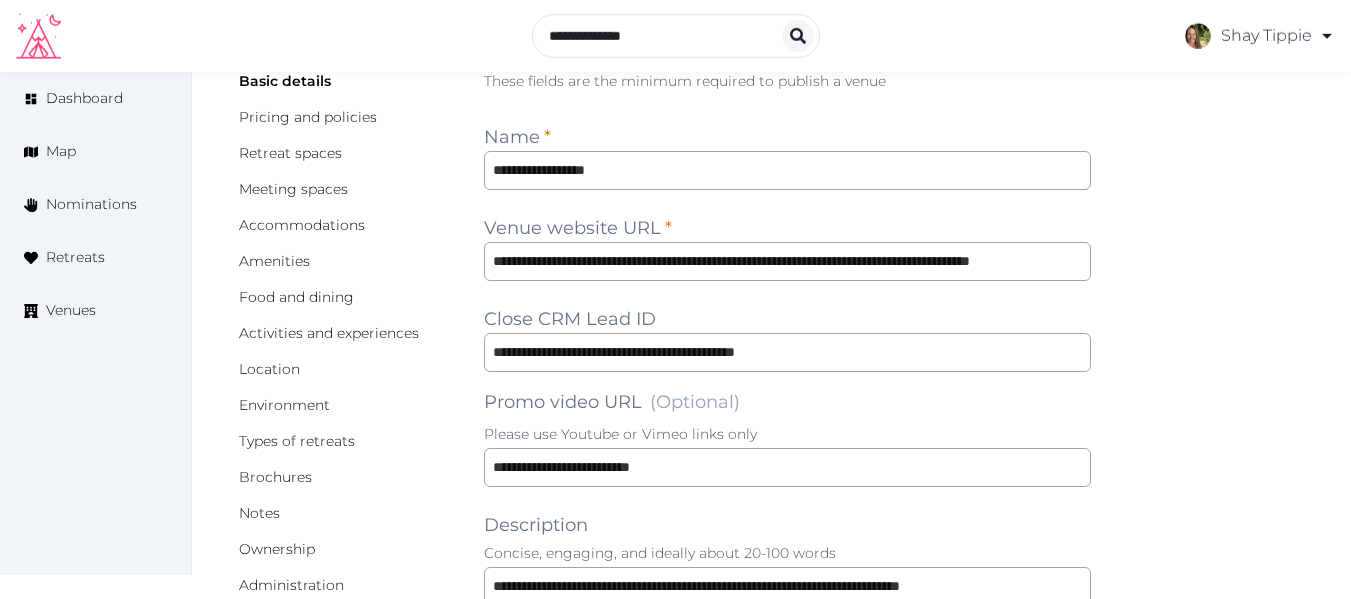 scroll, scrollTop: 100, scrollLeft: 0, axis: vertical 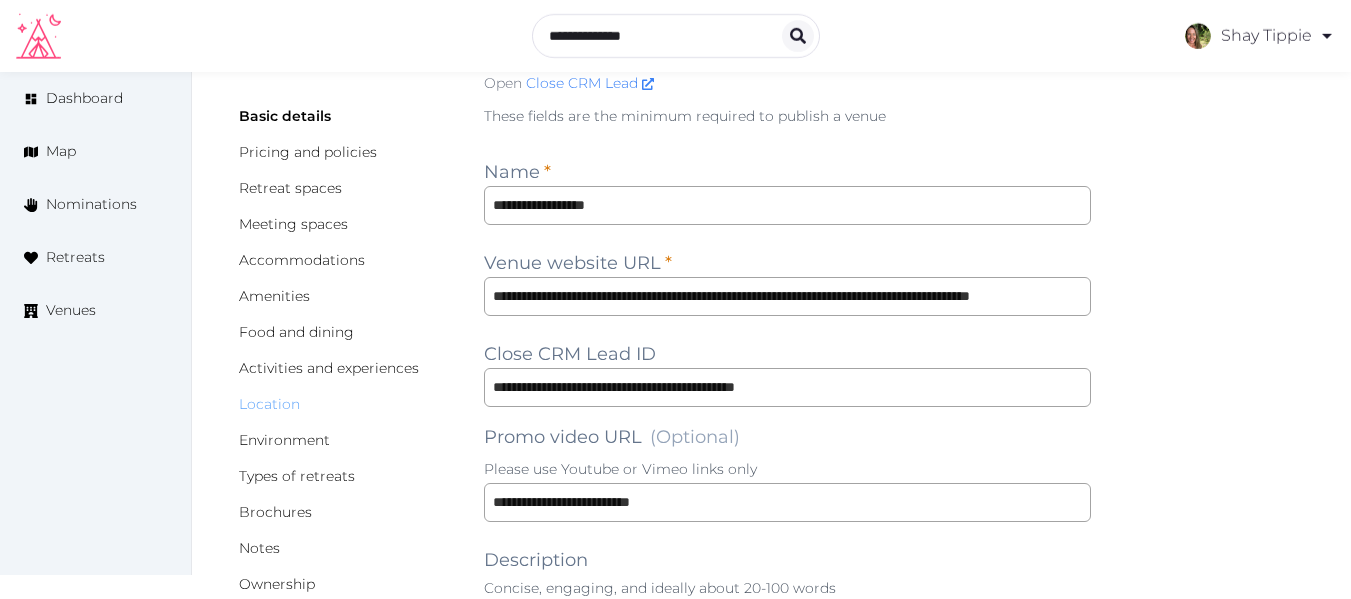 click on "Location" at bounding box center (269, 404) 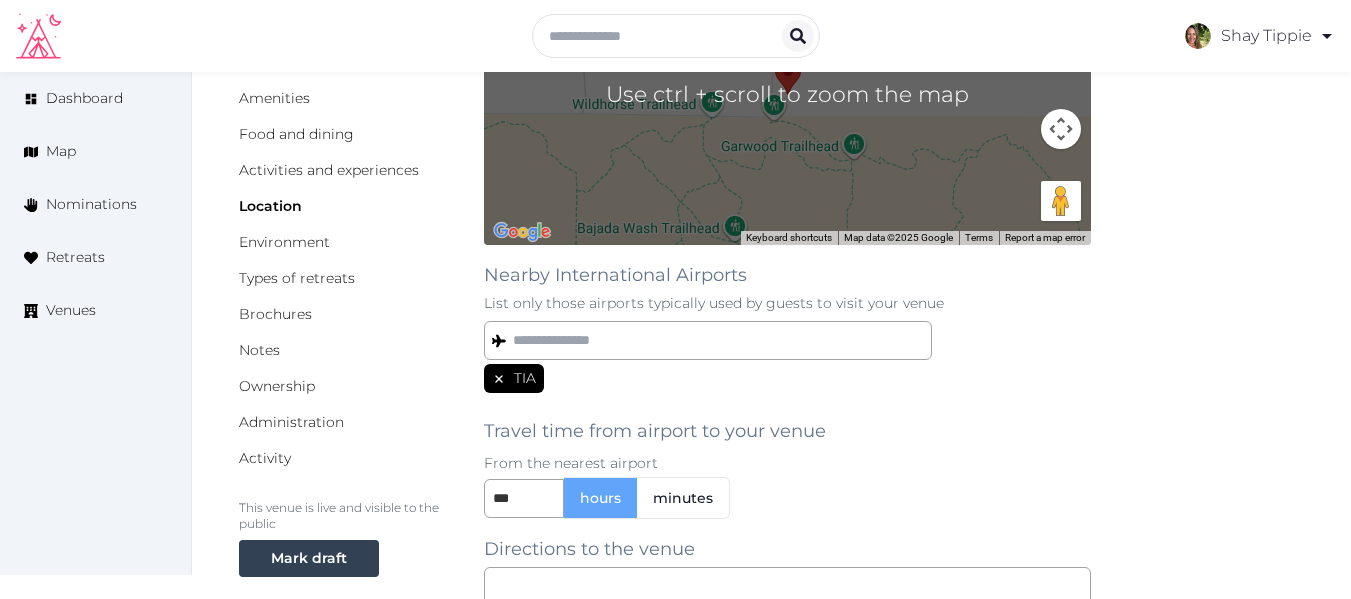scroll, scrollTop: 300, scrollLeft: 0, axis: vertical 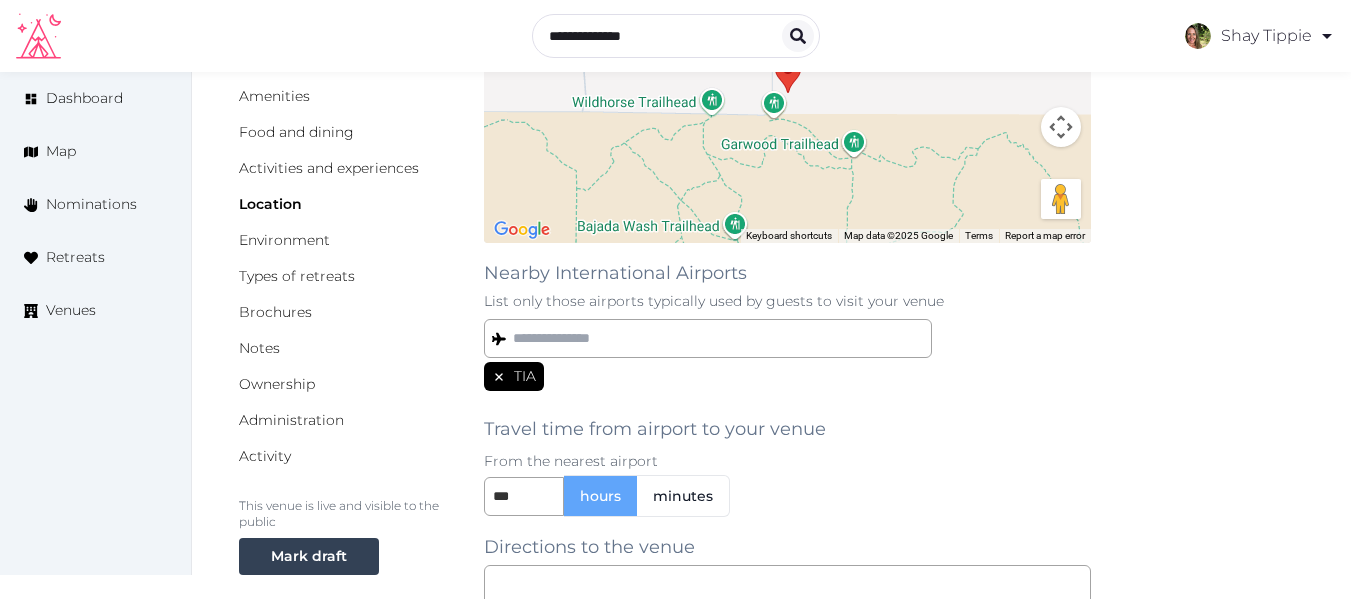click 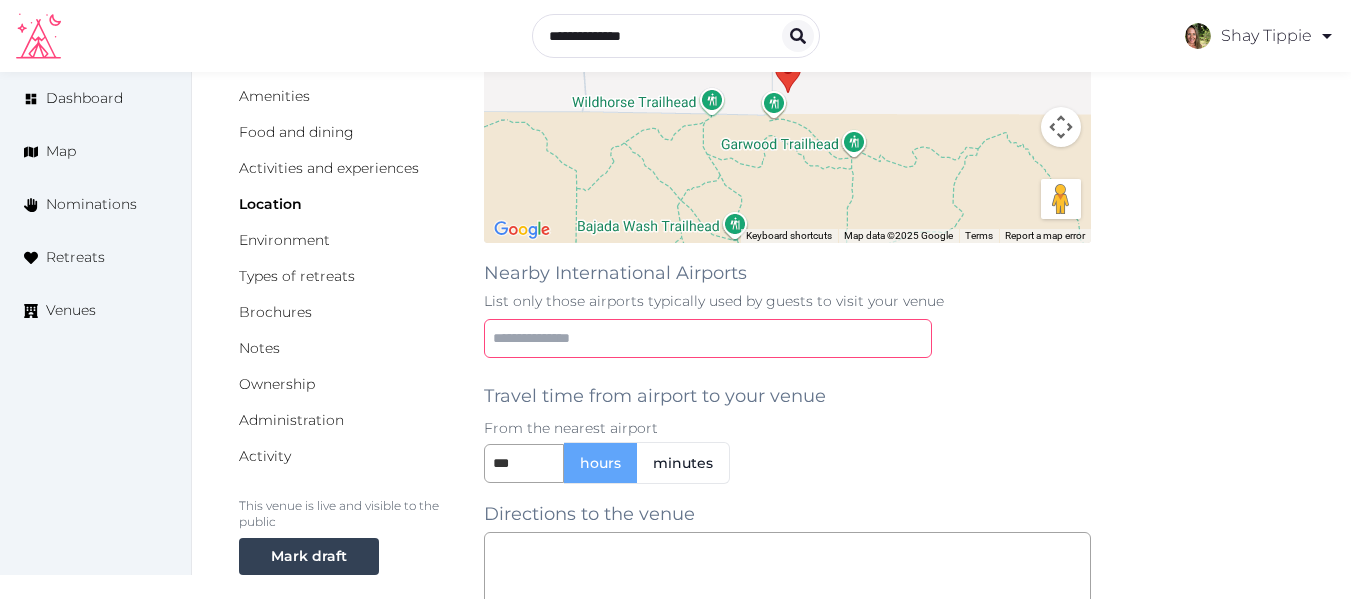 click at bounding box center (708, 338) 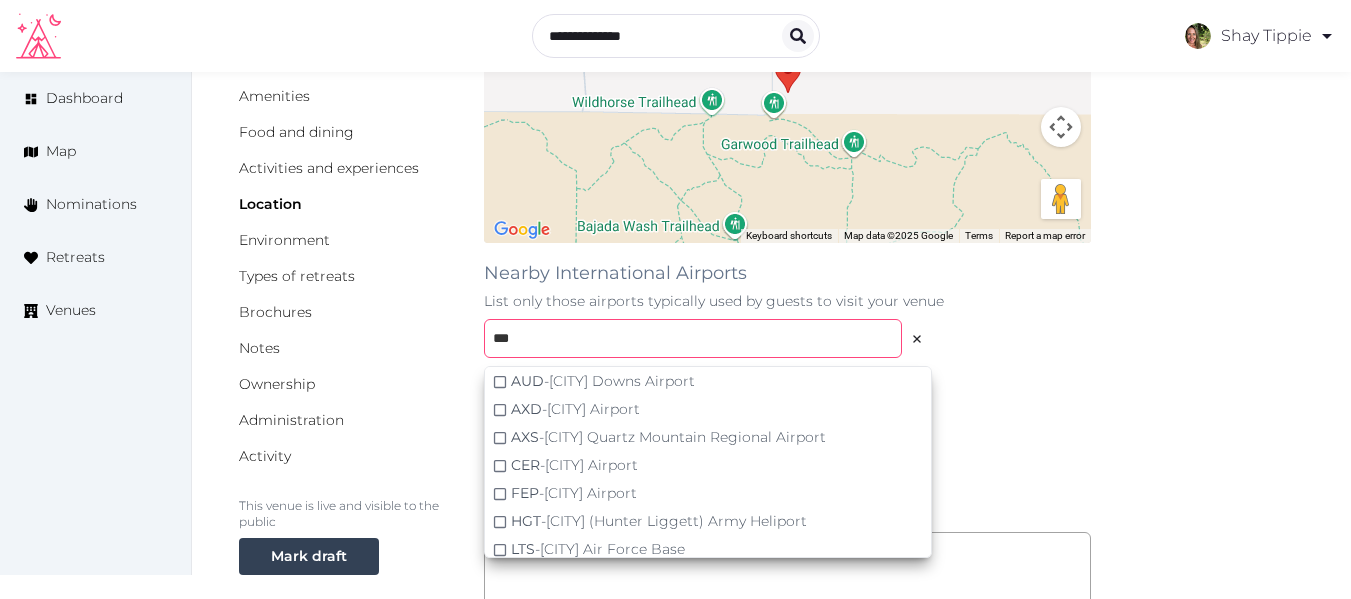 drag, startPoint x: 517, startPoint y: 342, endPoint x: 424, endPoint y: 347, distance: 93.13431 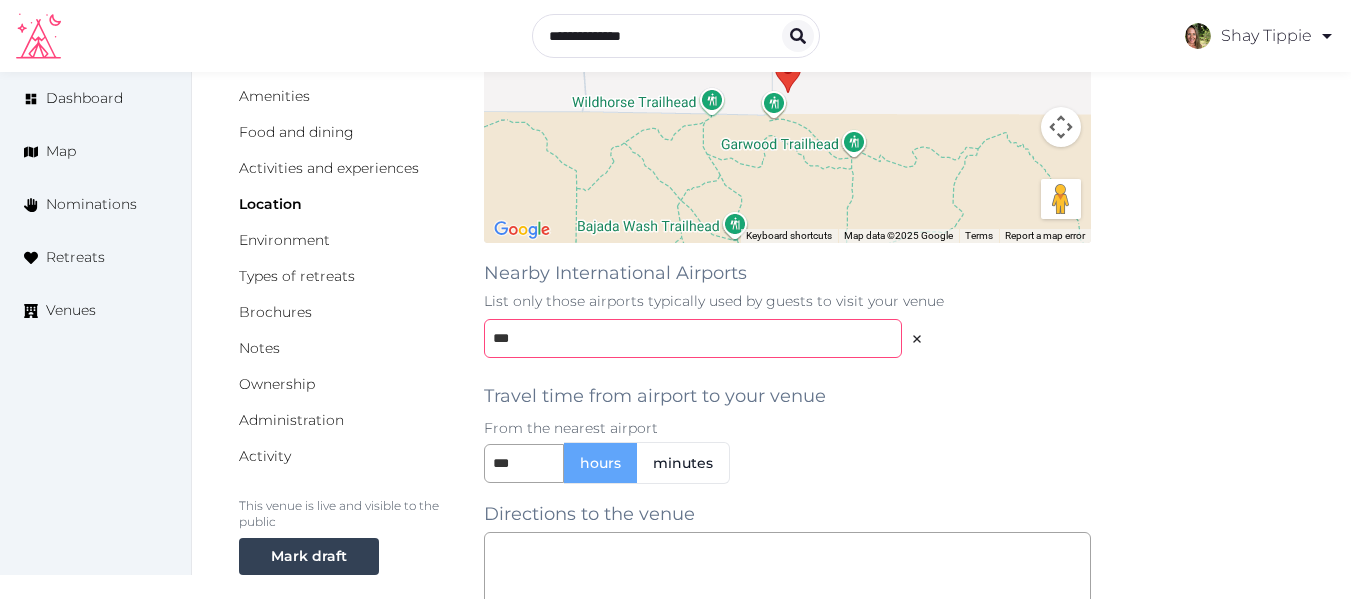 type on "***" 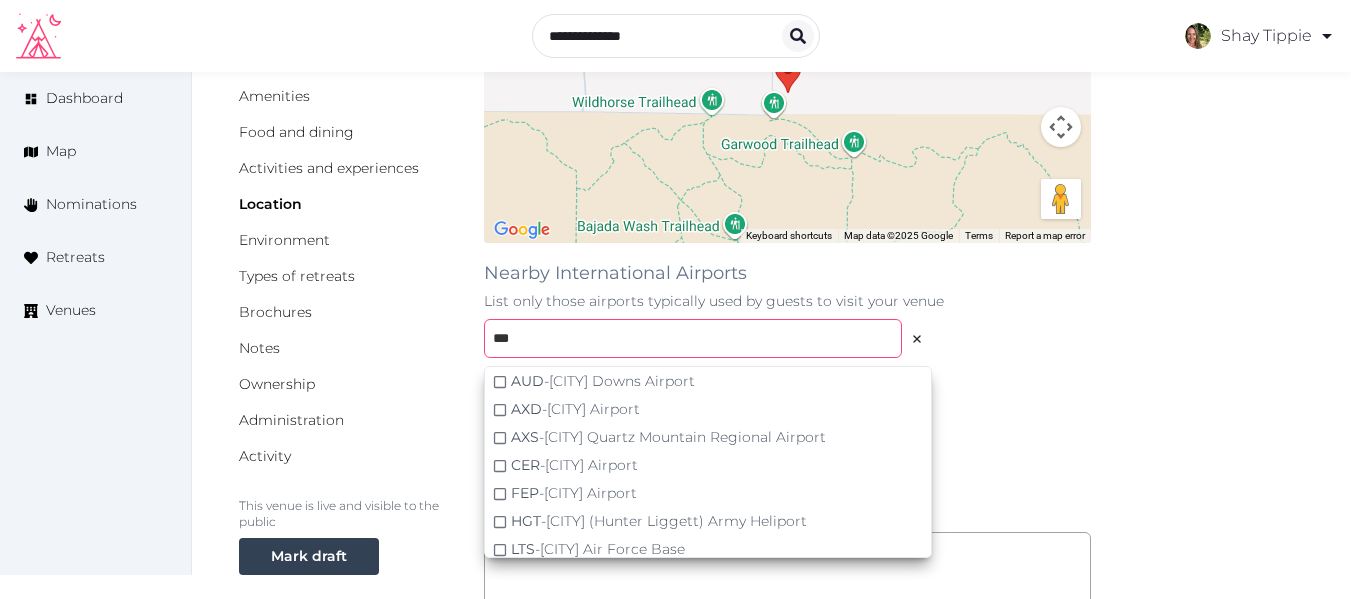 click on "***" at bounding box center (693, 338) 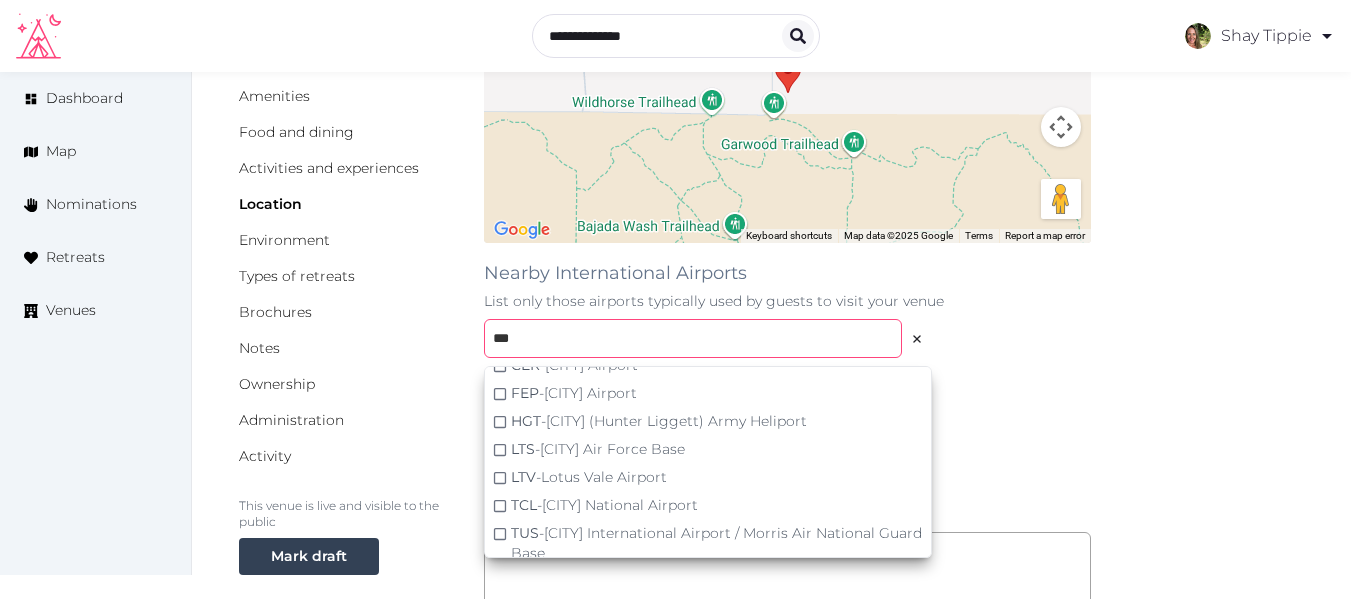 scroll, scrollTop: 181, scrollLeft: 0, axis: vertical 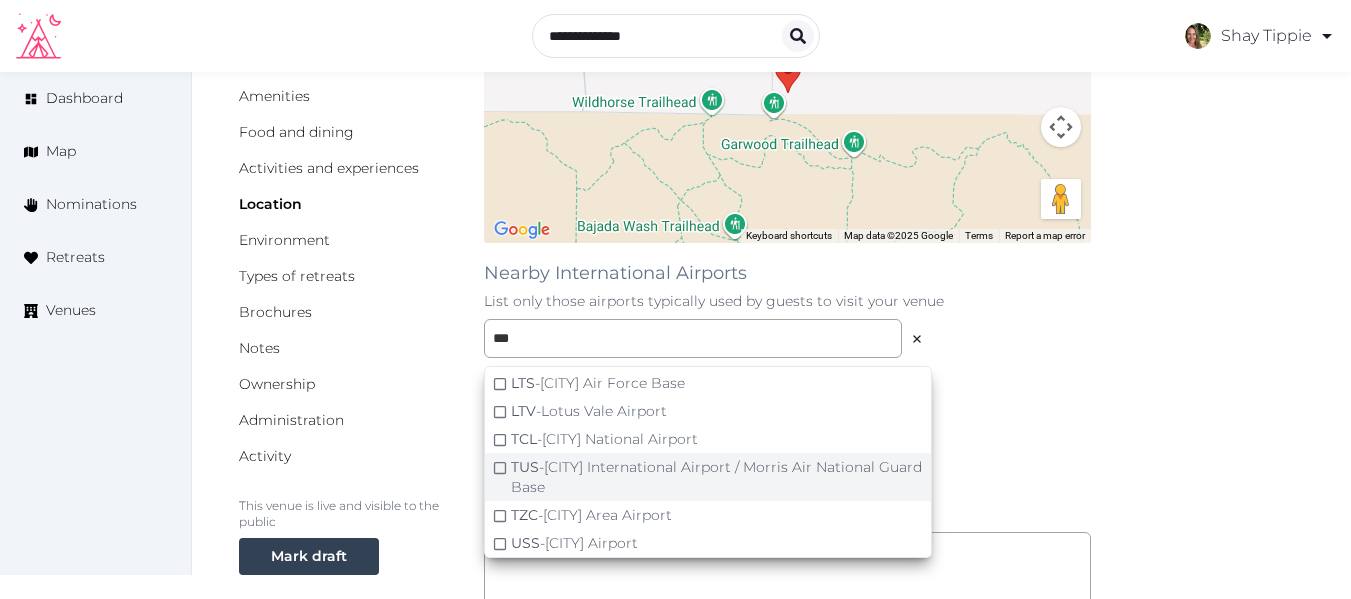 click 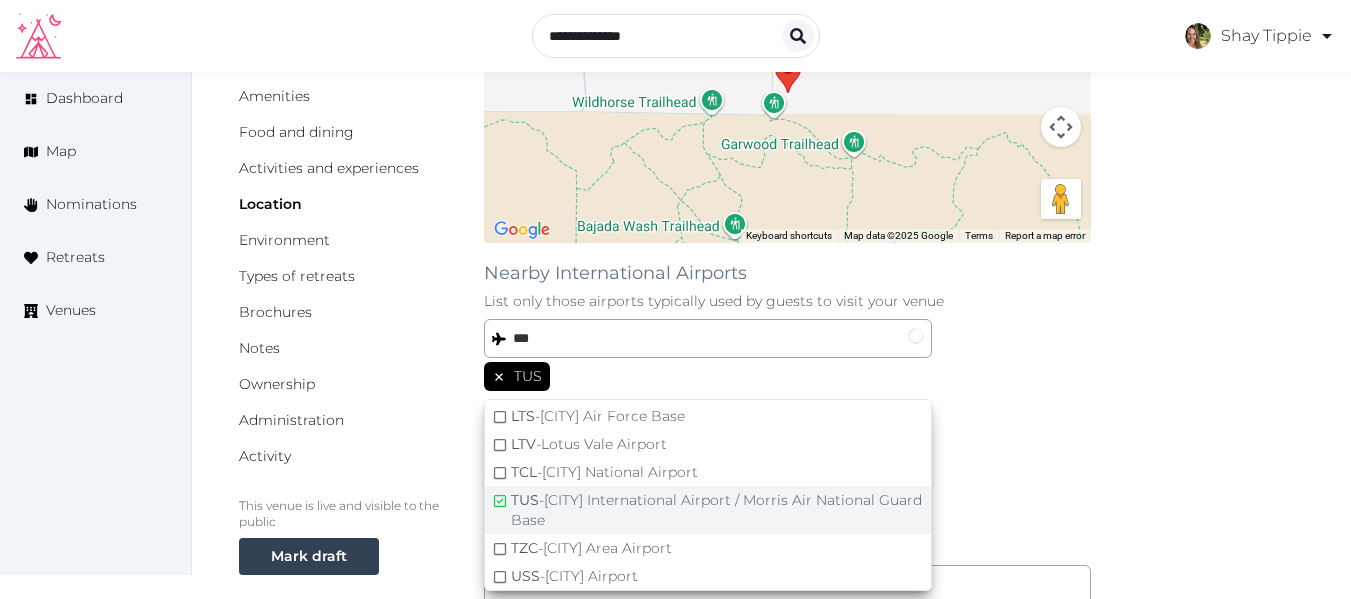 click on "**********" at bounding box center (771, 483) 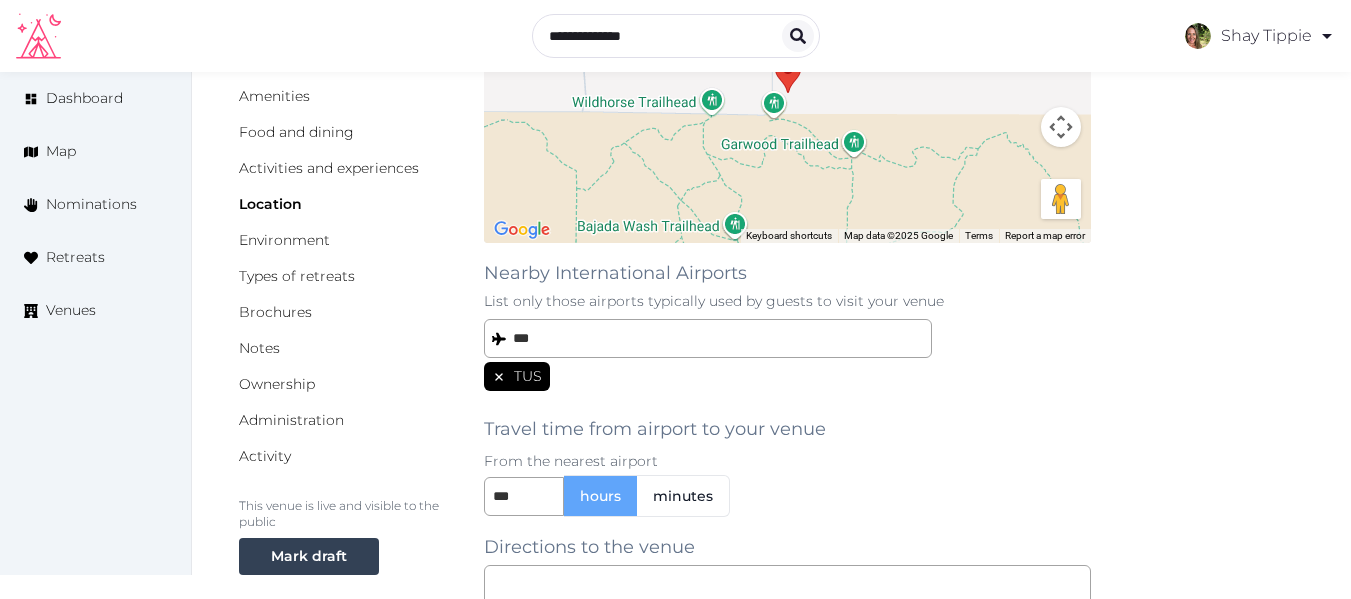 scroll, scrollTop: 180, scrollLeft: 0, axis: vertical 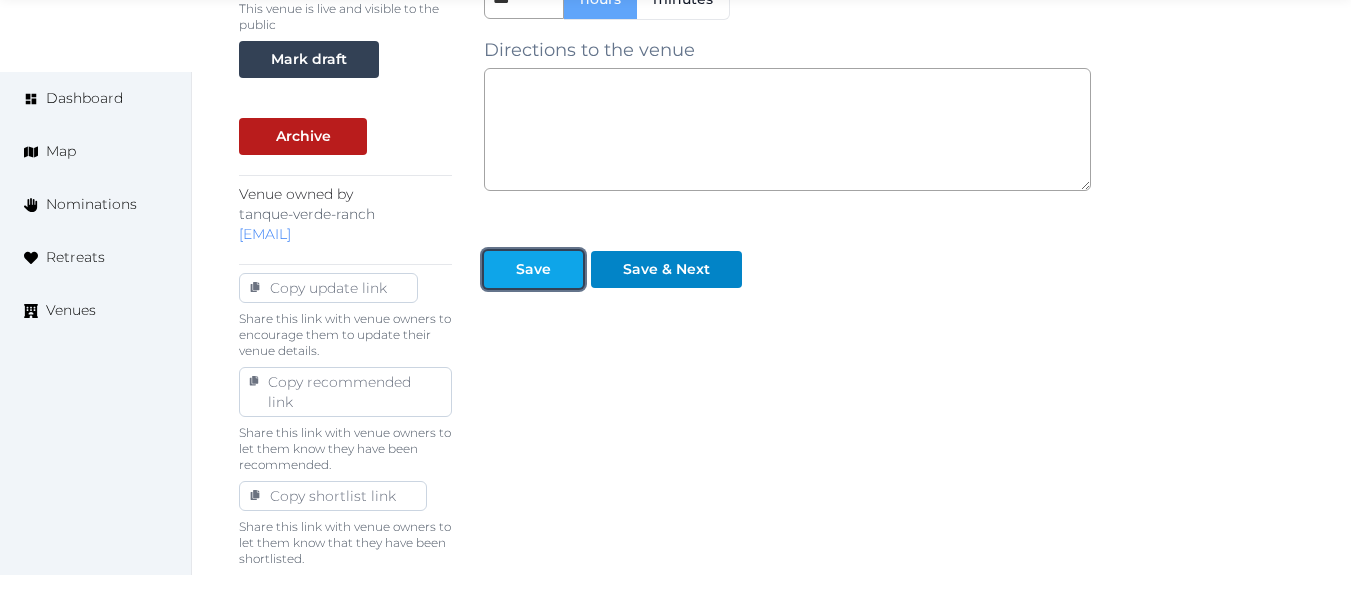 click on "Save" at bounding box center [533, 269] 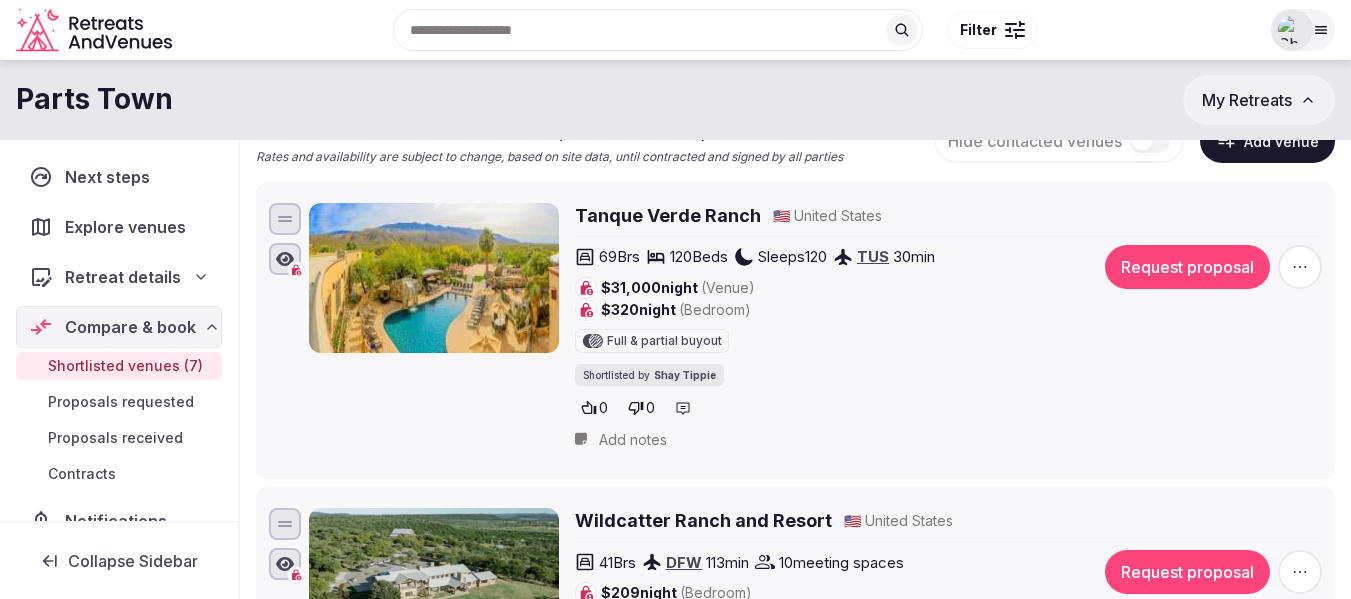 scroll, scrollTop: 0, scrollLeft: 0, axis: both 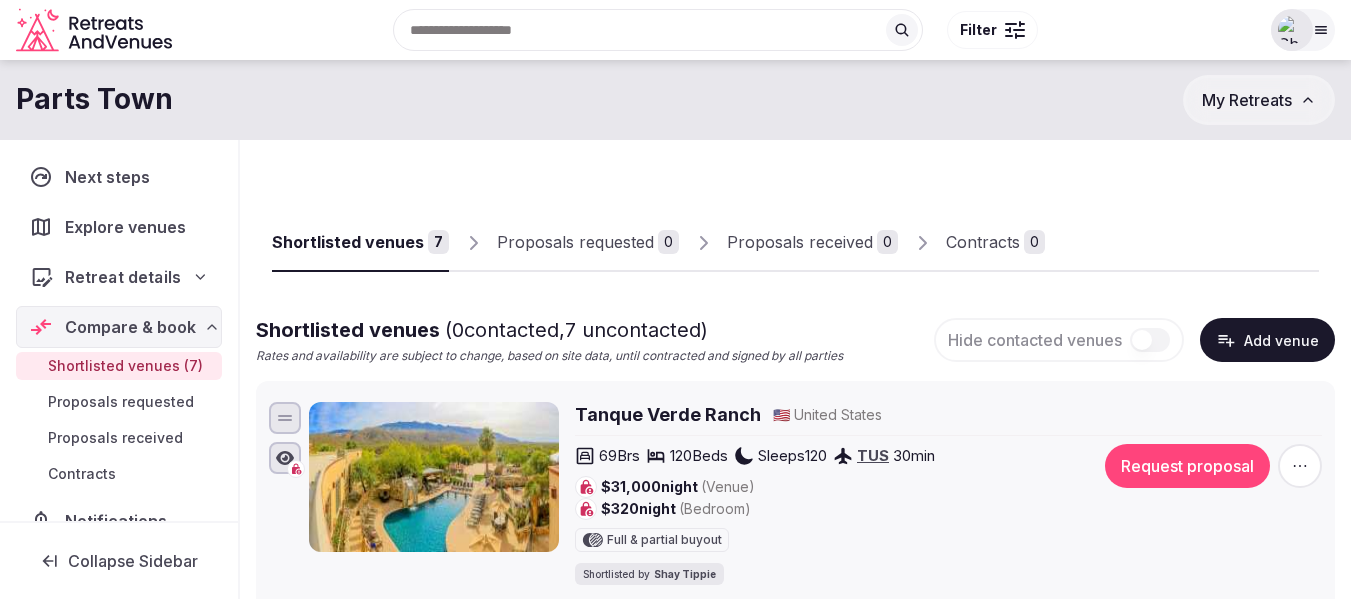 click on "Retreat details" at bounding box center [122, 277] 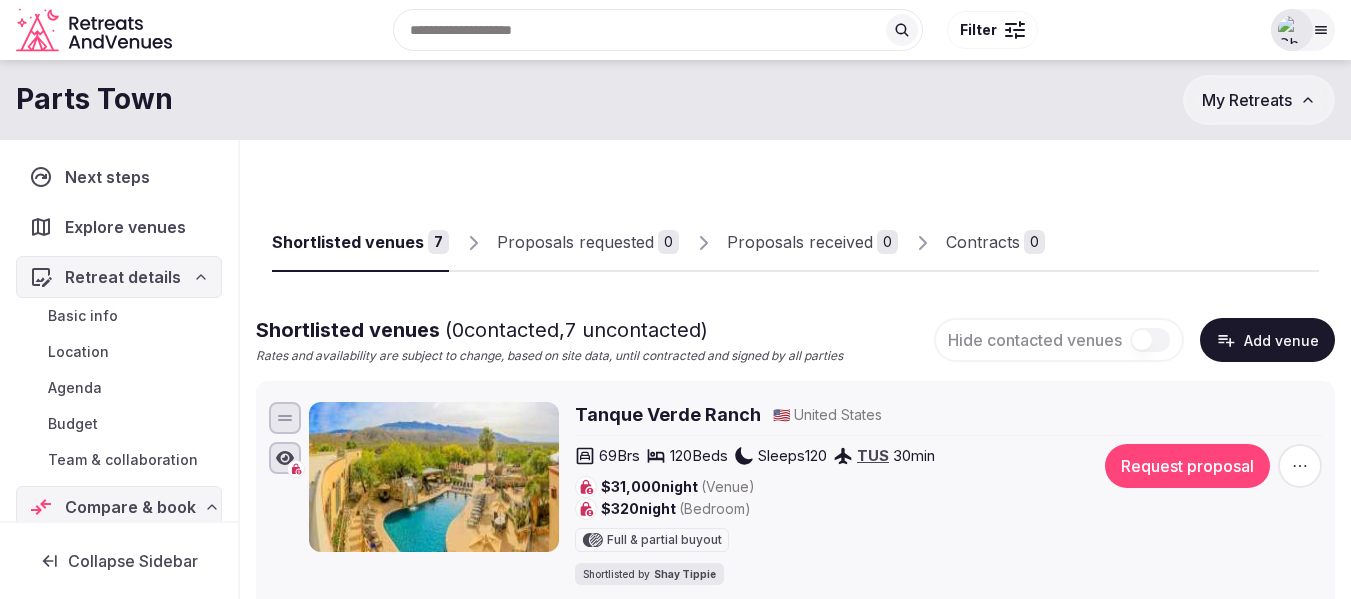click on "Basic info" at bounding box center [83, 316] 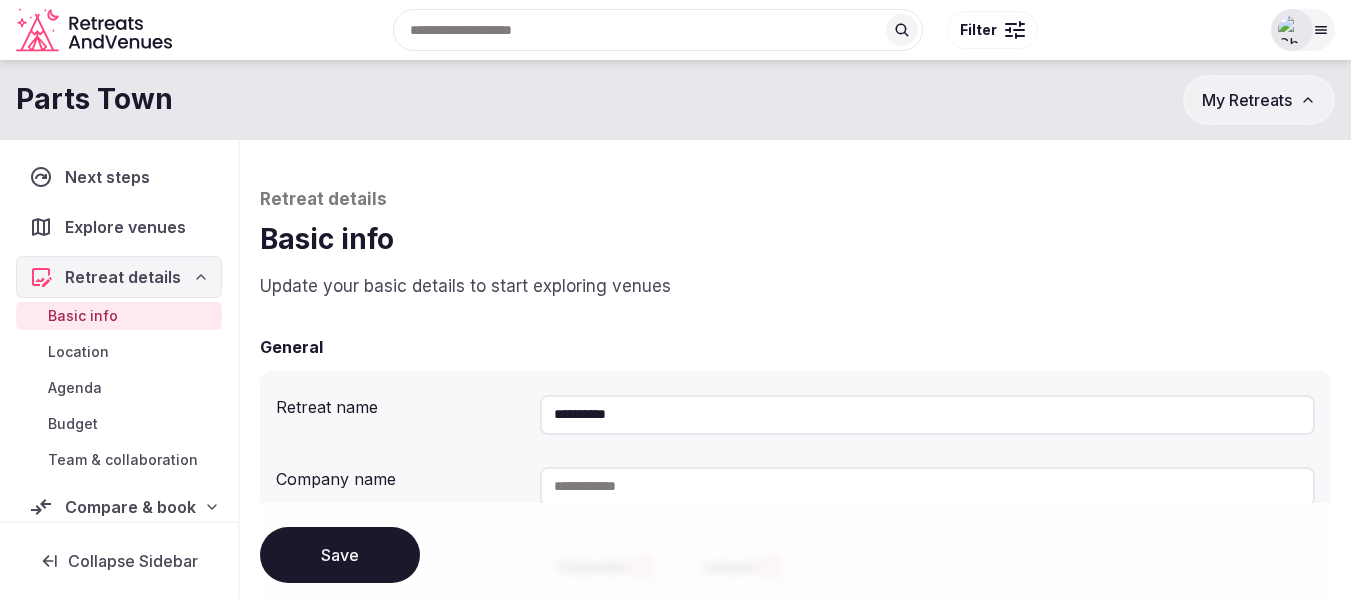 click on "**********" at bounding box center (927, 415) 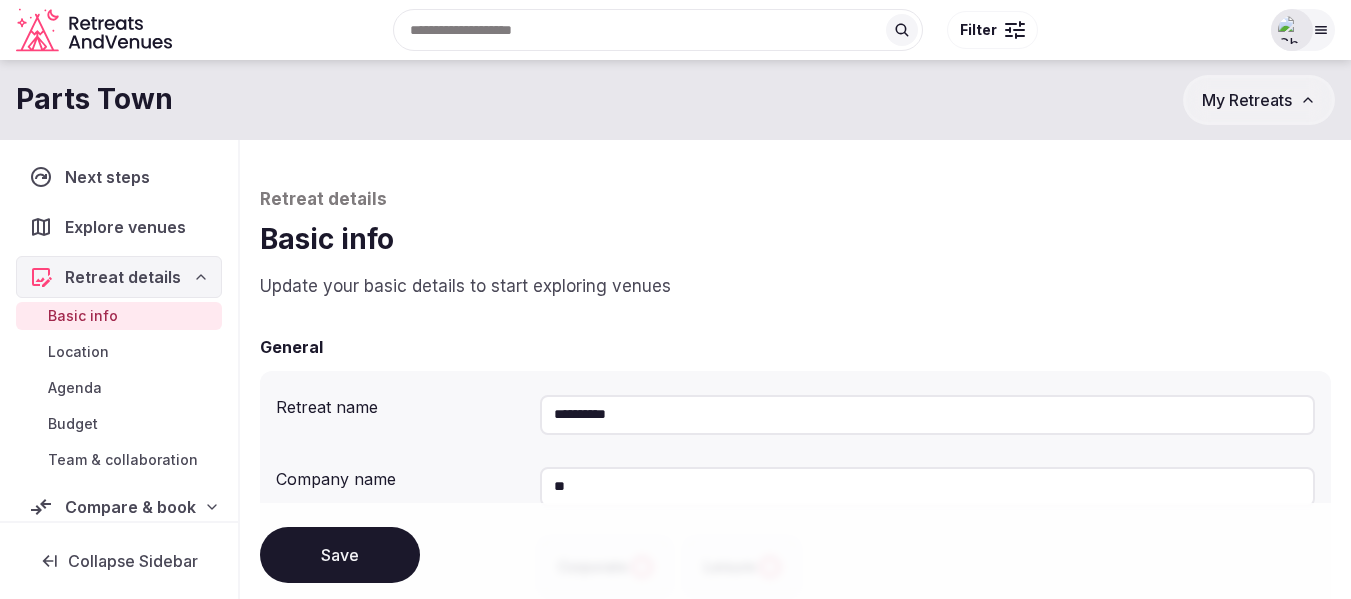 type on "*" 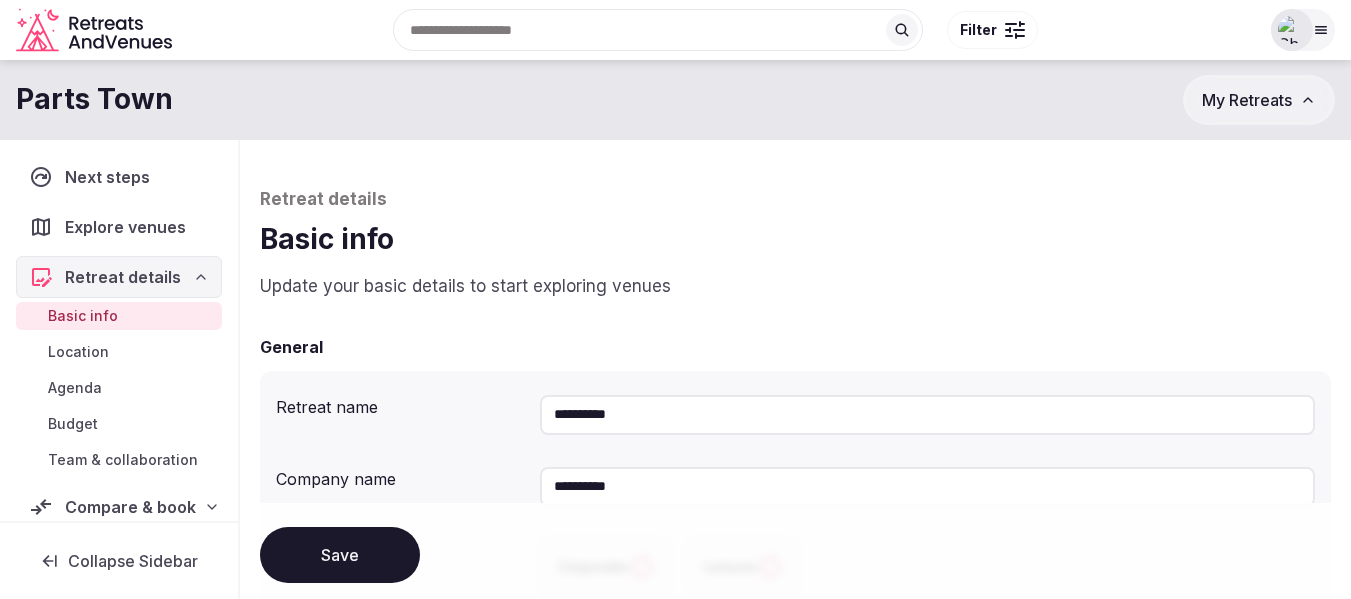 type on "**********" 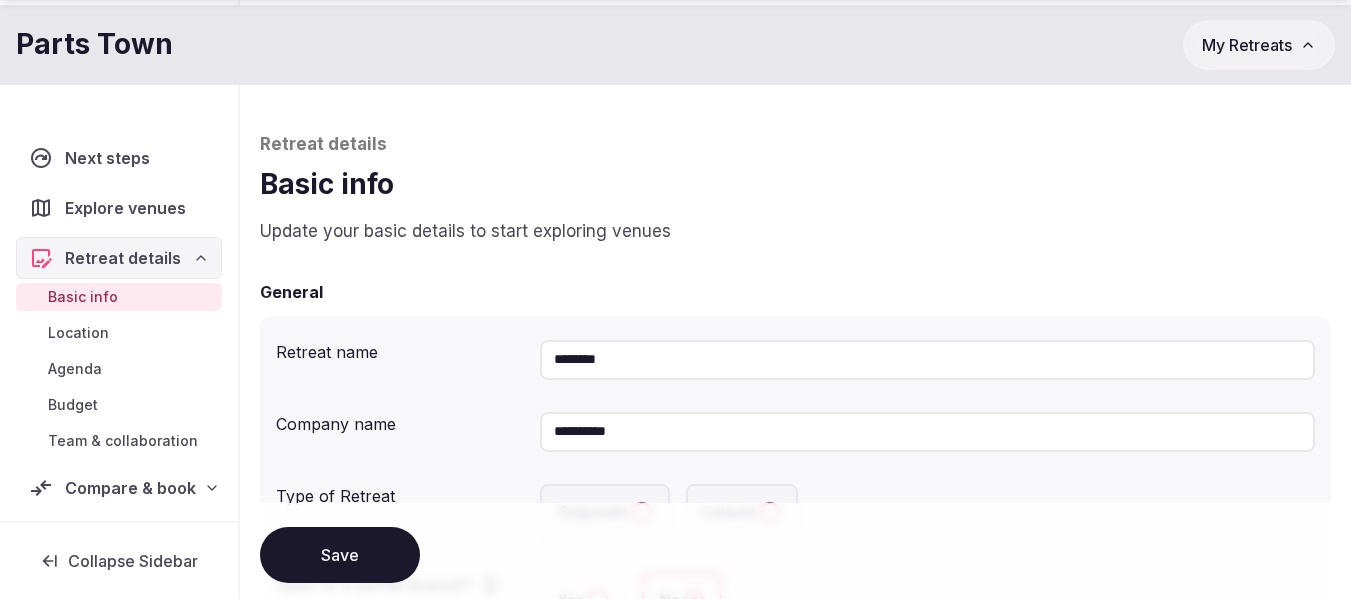 scroll, scrollTop: 200, scrollLeft: 0, axis: vertical 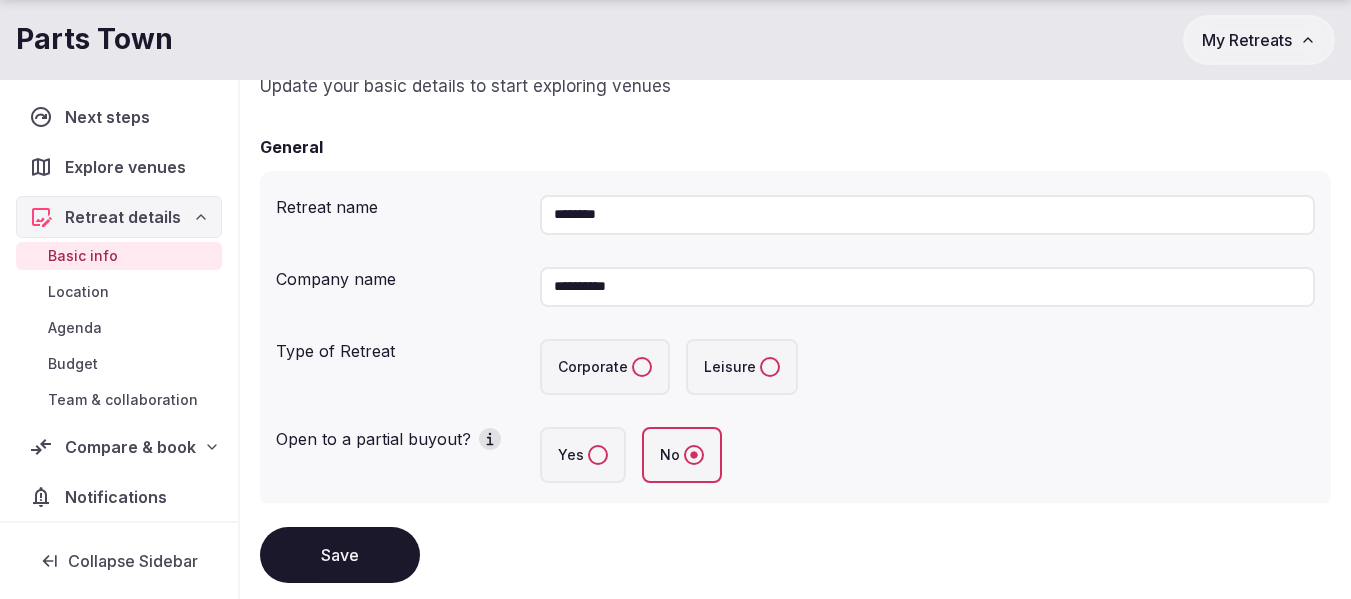 type on "********" 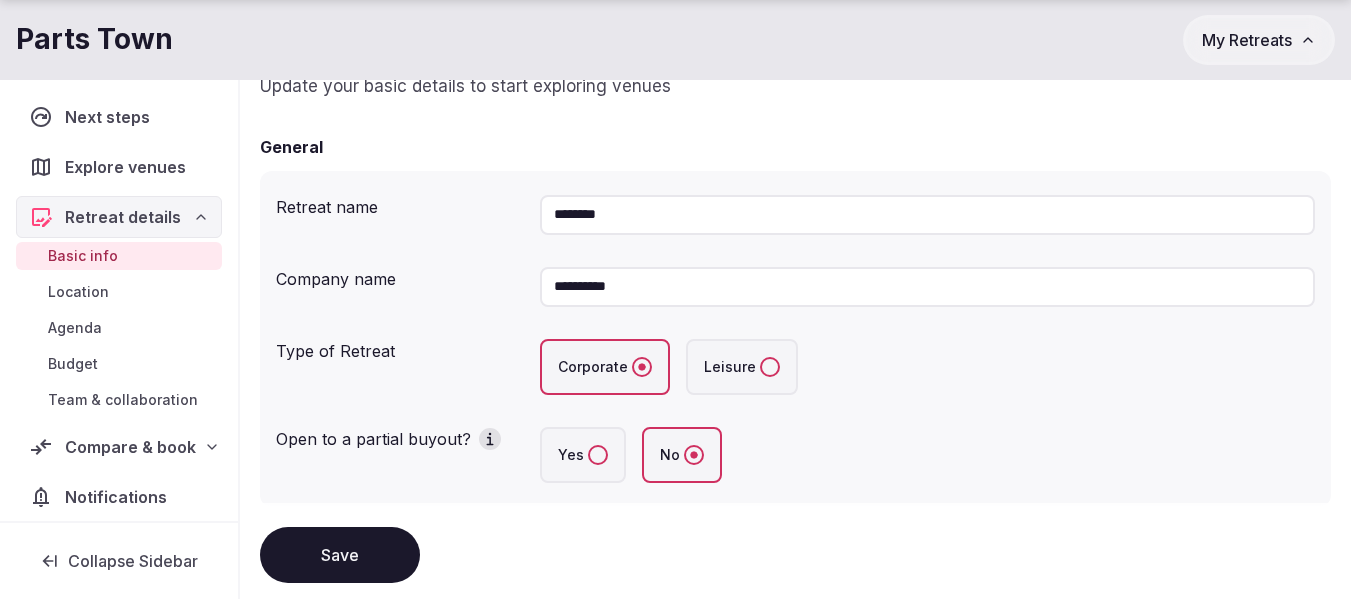 scroll, scrollTop: 500, scrollLeft: 0, axis: vertical 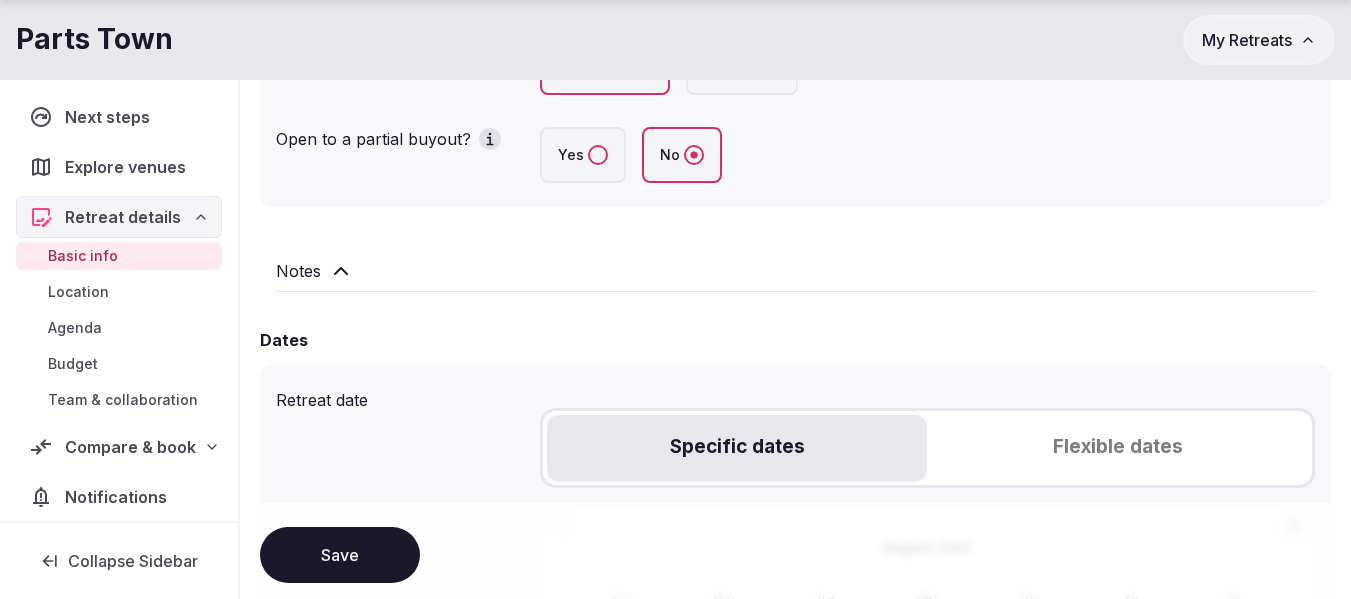 click on "Yes" at bounding box center [598, 155] 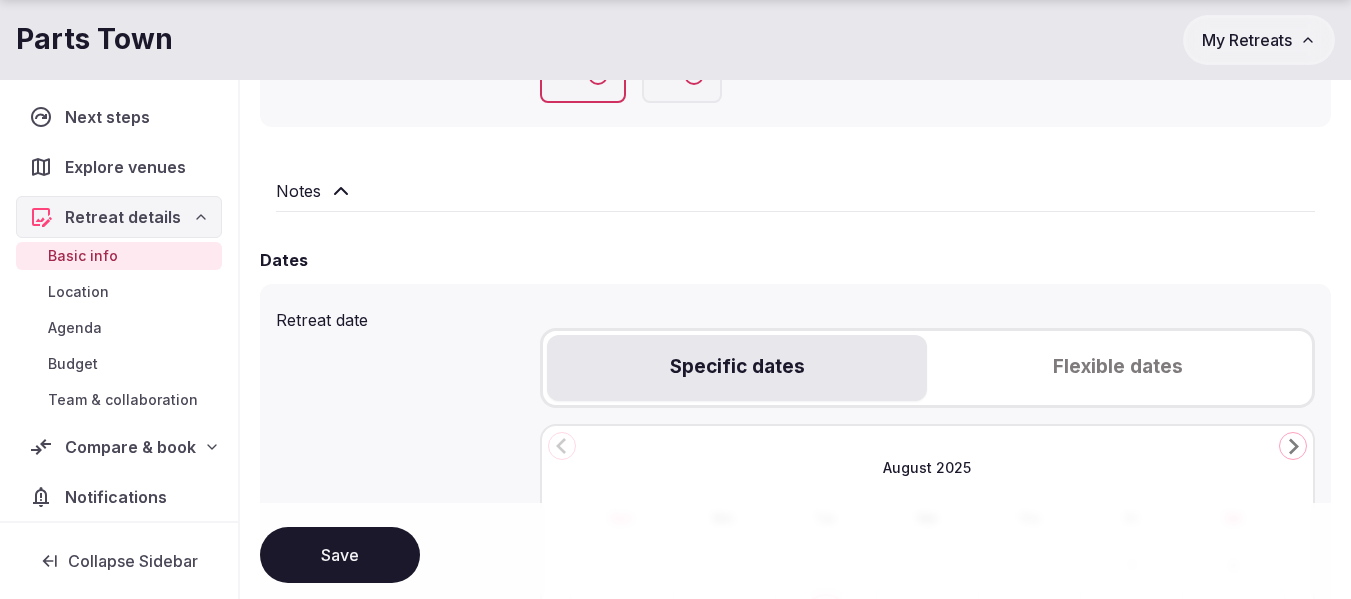 scroll, scrollTop: 700, scrollLeft: 0, axis: vertical 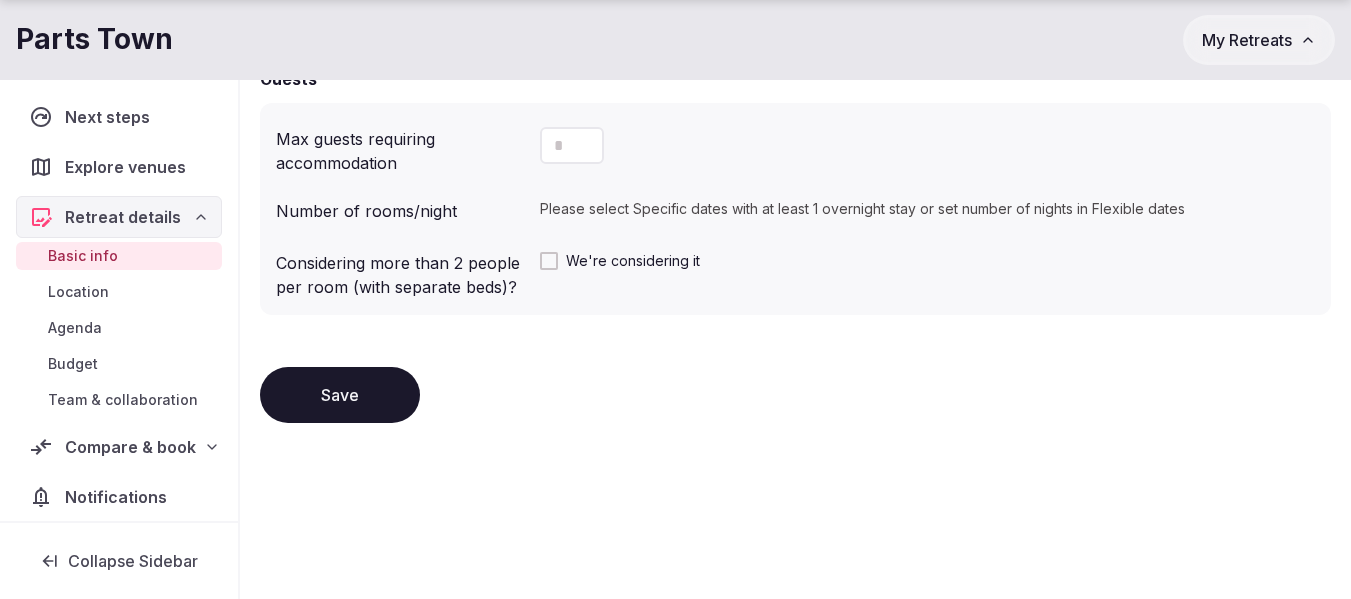click on "Save" at bounding box center (340, 395) 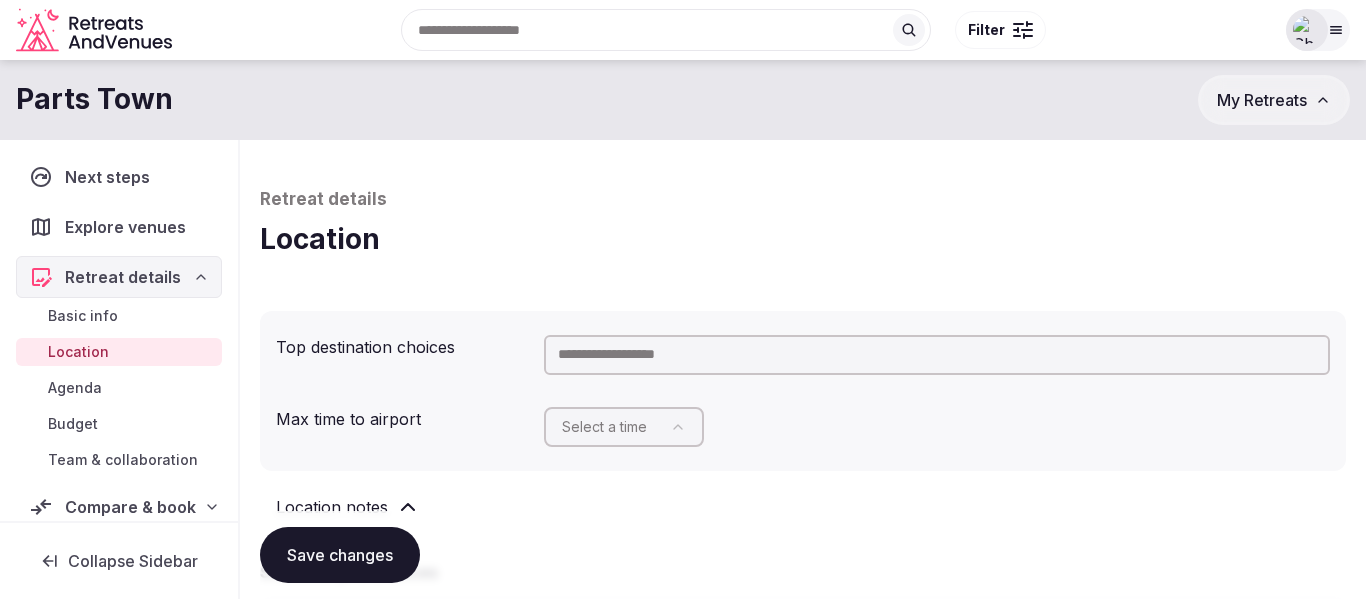 click on "Recent searches Amsterdam, Netherlands Türkiye Lisbon, Portugal Montenegro Albania Search Popular Destinations Toscana, Italy Riviera Maya, Mexico Indonesia, Bali California, USA New York, USA Napa Valley, USA Beja, Portugal Canarias, Spain Filter Explore  destinations Filter Logged in as  Shay Tippie Account Staff admin Group flight planner Client view Log out Logged in as  Shay Tippie Account Staff admin Group flight planner Client view Log out Parts Town My Retreats Next steps Explore venues Retreat details Basic info Location Agenda Budget Team & collaboration Compare & book Notifications Collapse Sidebar Retreat details Location Top destination choices   Max time to airport   Select a time Location notes Seasonal preferences What are the preferred seasons for your retreat experience?  Check all that apply.   Summer - Hot Weather Spring/Fall - Mild Weather Winter - Cold Weather Seasonal notes Environment What environment/setting are you looking for?   + Select environment Property type     + Add location" at bounding box center [683, 299] 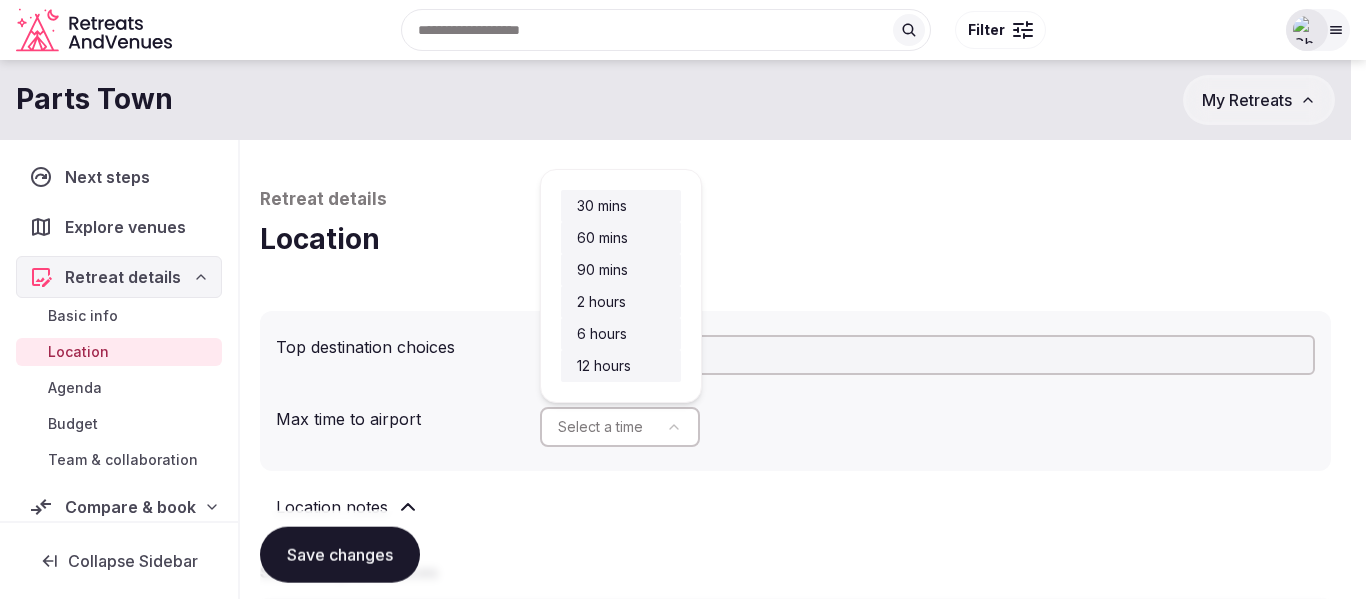 click on "Recent searches Amsterdam, Netherlands Türkiye Lisbon, Portugal Montenegro Albania Search Popular Destinations Toscana, Italy Riviera Maya, Mexico Indonesia, Bali California, USA New York, USA Napa Valley, USA Beja, Portugal Canarias, Spain Filter Explore  destinations Filter Logged in as  Shay Tippie Account Staff admin Group flight planner Client view Log out Logged in as  Shay Tippie Account Staff admin Group flight planner Client view Log out Parts Town My Retreats Next steps Explore venues Retreat details Basic info Location Agenda Budget Team & collaboration Compare & book Notifications Collapse Sidebar Retreat details Location Top destination choices   Max time to airport   Select a time Location notes Seasonal preferences What are the preferred seasons for your retreat experience?  Check all that apply.   Summer - Hot Weather Spring/Fall - Mild Weather Winter - Cold Weather Seasonal notes Environment What environment/setting are you looking for?   + Select environment Property type     + Add location" at bounding box center (683, 299) 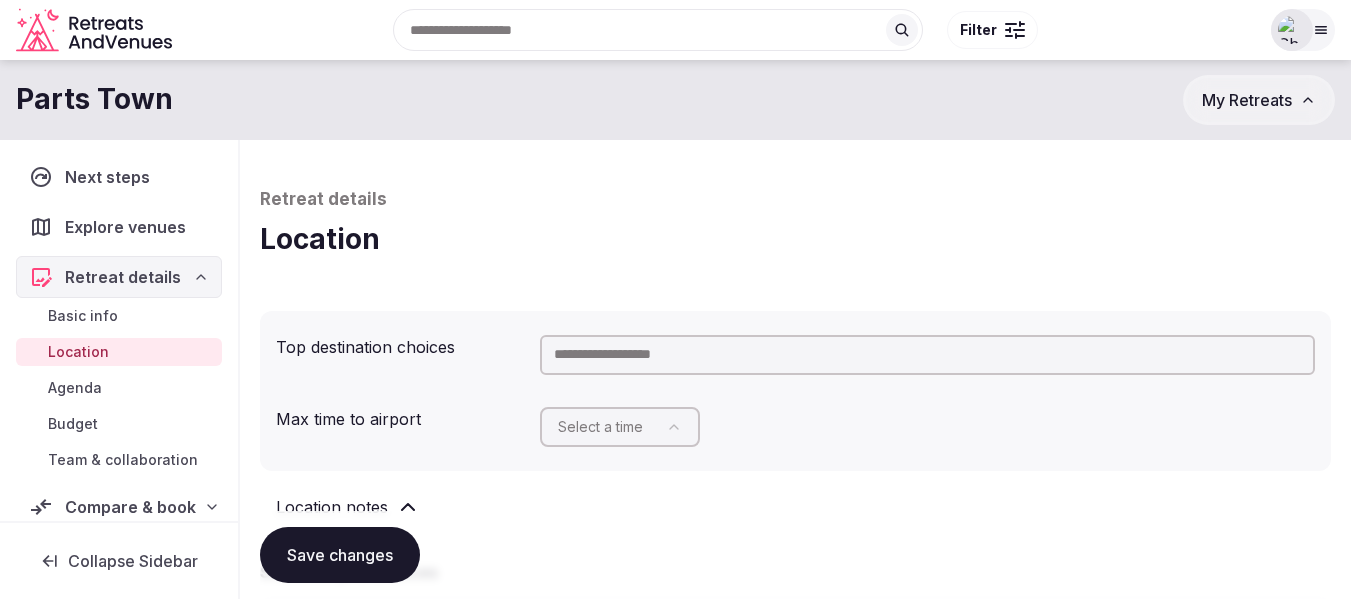 click at bounding box center (927, 355) 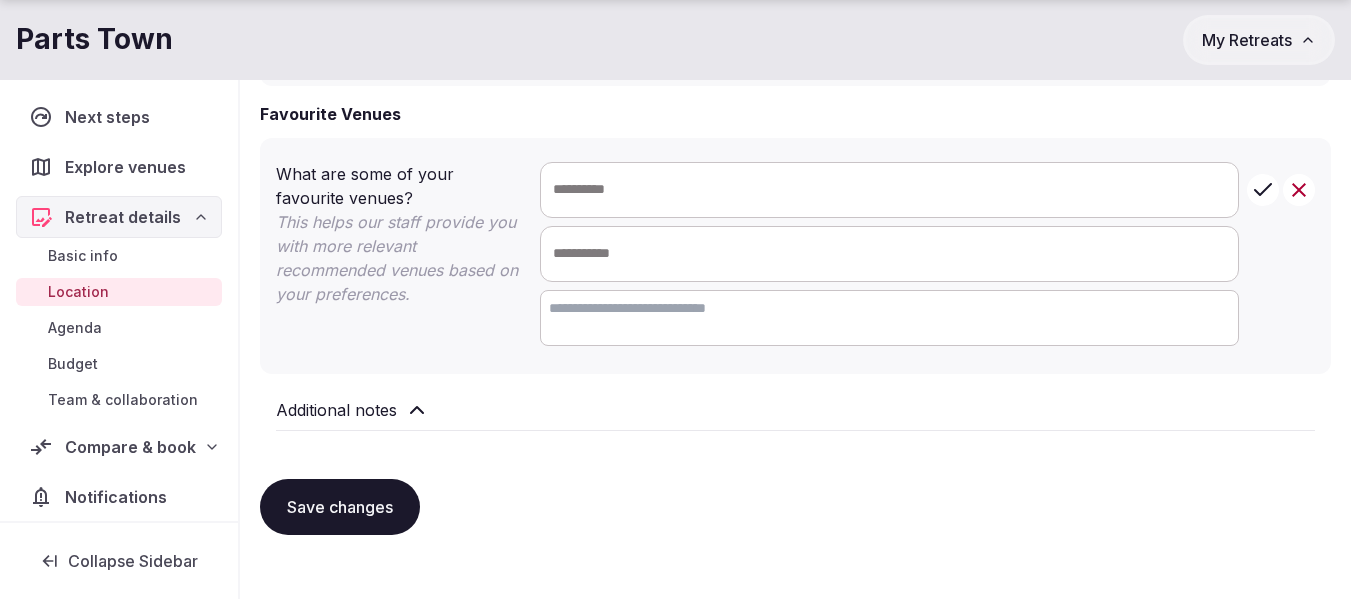 scroll, scrollTop: 1196, scrollLeft: 0, axis: vertical 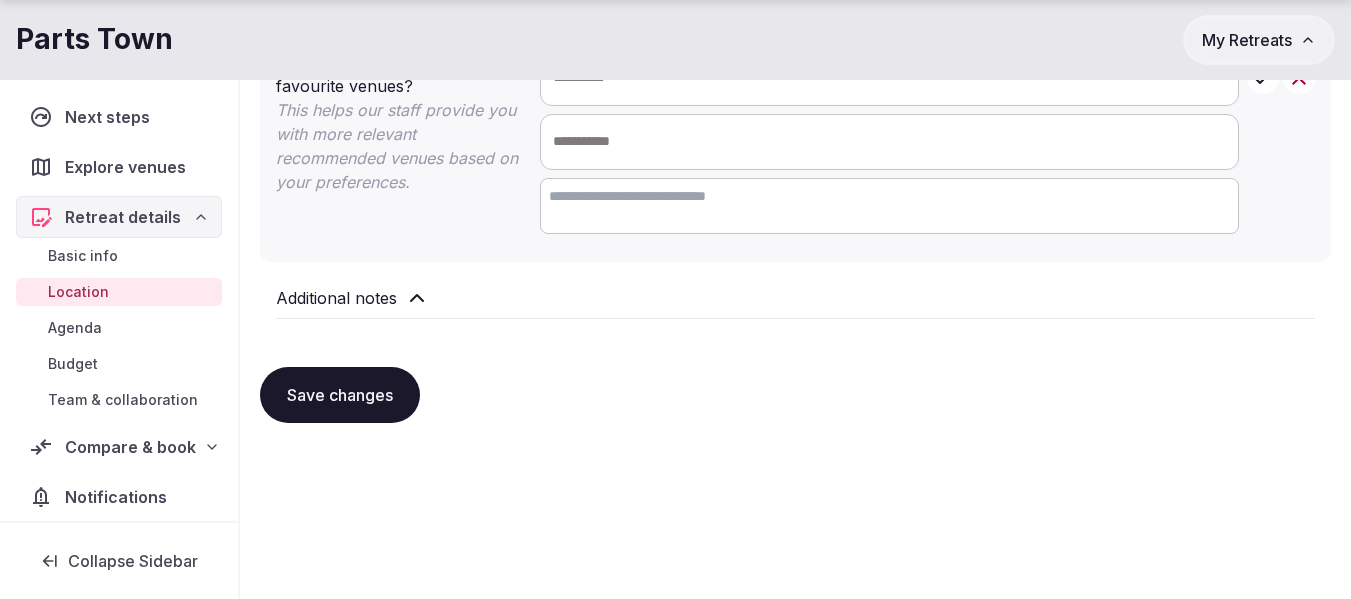 click on "Agenda" at bounding box center (75, 328) 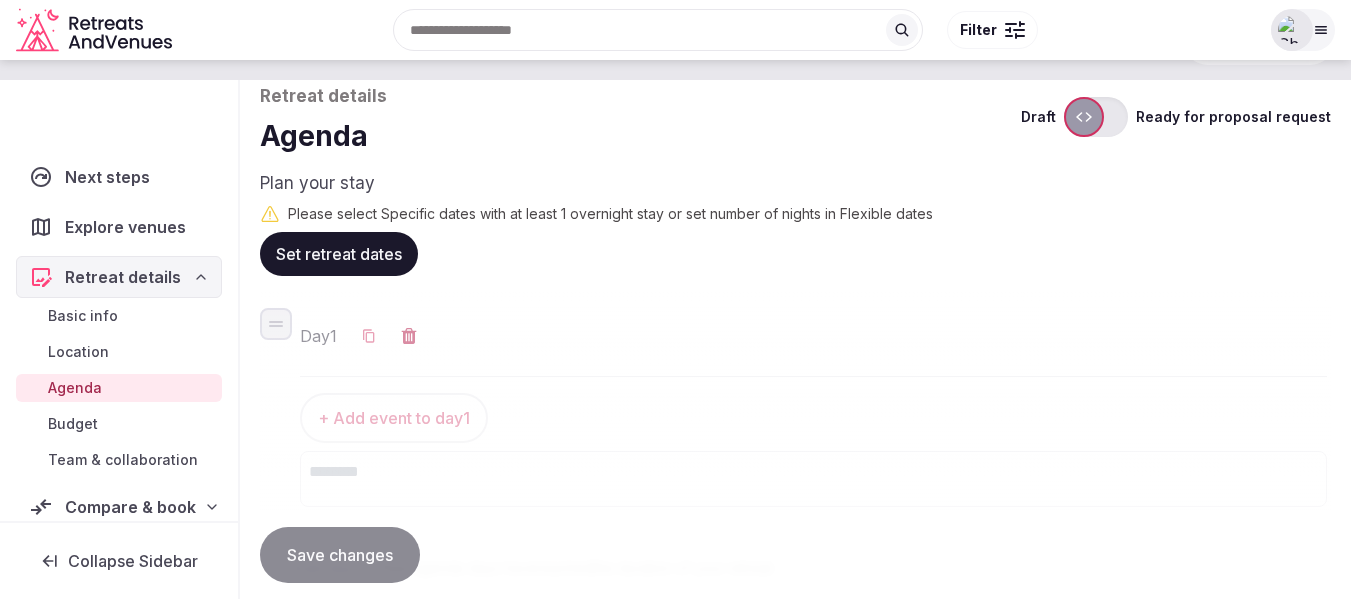 scroll, scrollTop: 200, scrollLeft: 0, axis: vertical 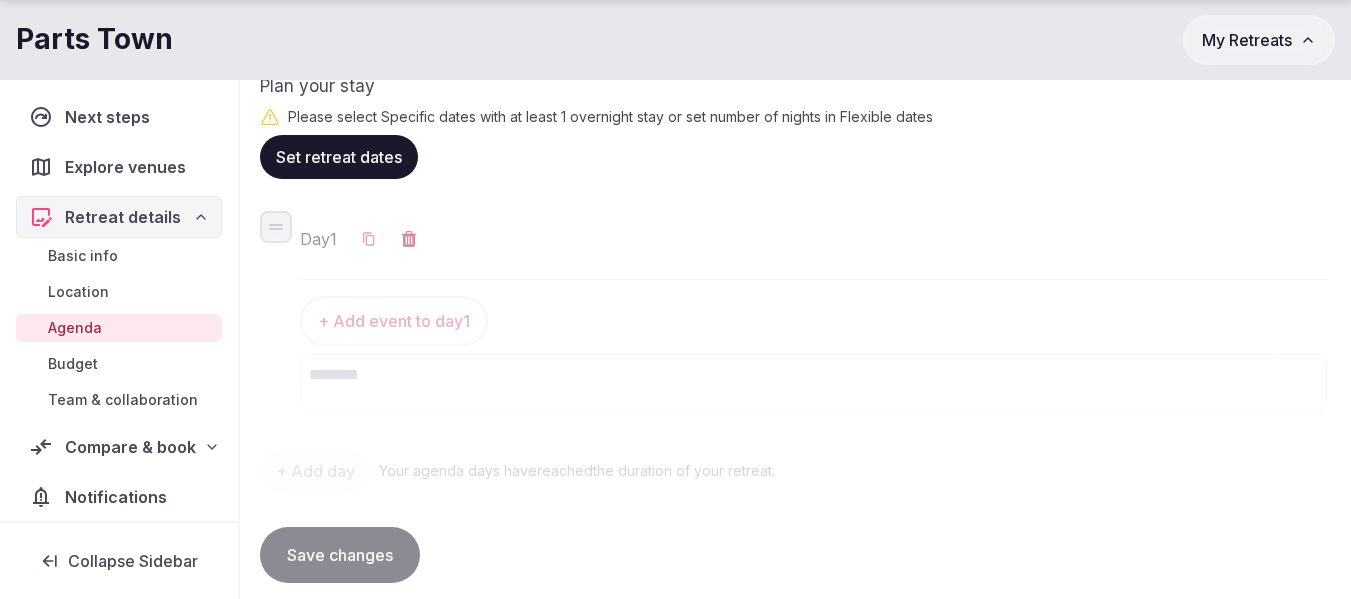 click on "Budget" at bounding box center (73, 364) 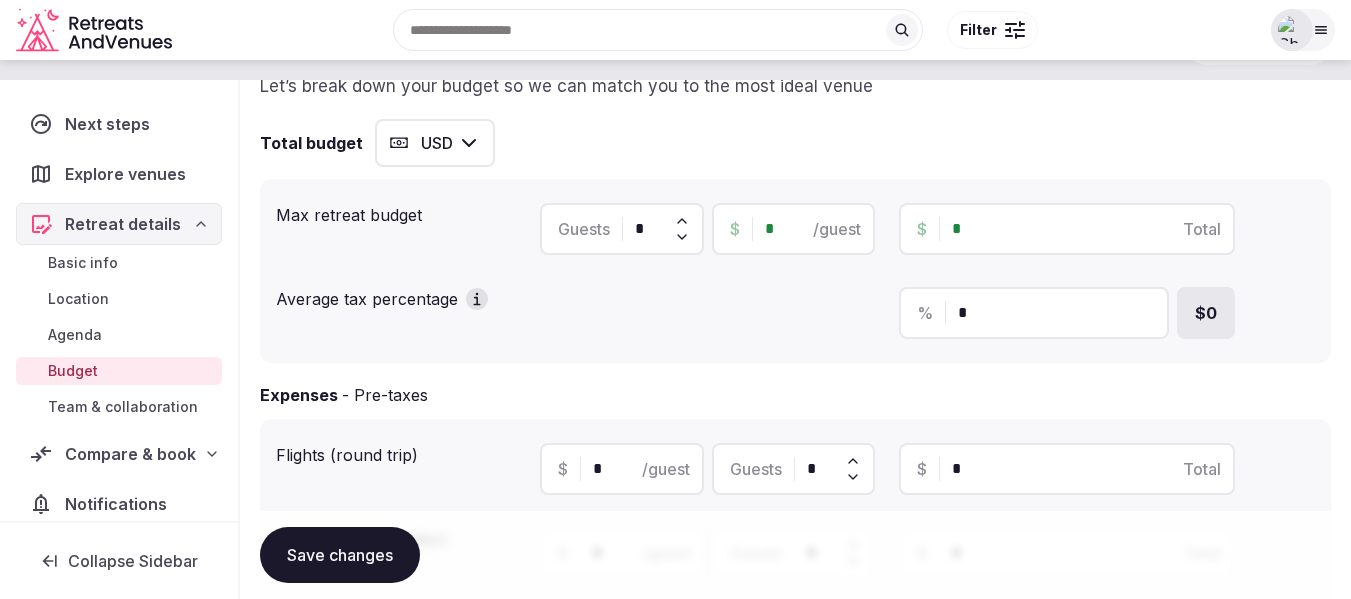 scroll, scrollTop: 0, scrollLeft: 0, axis: both 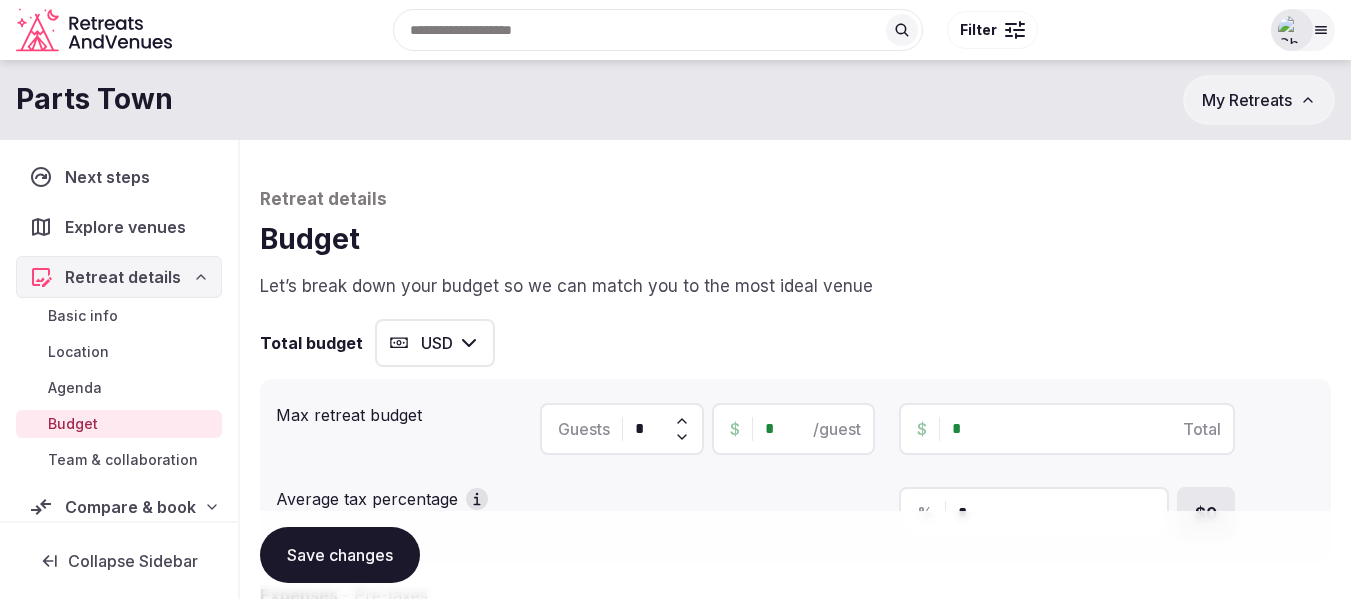 click on "Let’s break down your budget so we can match you to the most ideal venue" at bounding box center [795, 287] 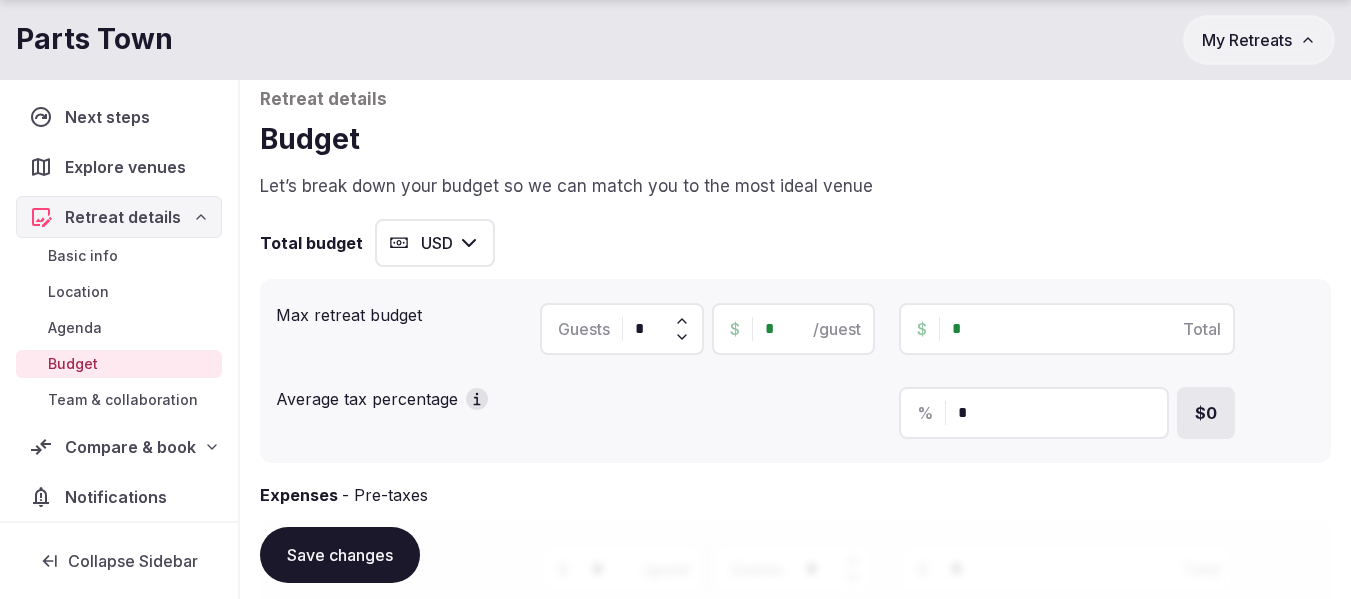 drag, startPoint x: 651, startPoint y: 338, endPoint x: 632, endPoint y: 338, distance: 19 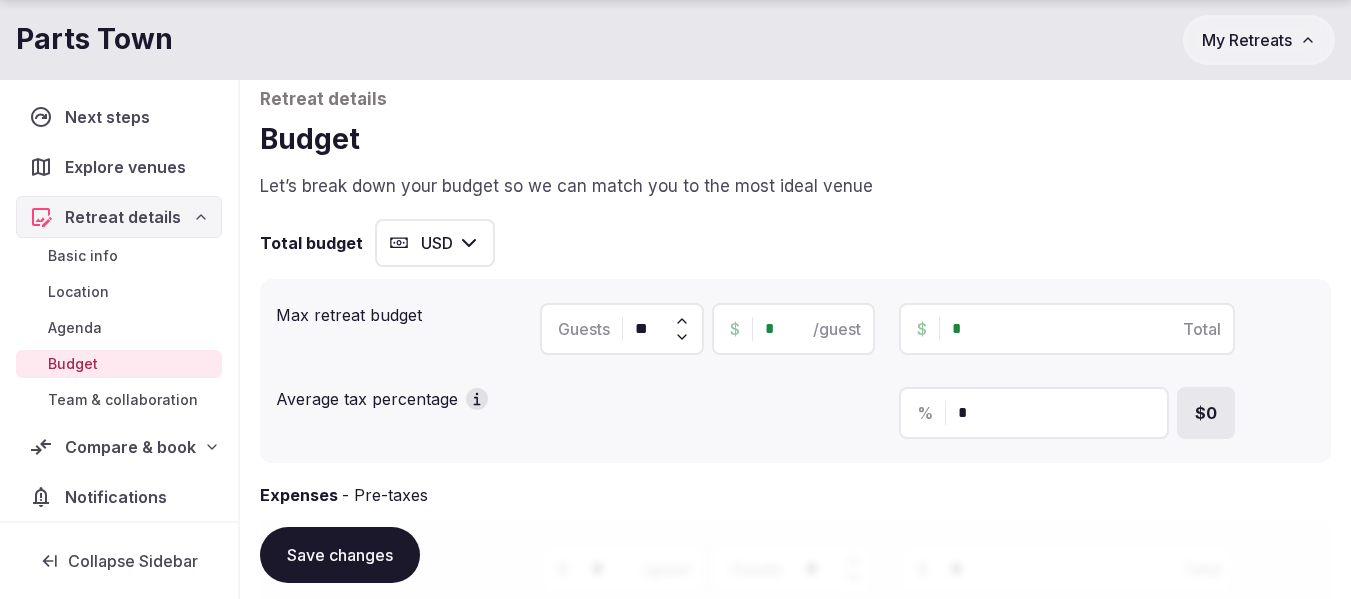 type on "**" 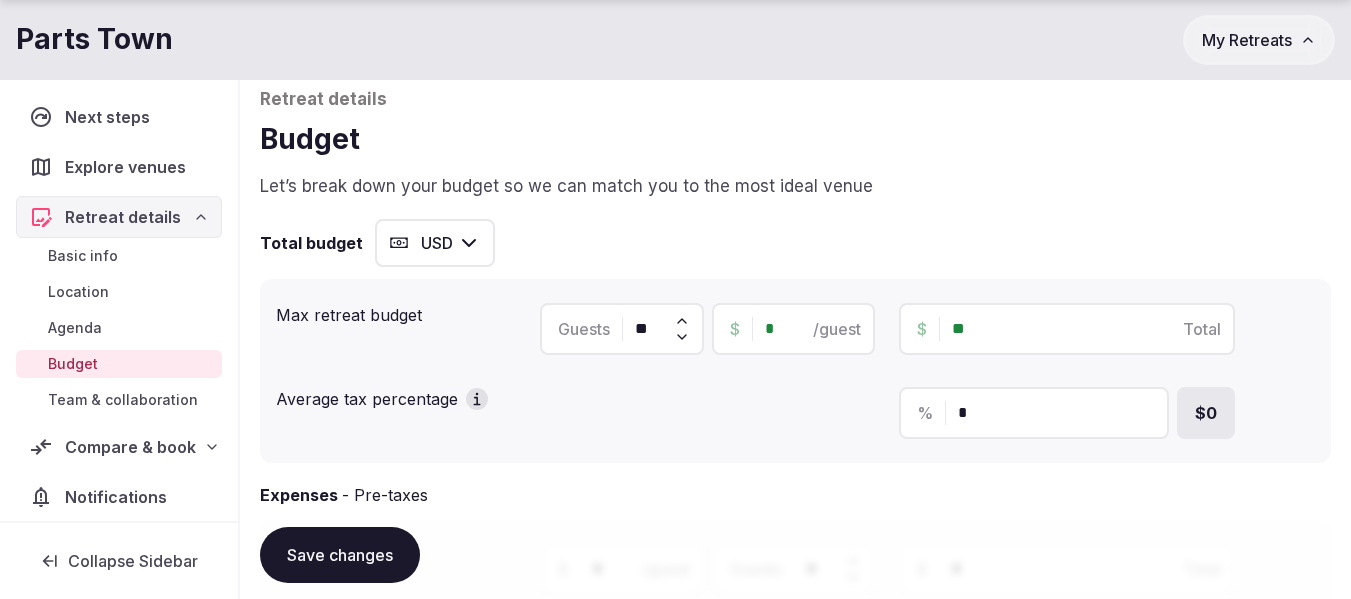type on "***" 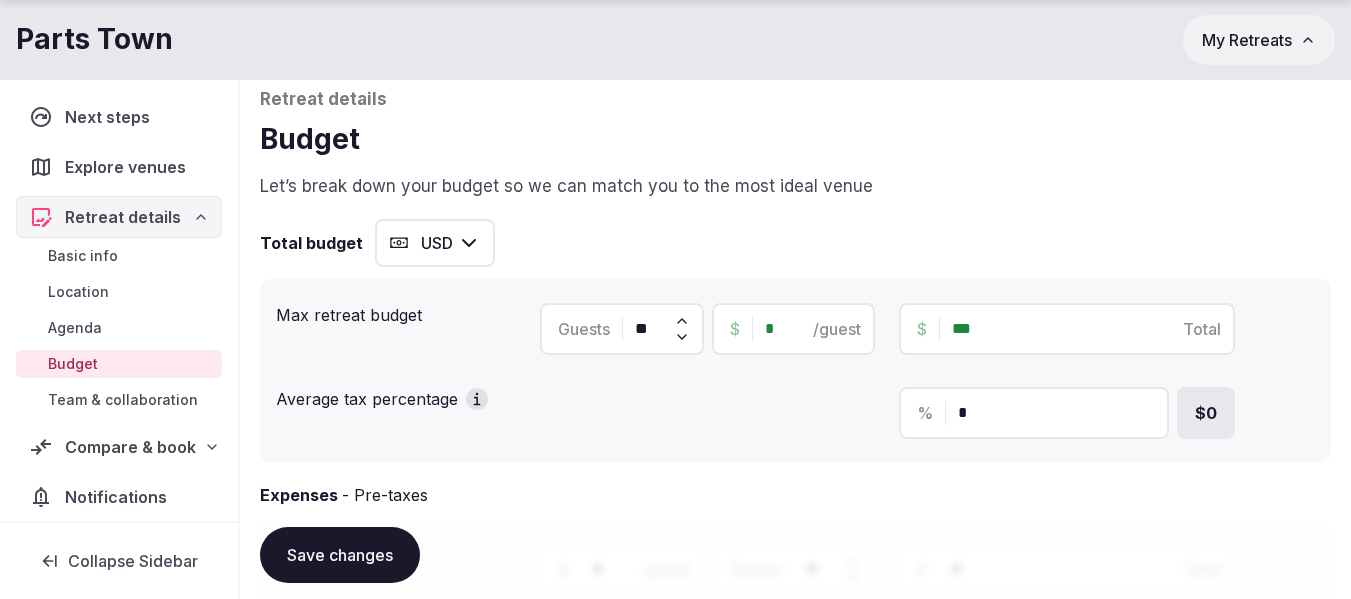 type on "*" 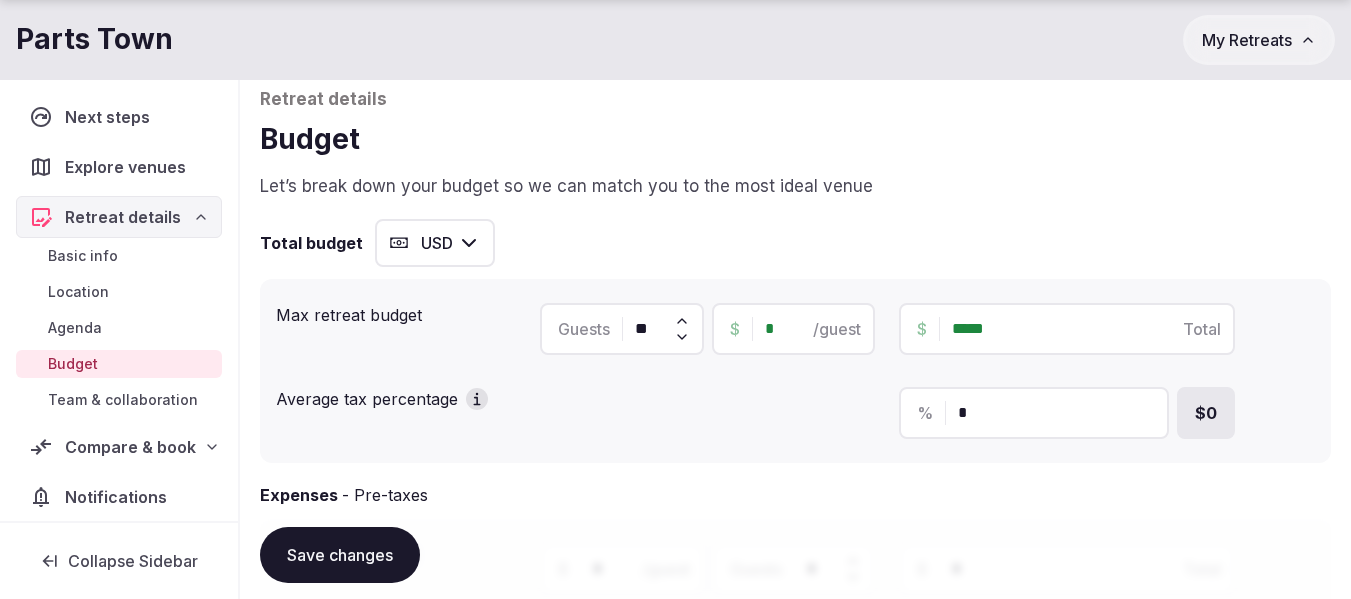 type on "******" 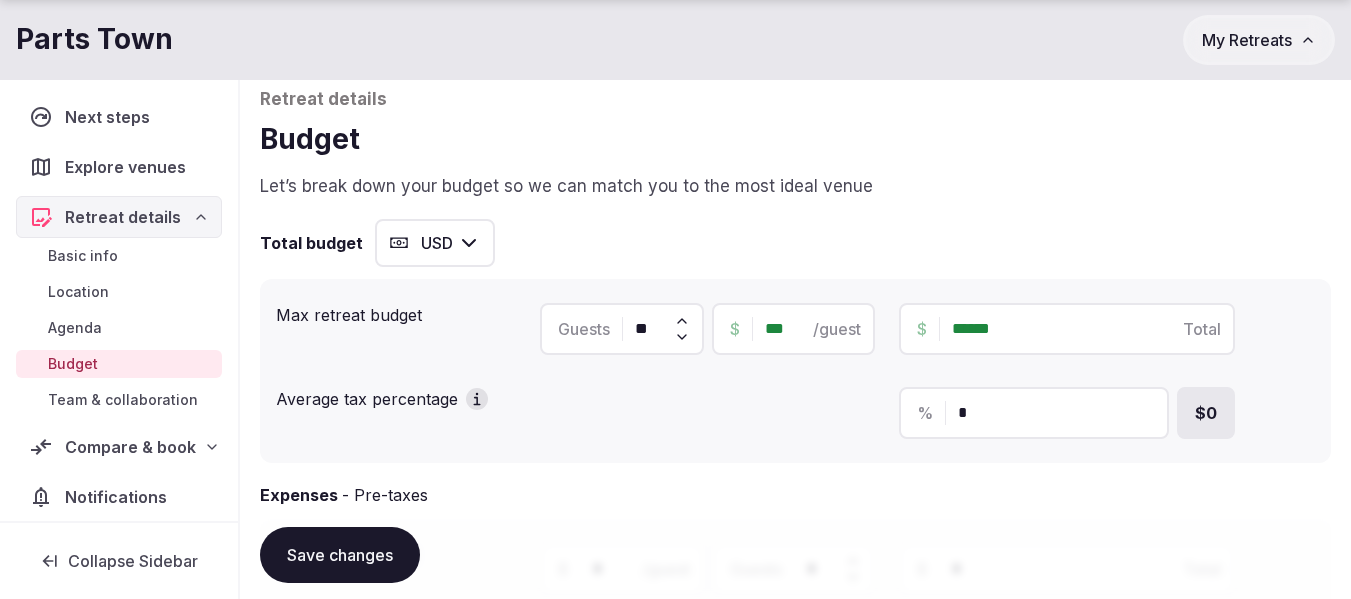 type on "***" 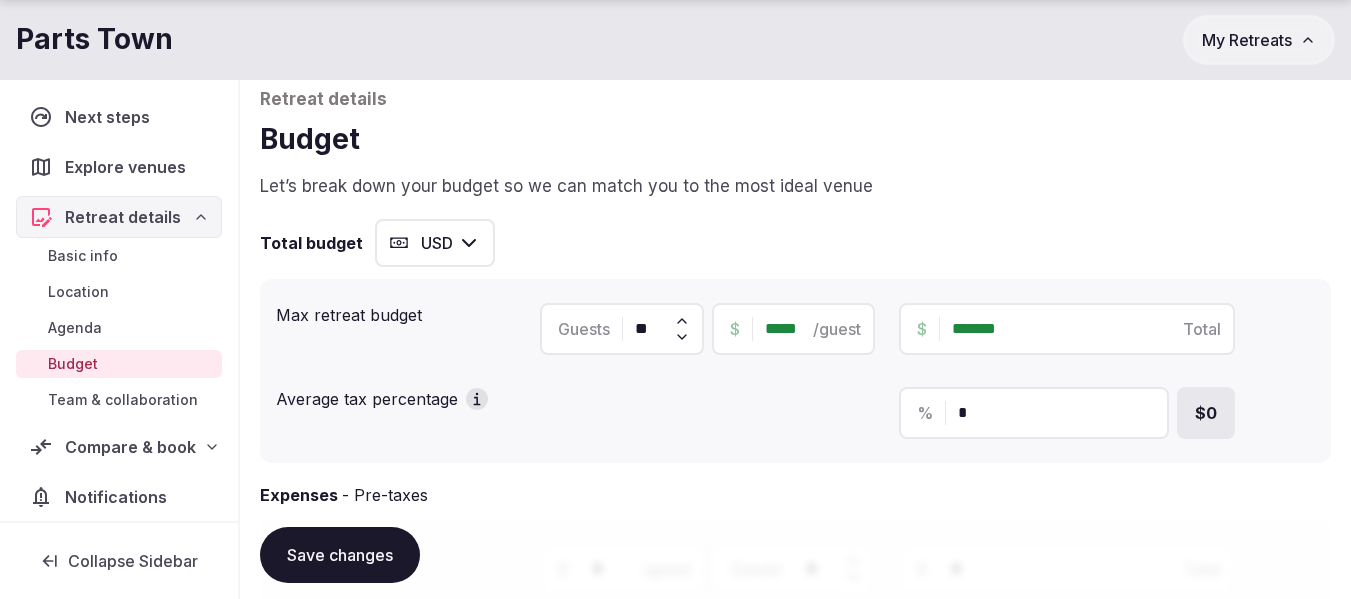 type on "*****" 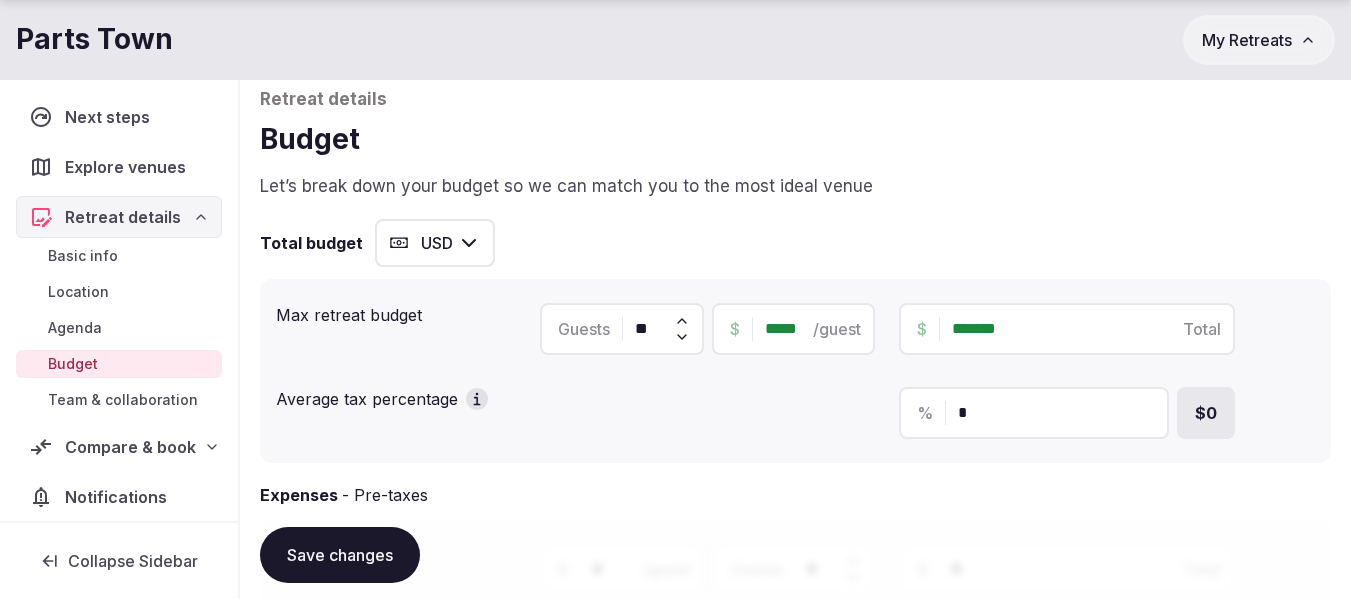 scroll, scrollTop: 200, scrollLeft: 0, axis: vertical 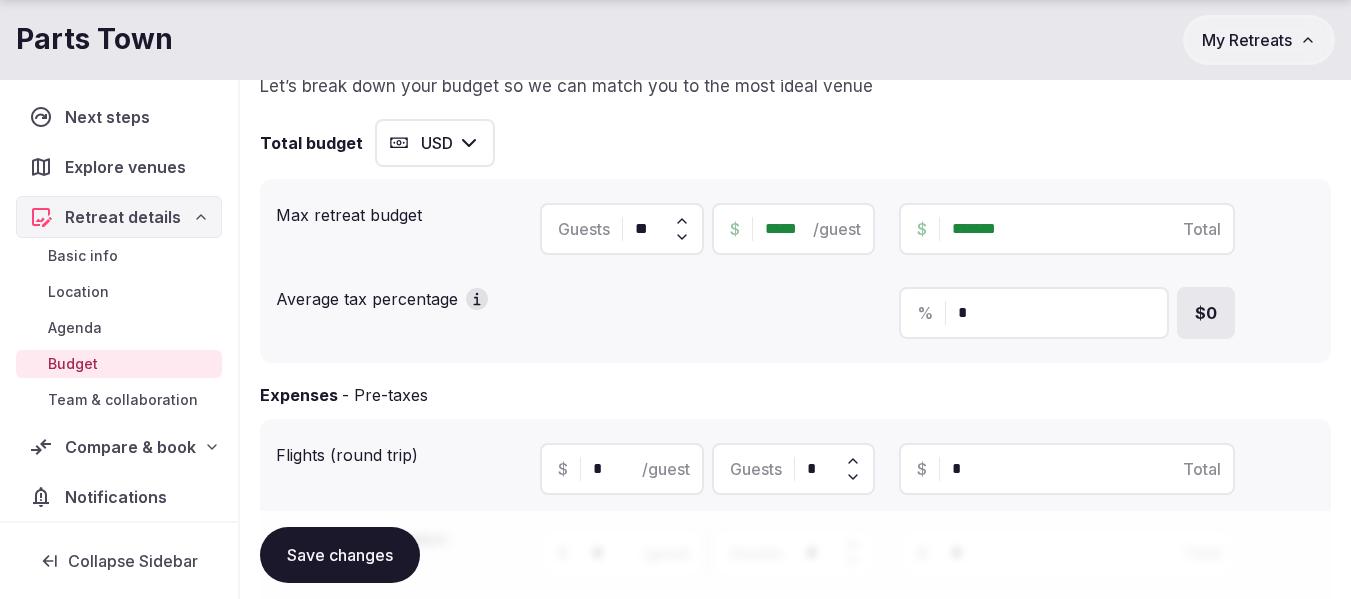 type on "*******" 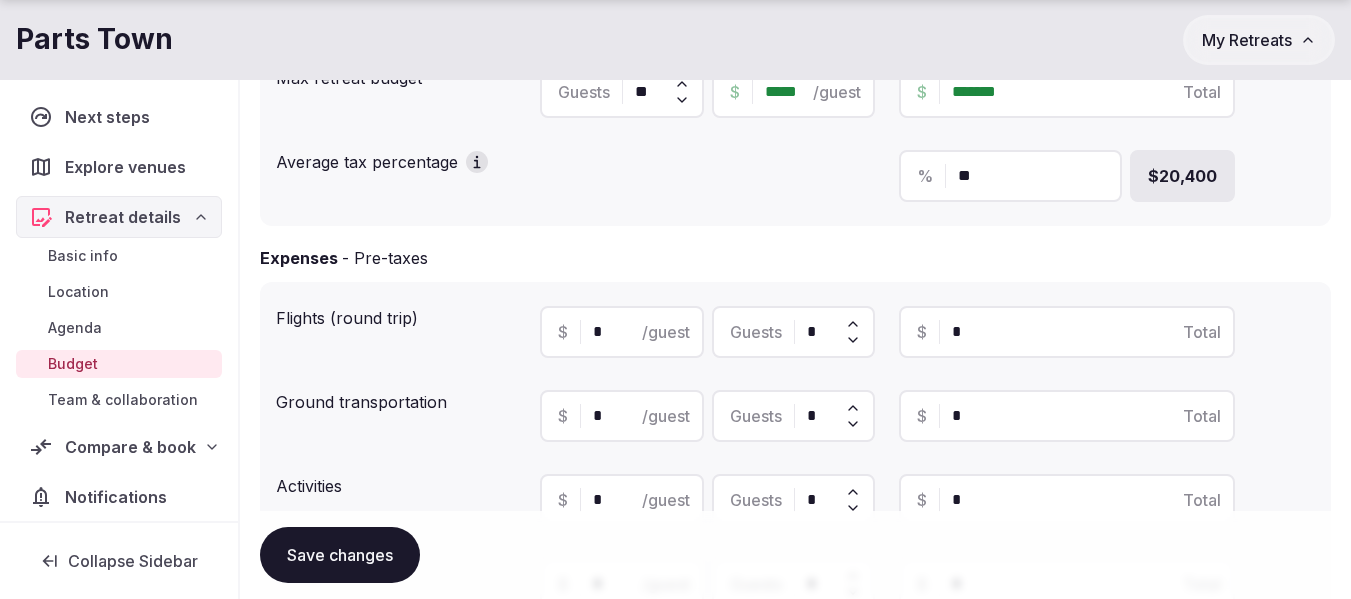 scroll, scrollTop: 400, scrollLeft: 0, axis: vertical 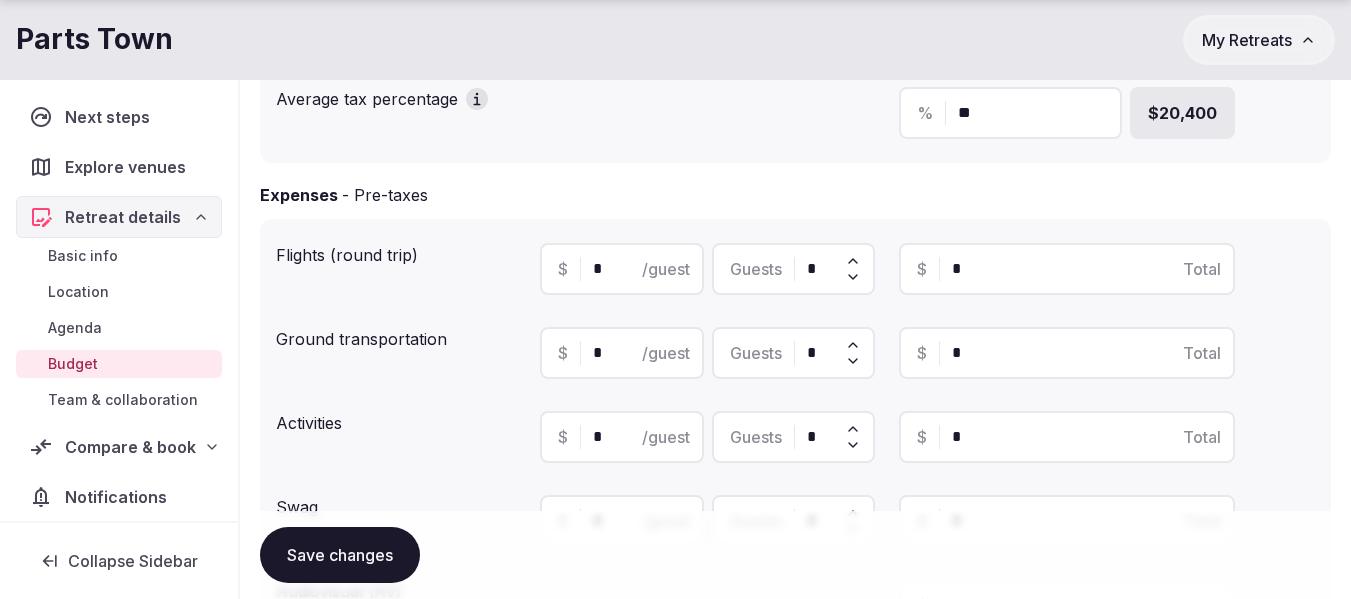 type on "**" 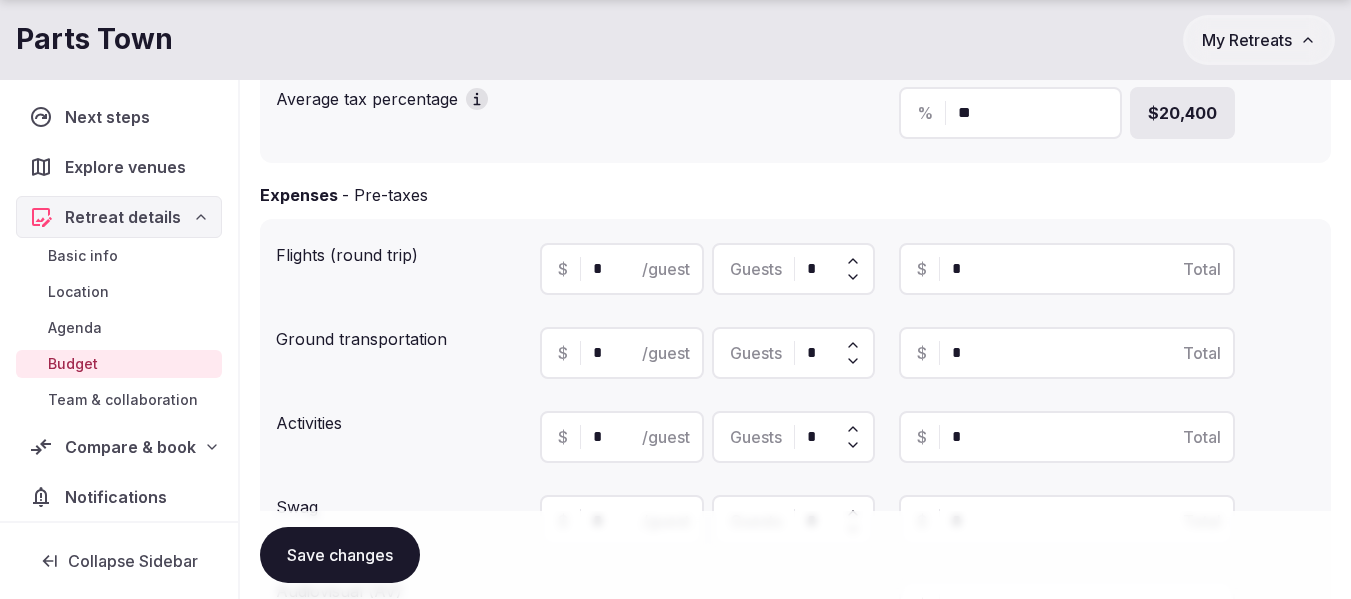 drag, startPoint x: 601, startPoint y: 270, endPoint x: 582, endPoint y: 271, distance: 19.026299 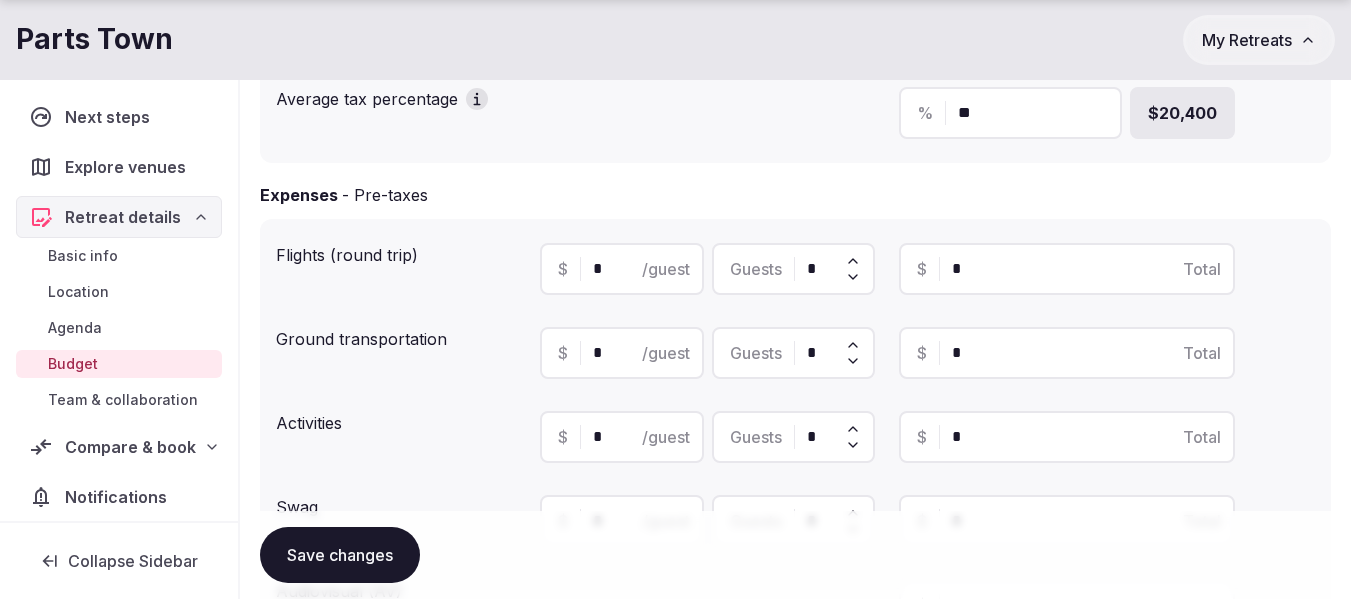 click on "$ * /guest" at bounding box center (622, 269) 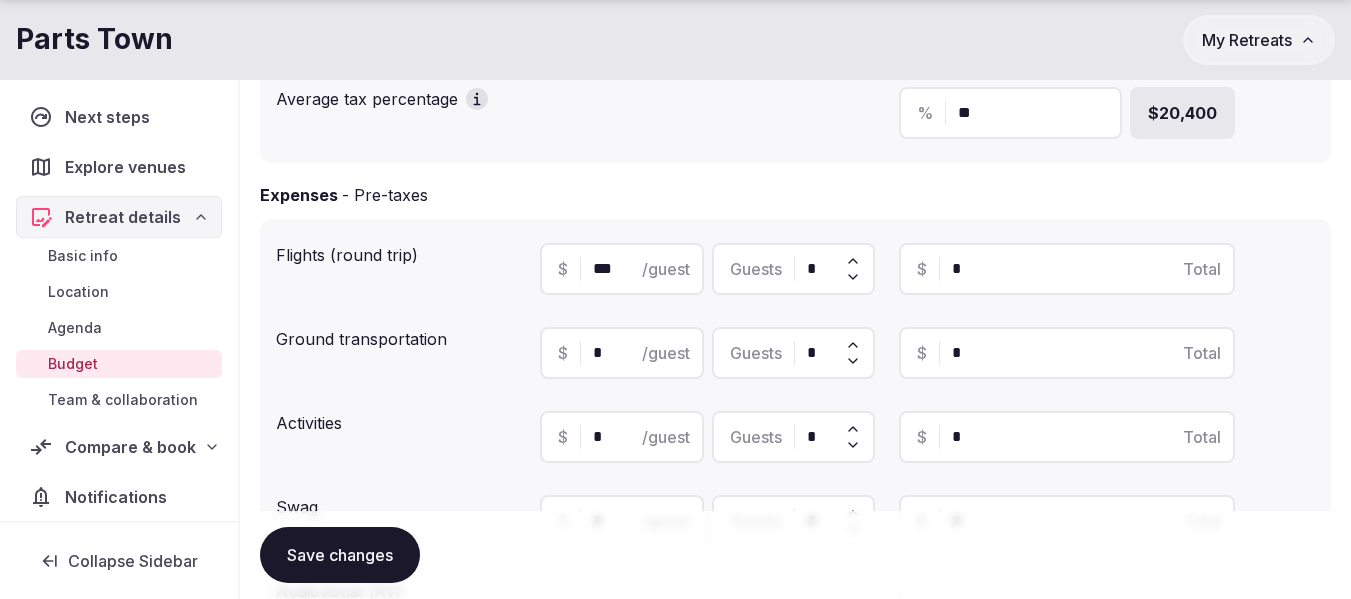 type on "***" 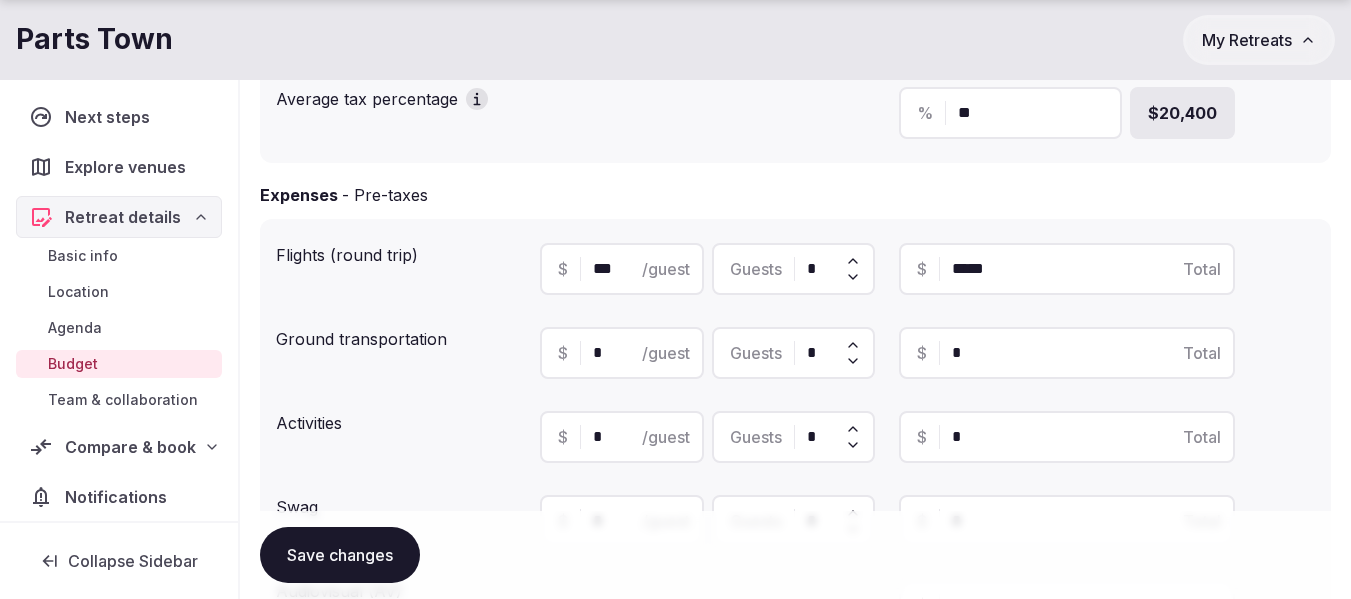 type on "*****" 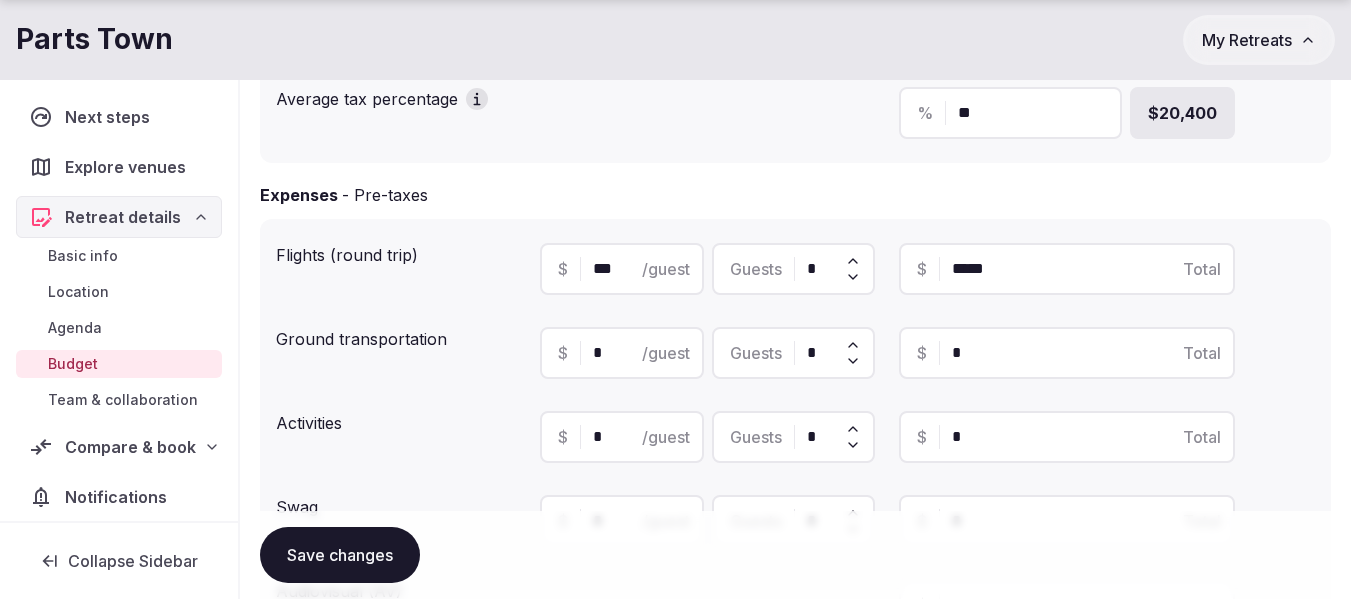 type on "**" 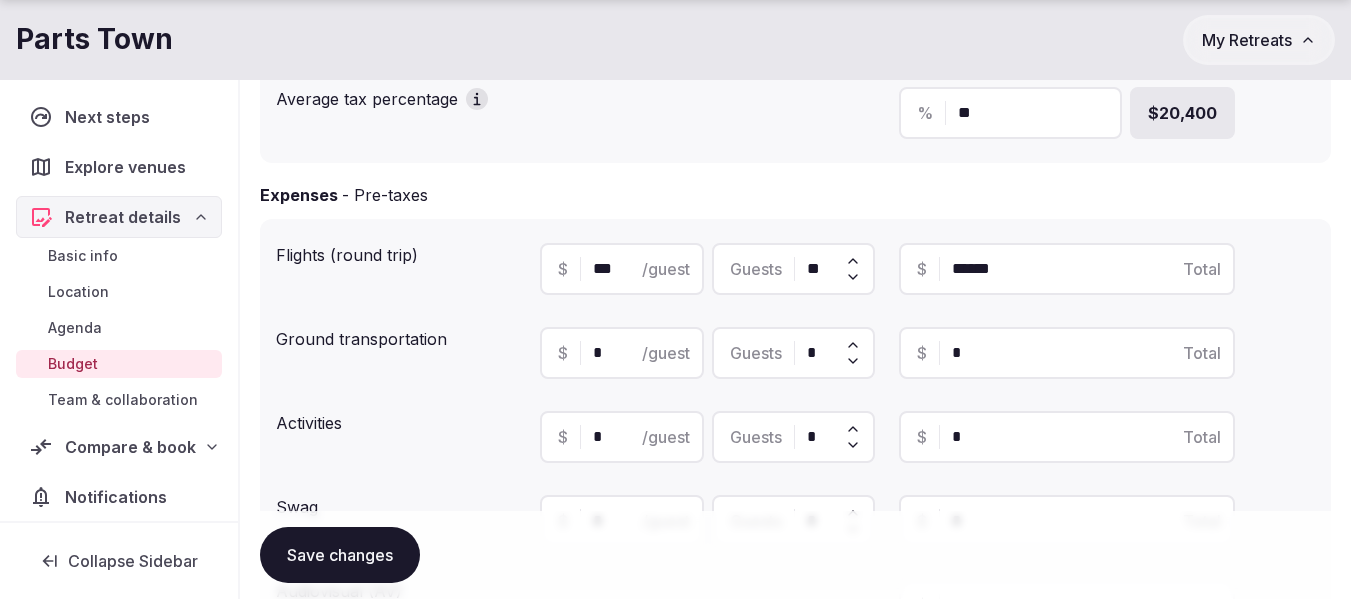 type on "******" 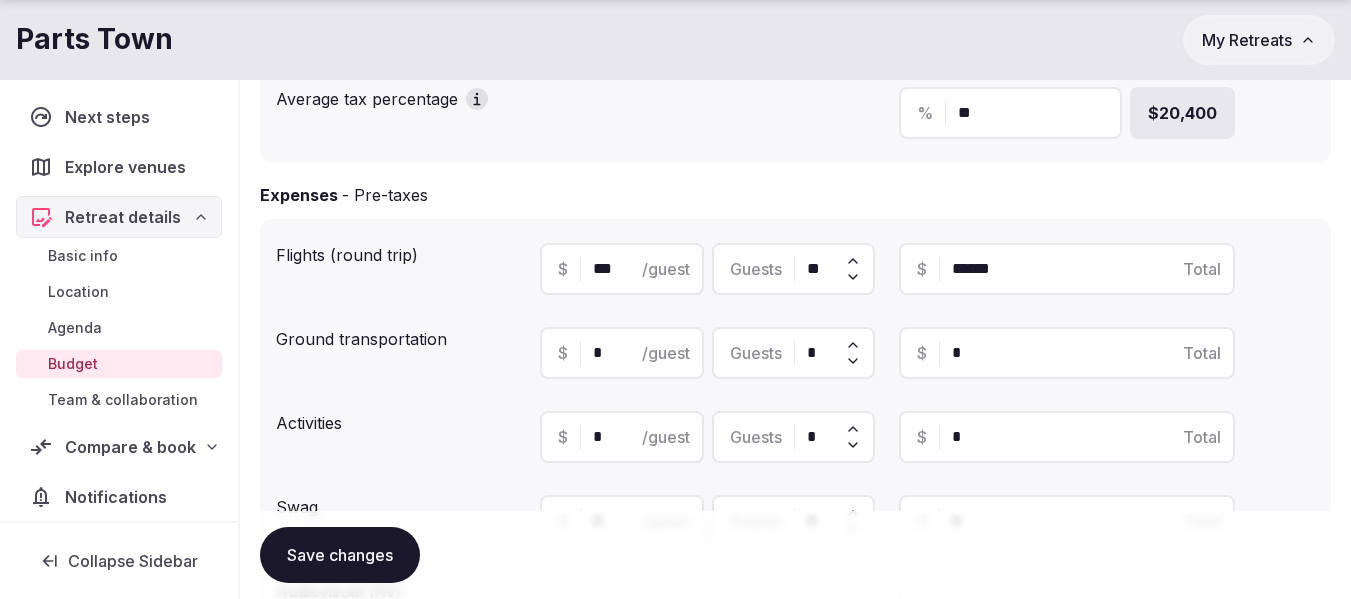 type on "**" 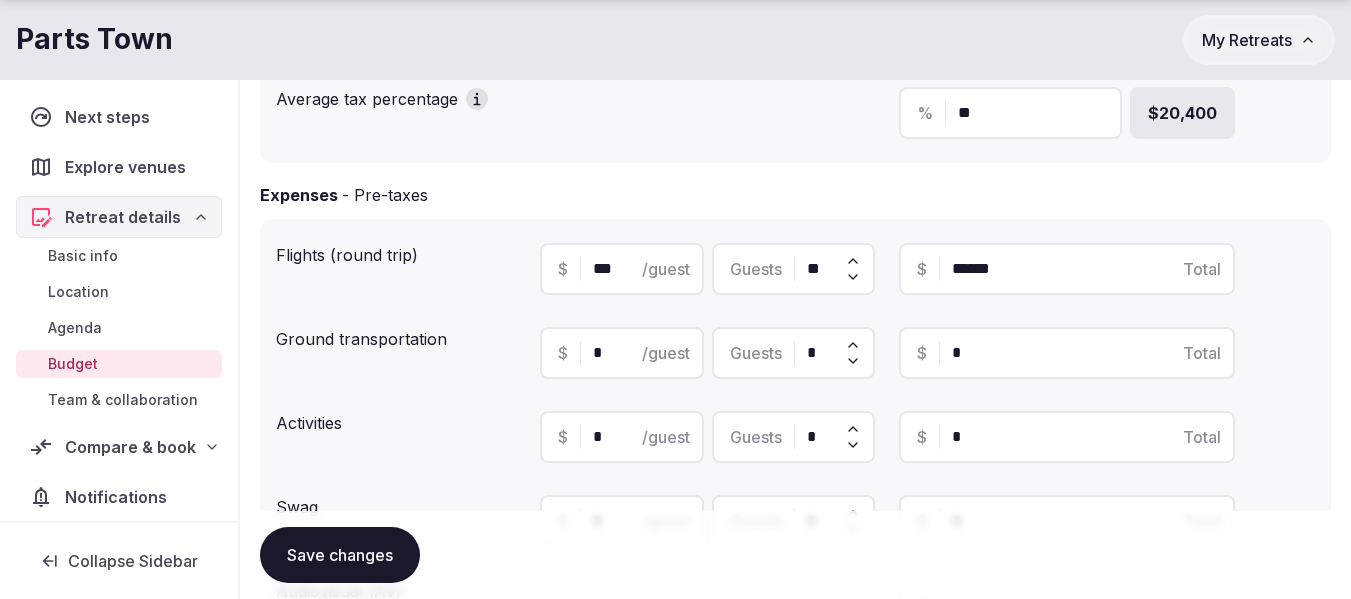 type on "******" 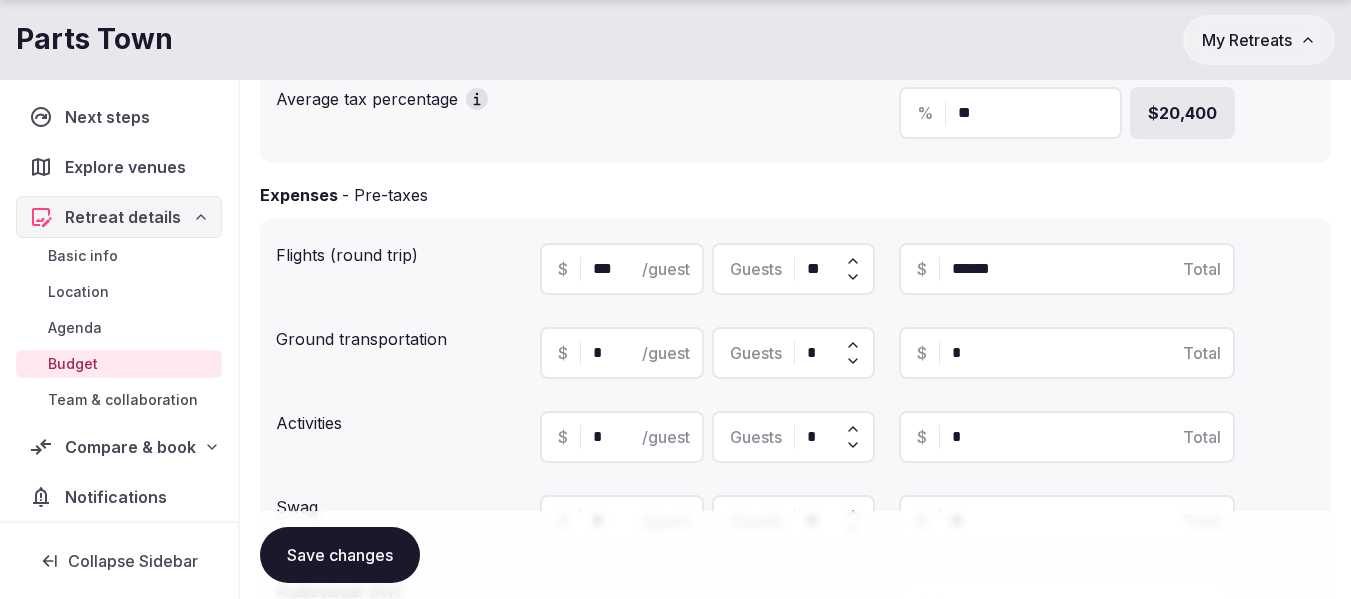 type on "***" 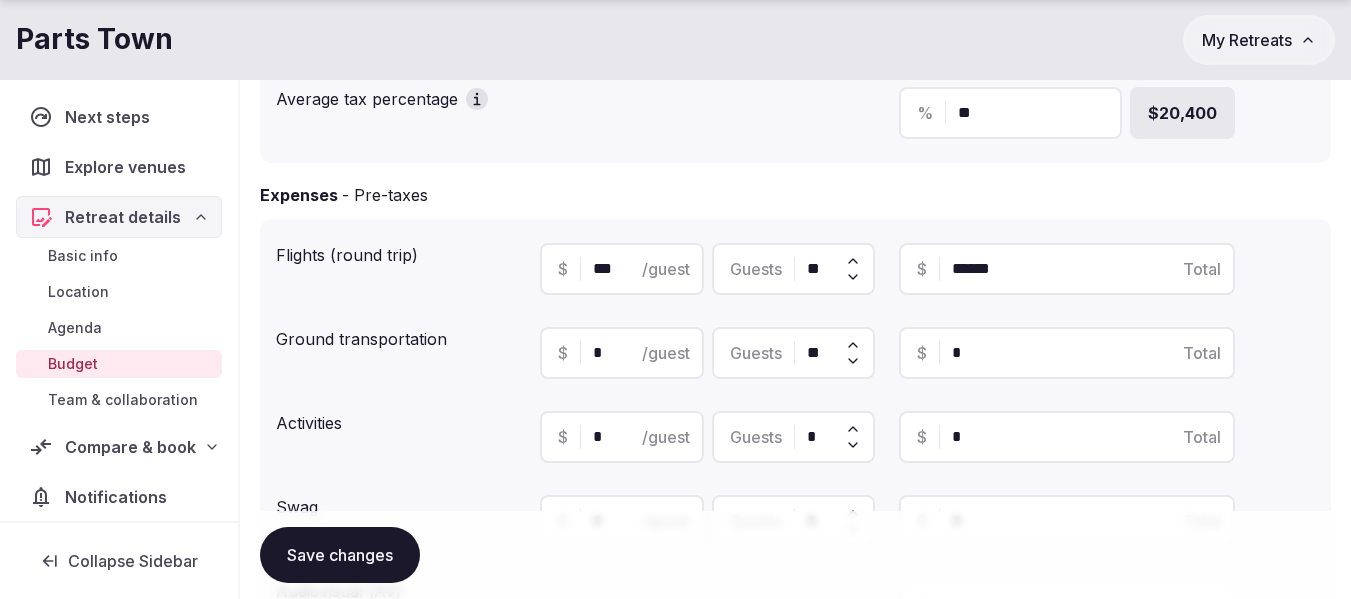 type on "**" 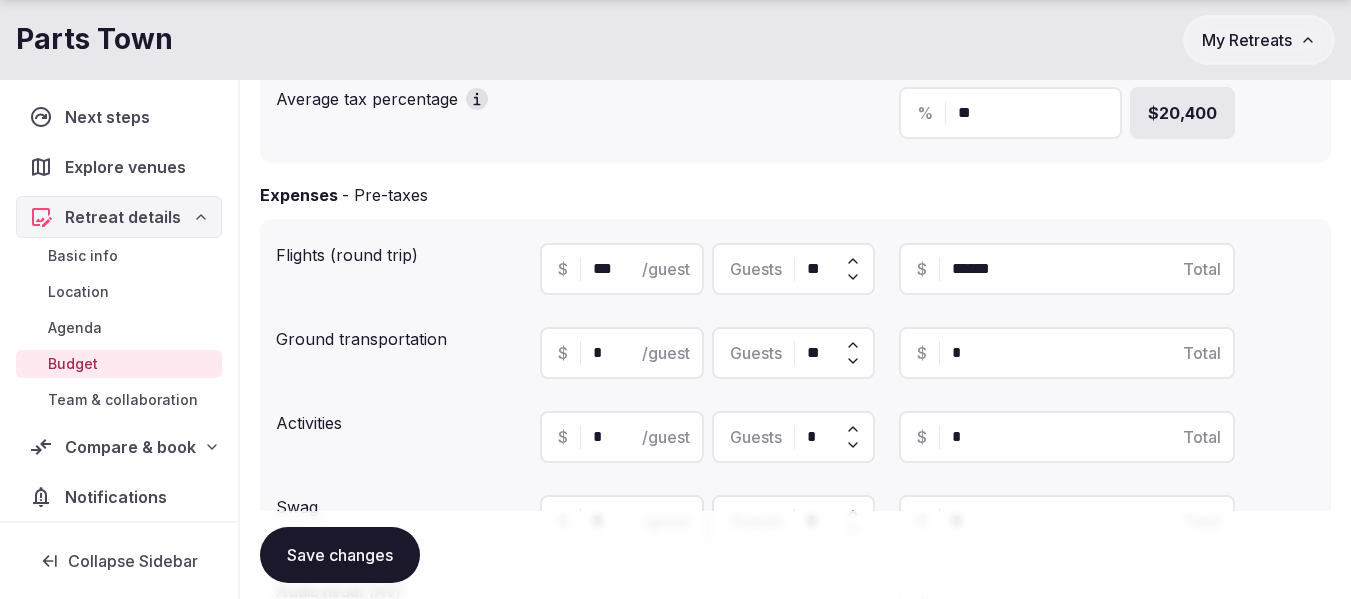 type on "*" 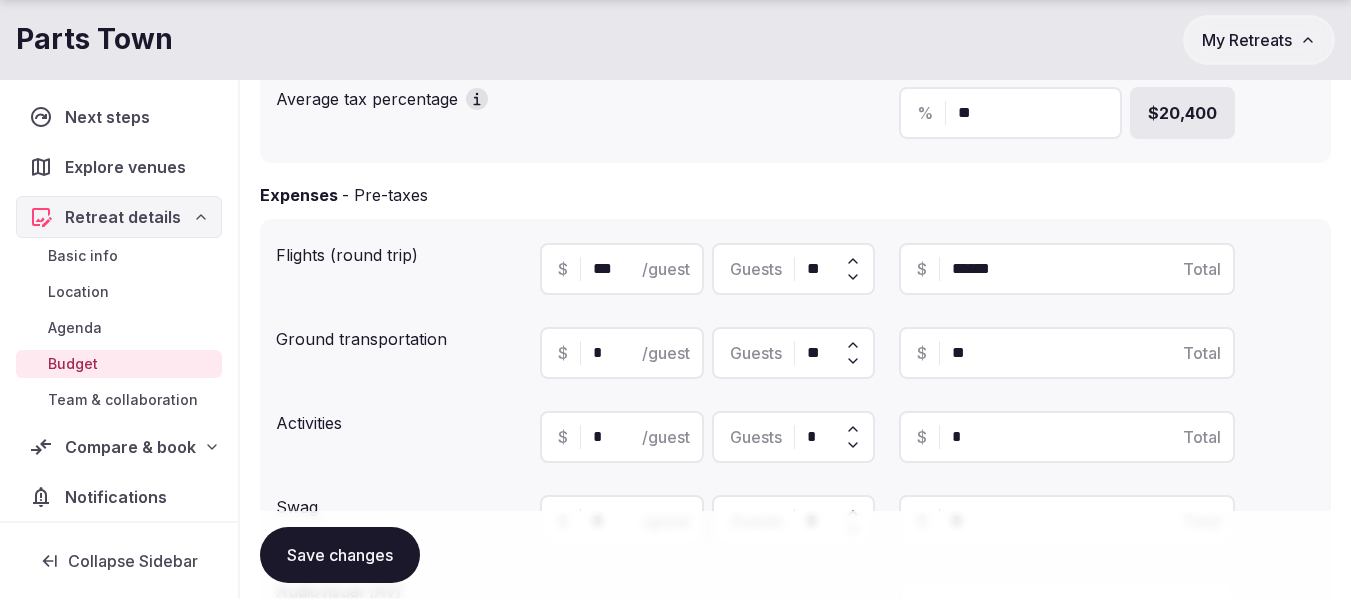 type on "**" 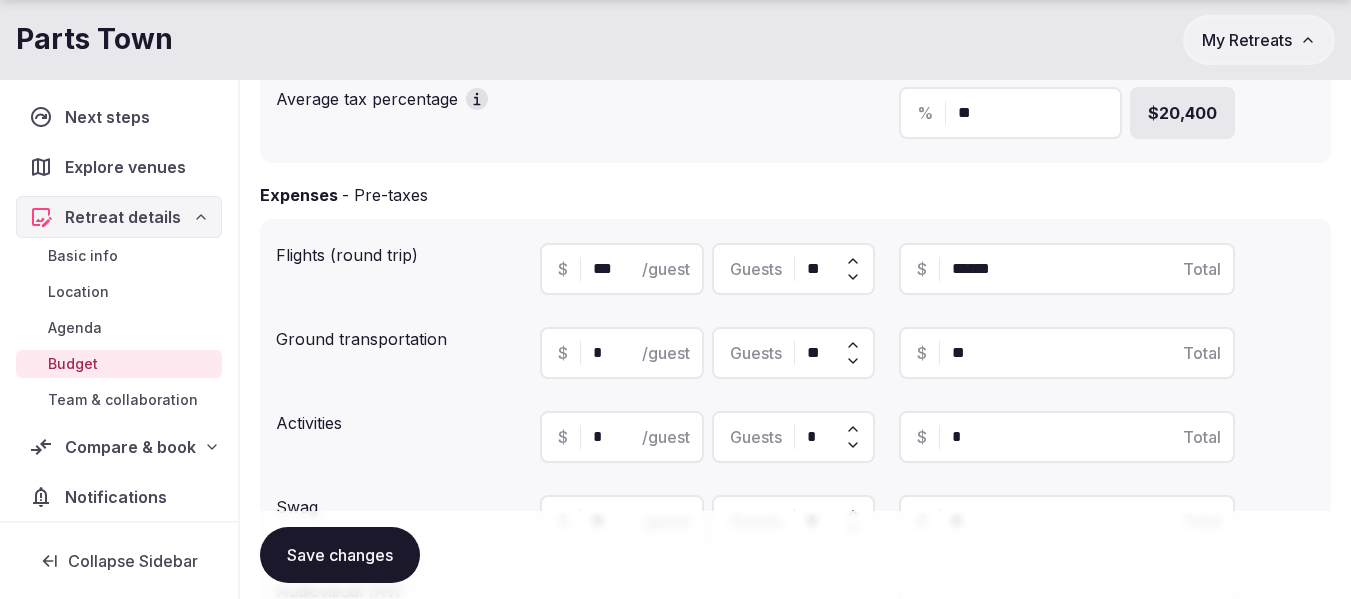type on "**" 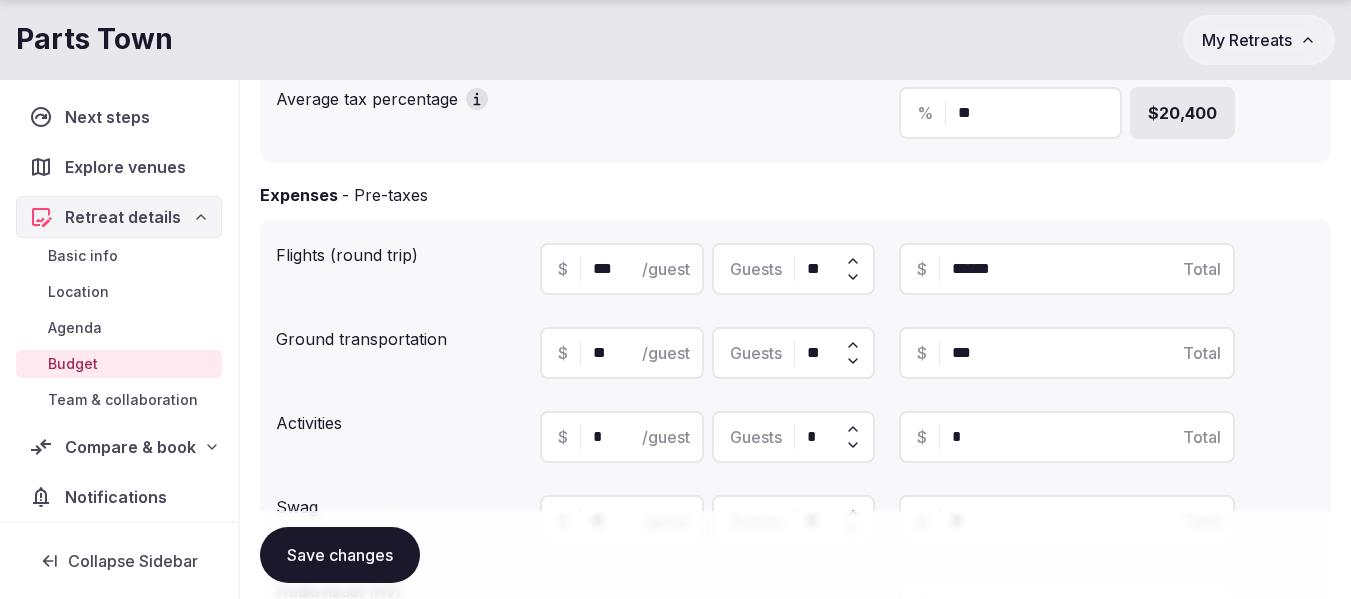 type on "***" 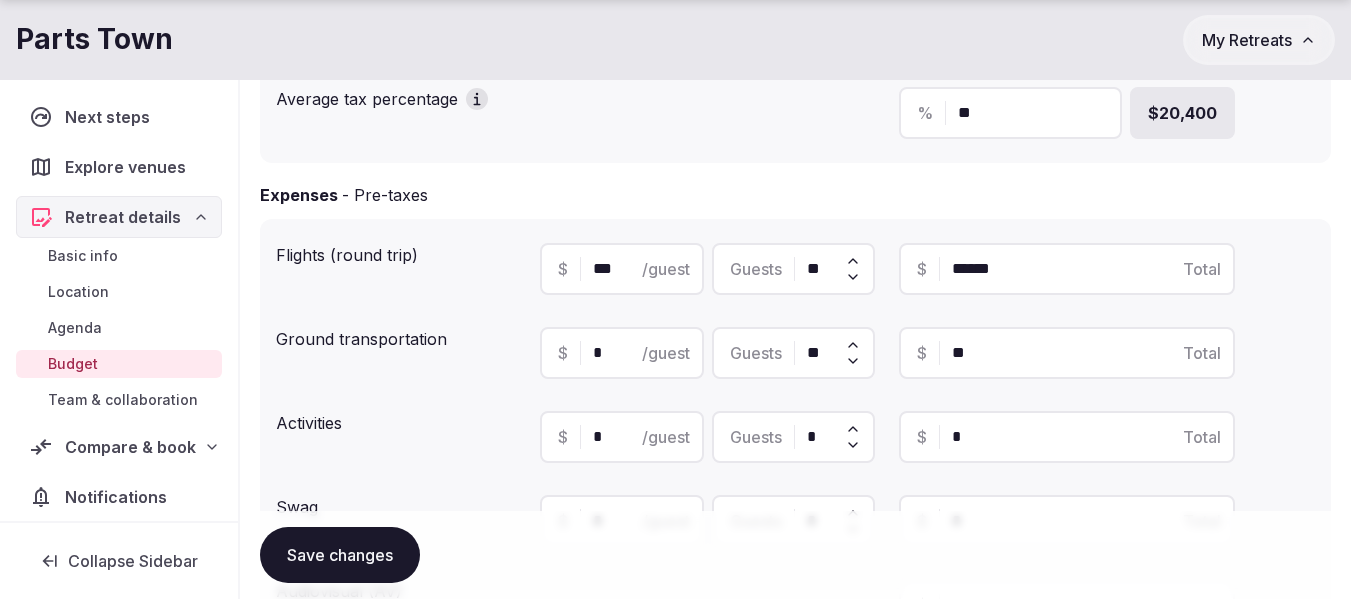 type on "**" 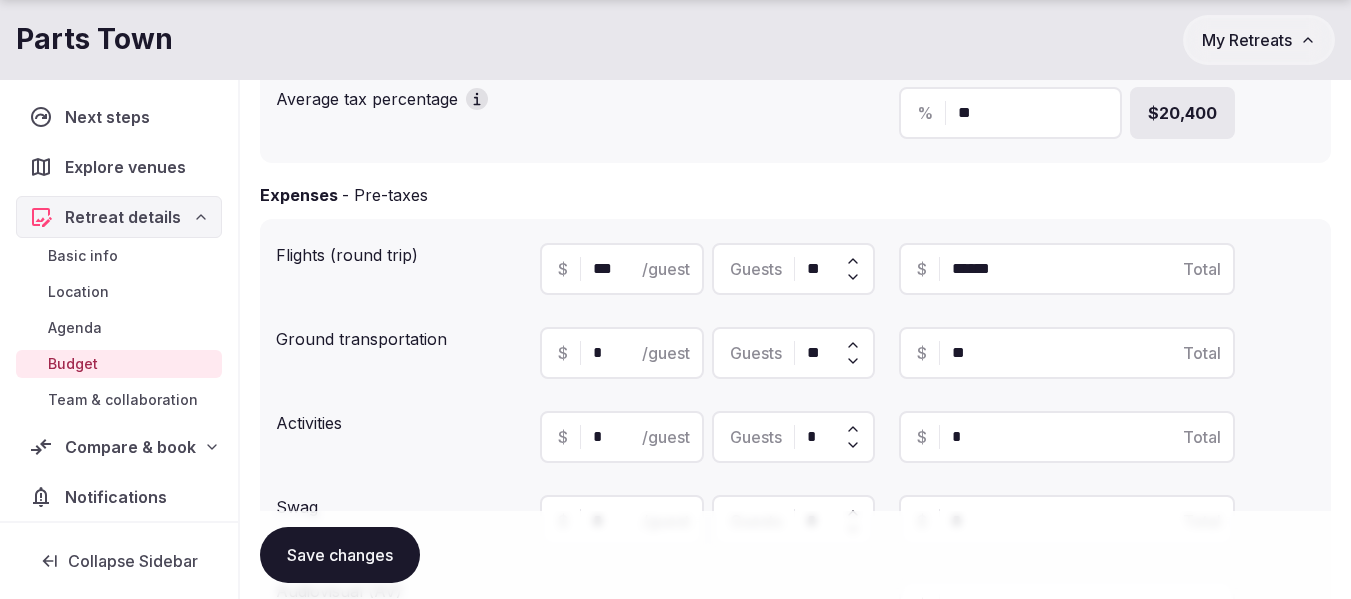 type on "*" 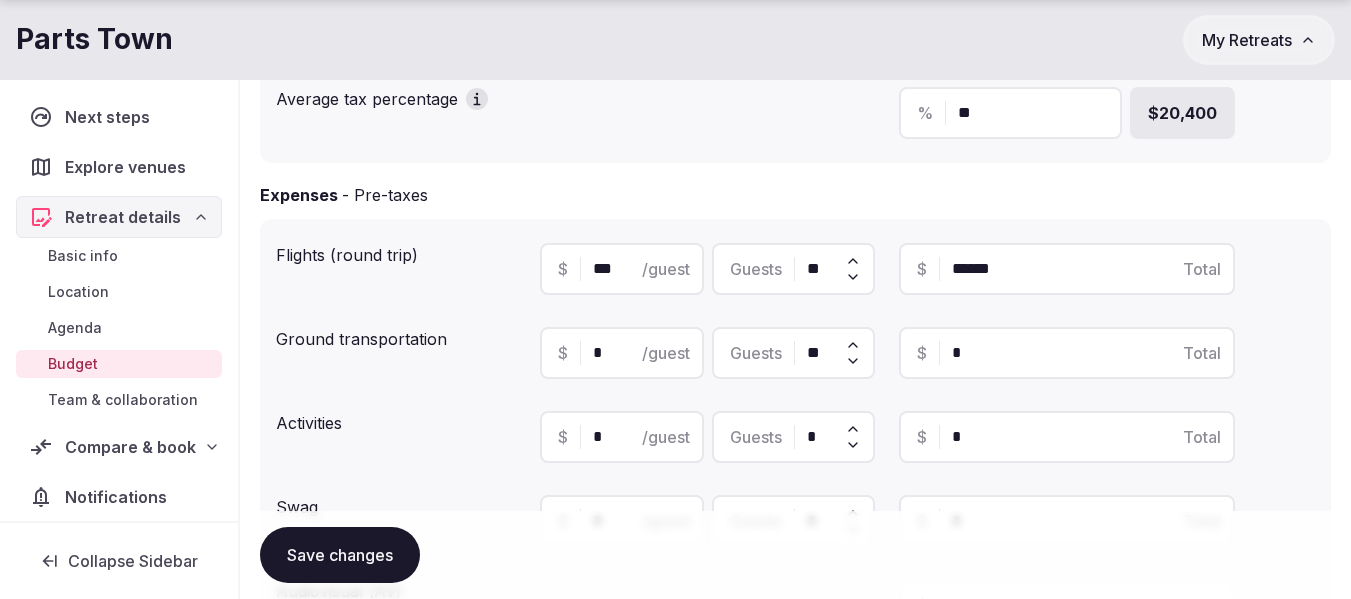 type on "*" 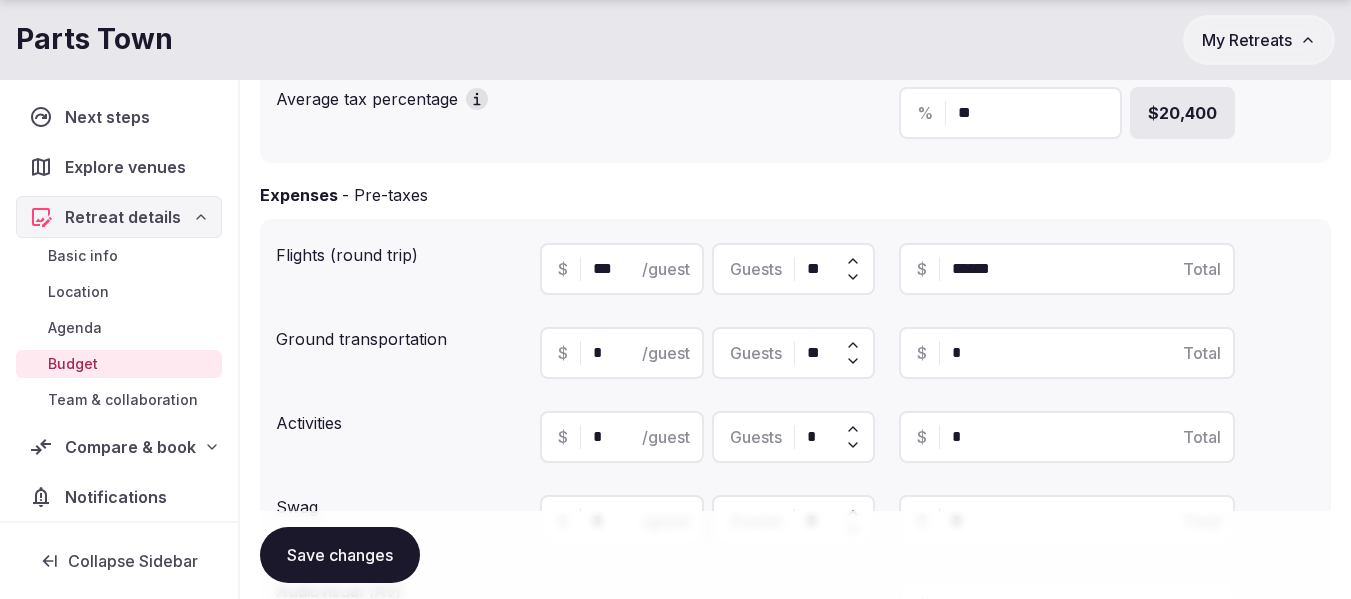 type on "*" 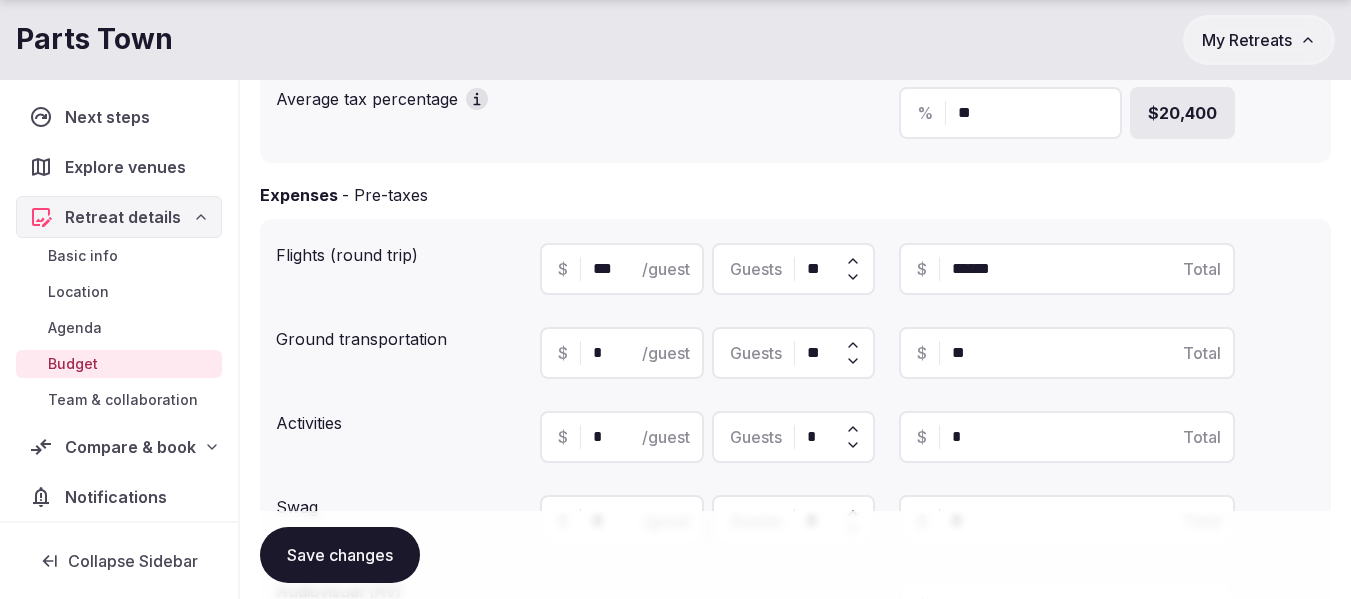 type on "**" 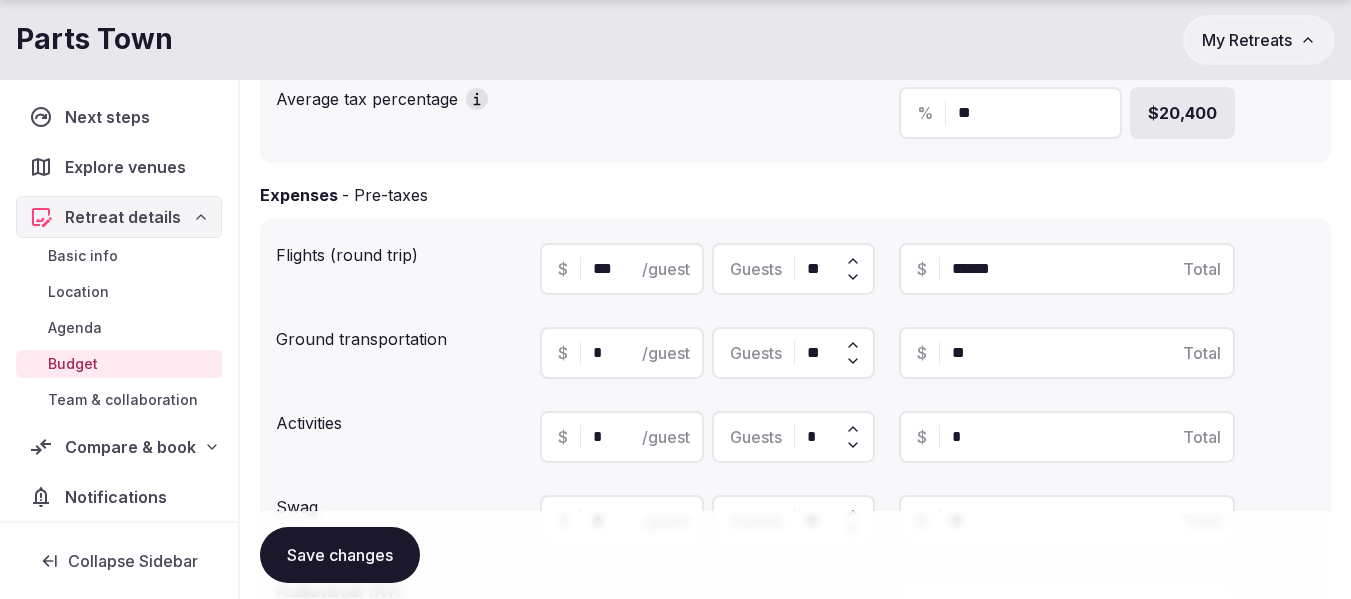 type on "**" 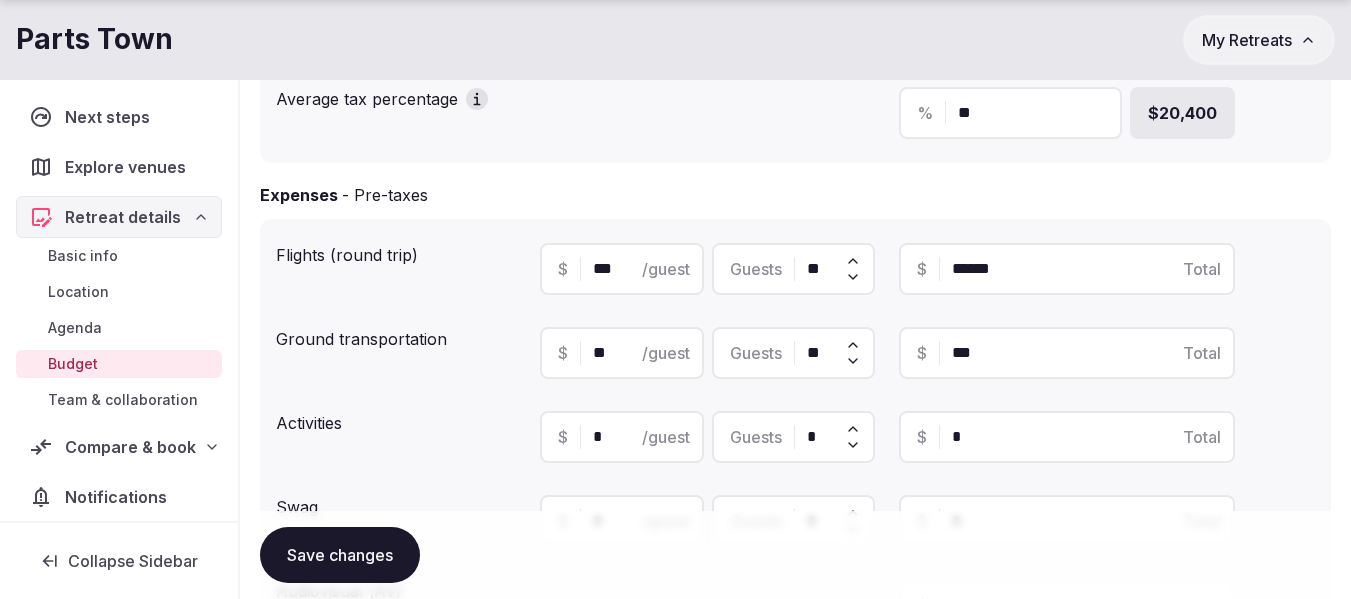 type on "***" 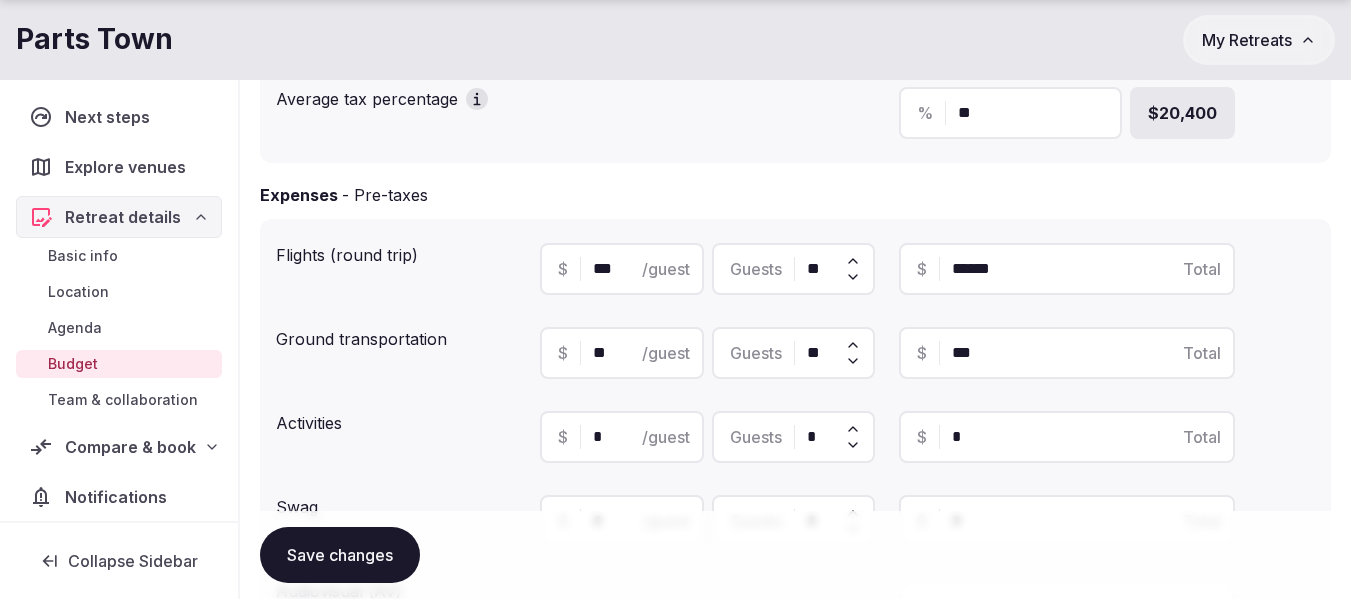 type on "***" 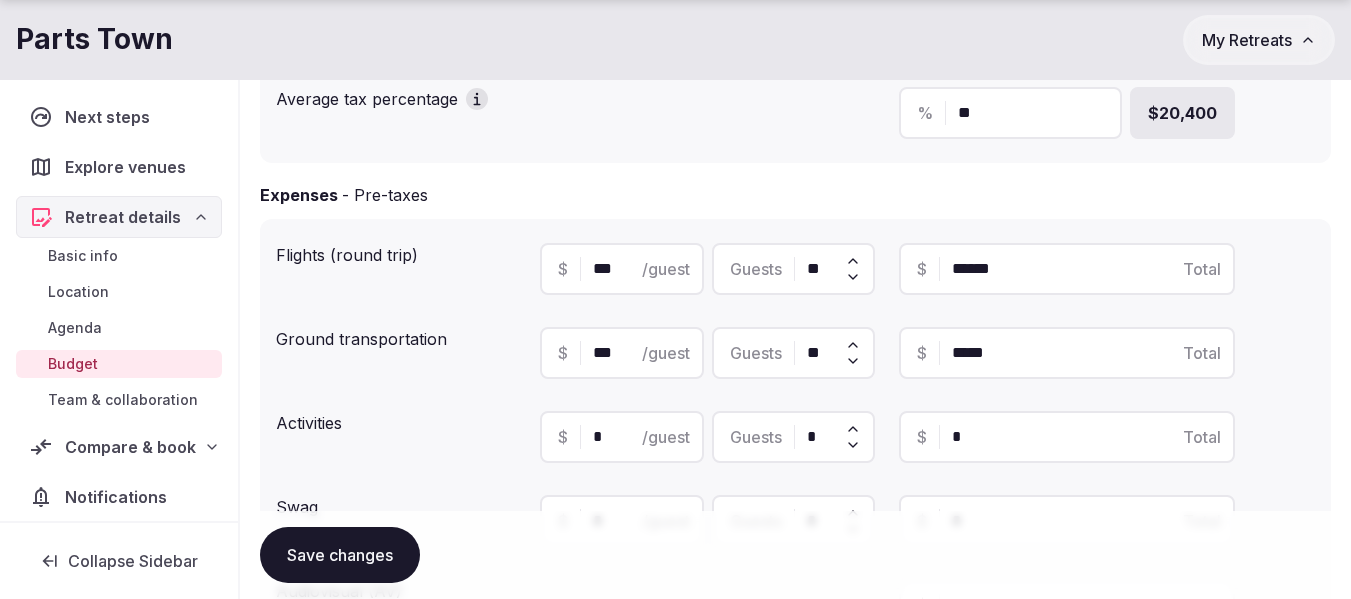 type on "*****" 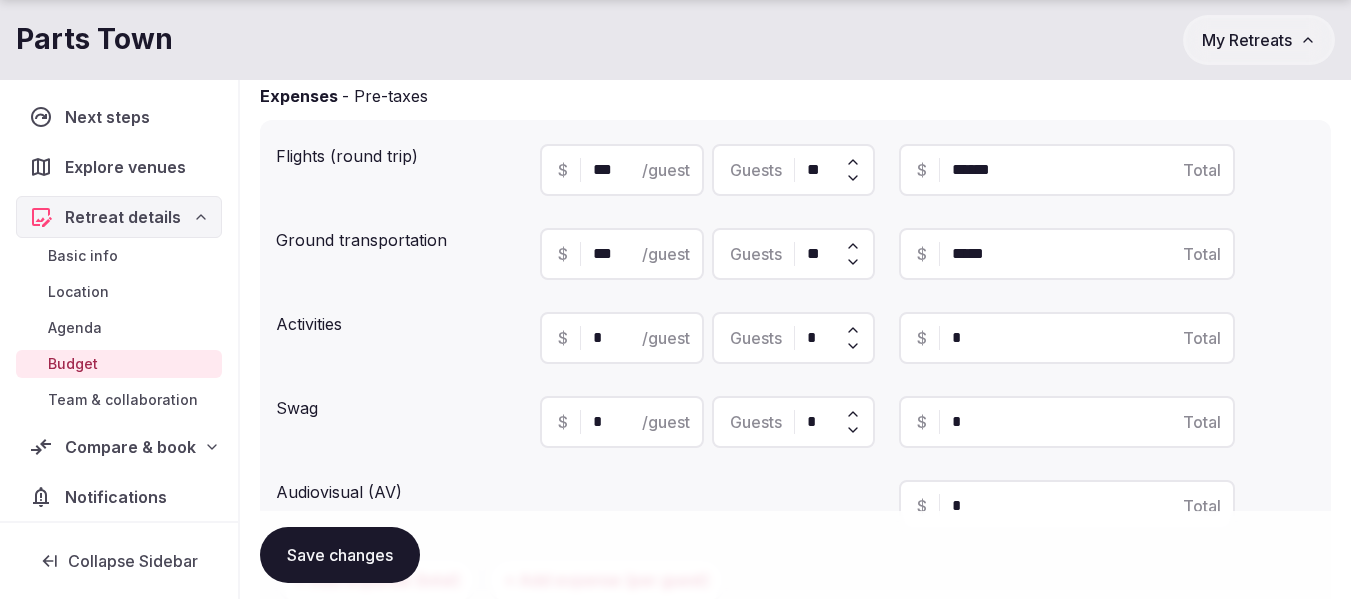 scroll, scrollTop: 500, scrollLeft: 0, axis: vertical 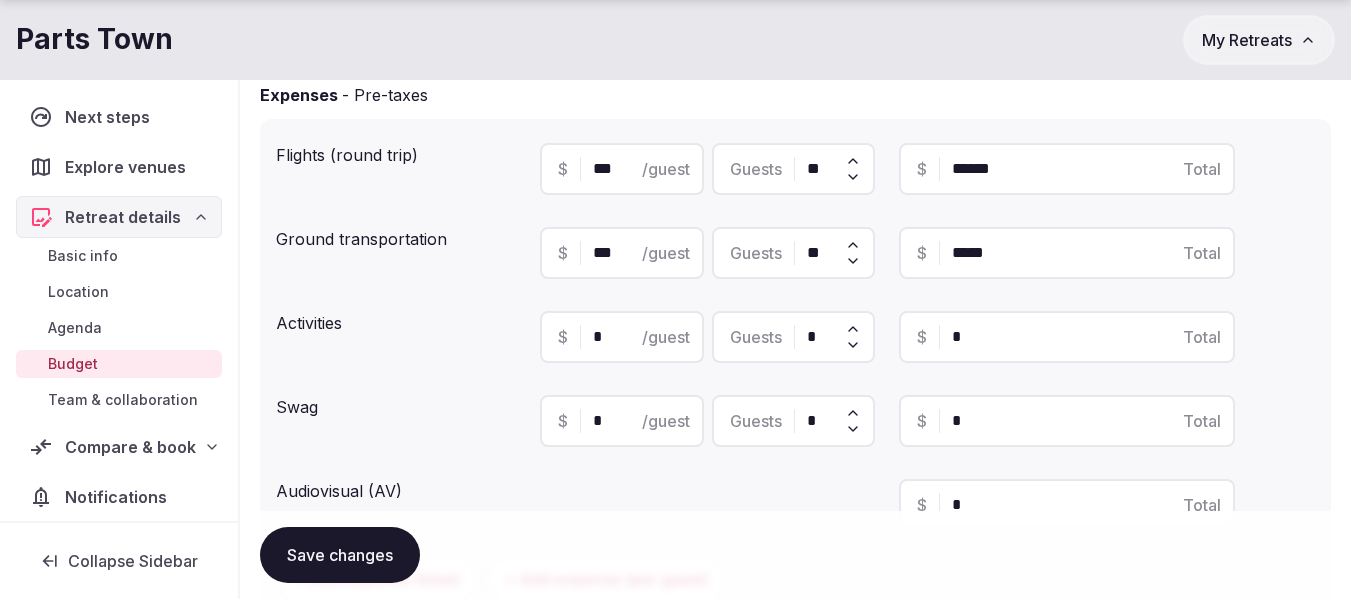 type on "***" 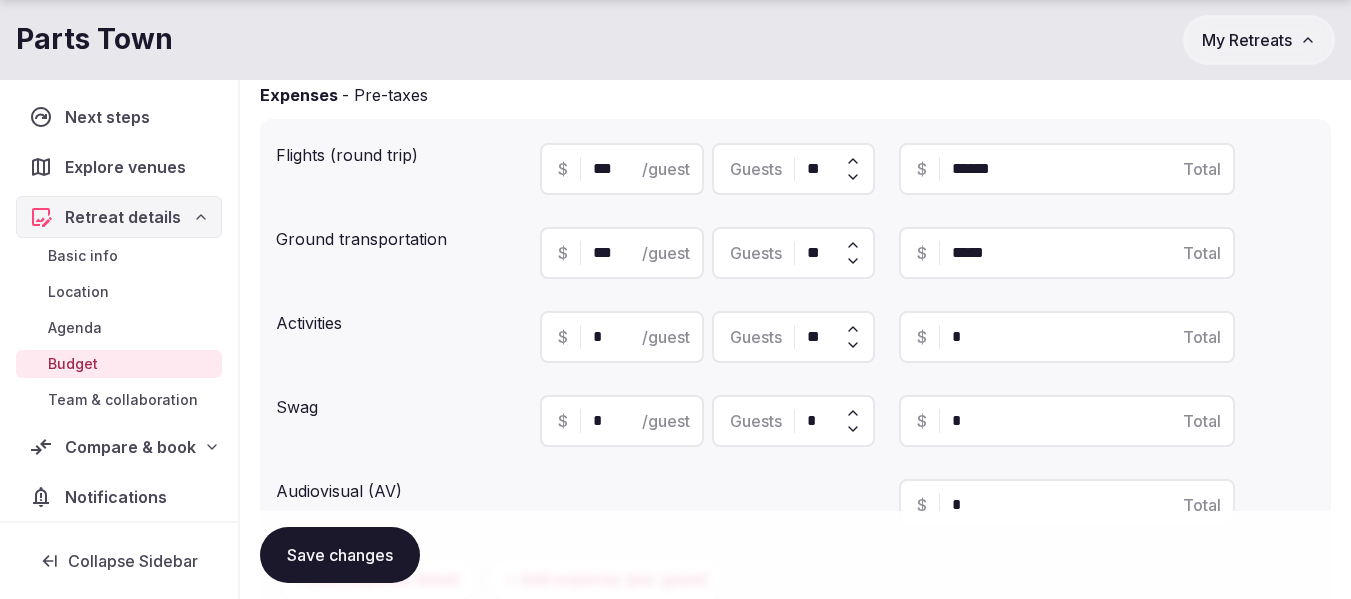 type on "**" 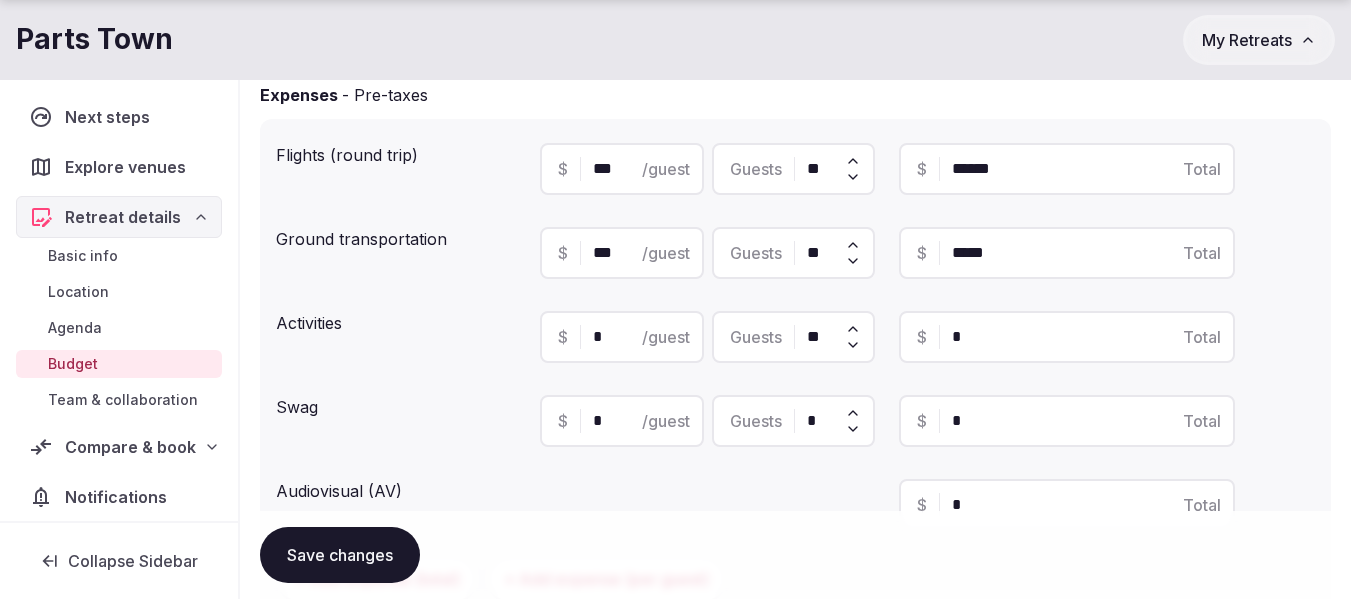 drag, startPoint x: 603, startPoint y: 340, endPoint x: 556, endPoint y: 340, distance: 47 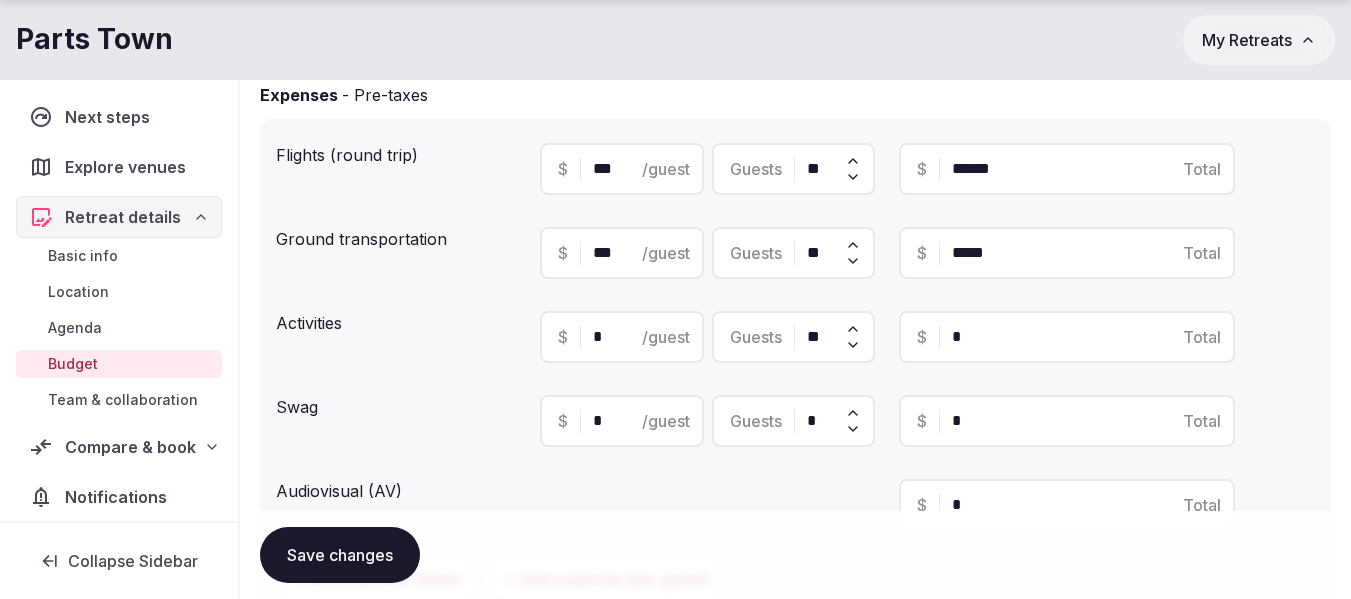 click on "$ * /guest" at bounding box center [622, 337] 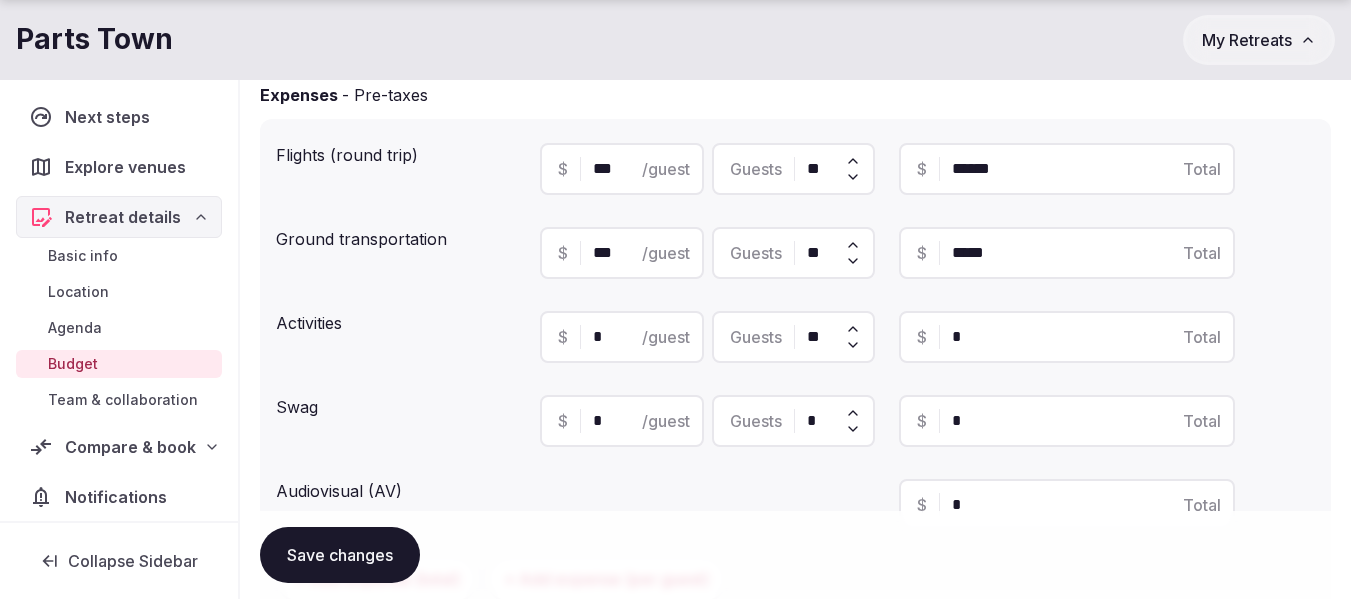 type on "*" 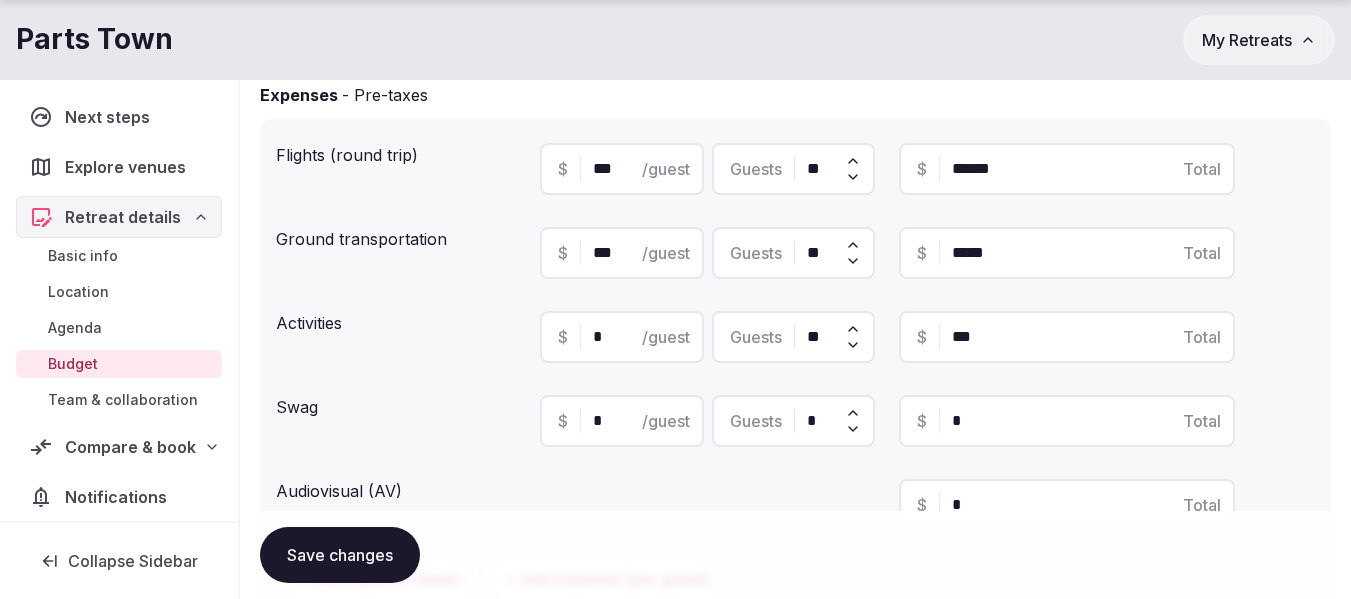 type on "***" 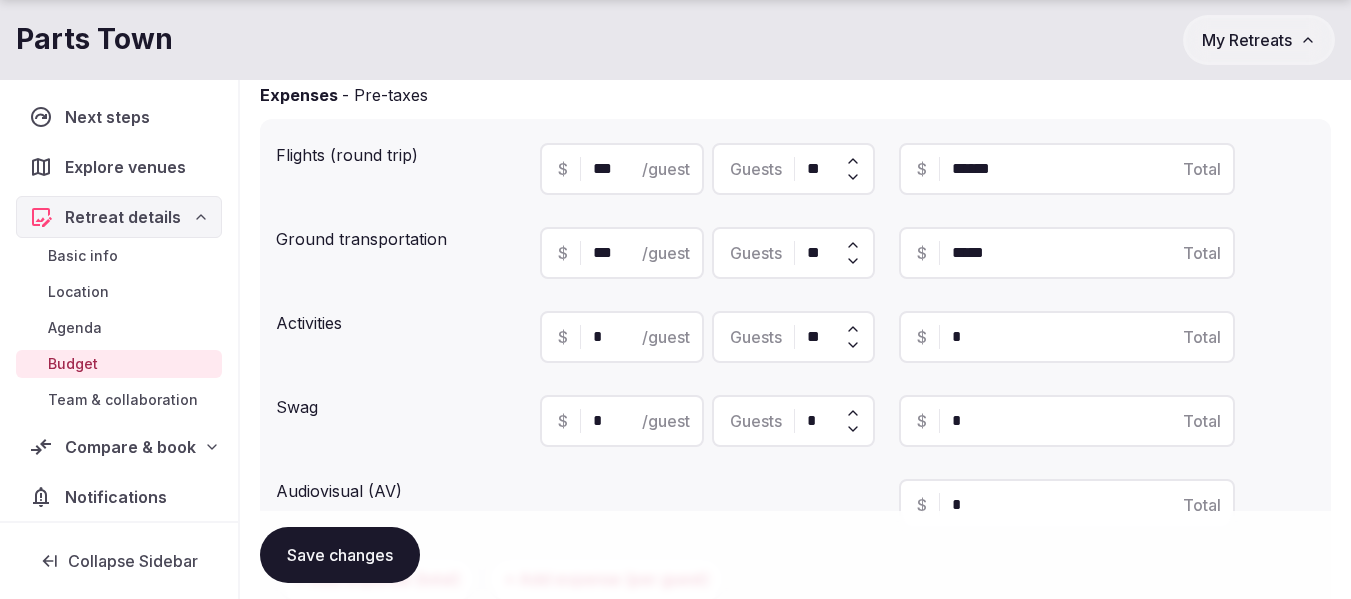 type on "*" 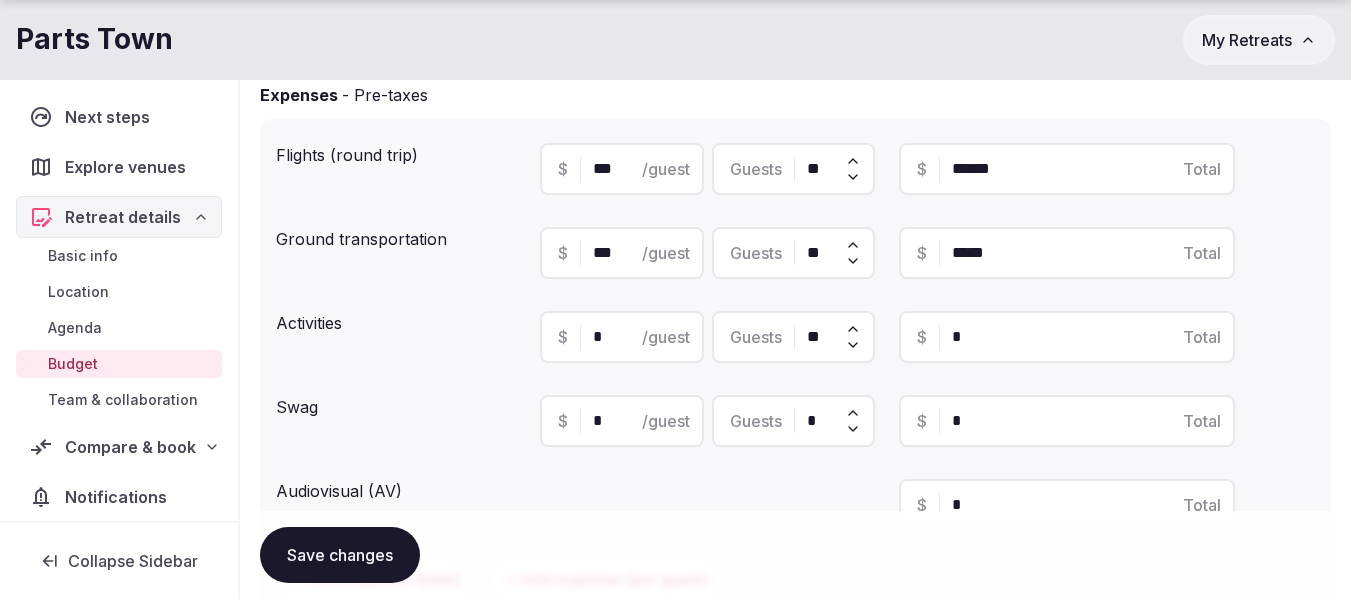 drag, startPoint x: 616, startPoint y: 338, endPoint x: 580, endPoint y: 342, distance: 36.221542 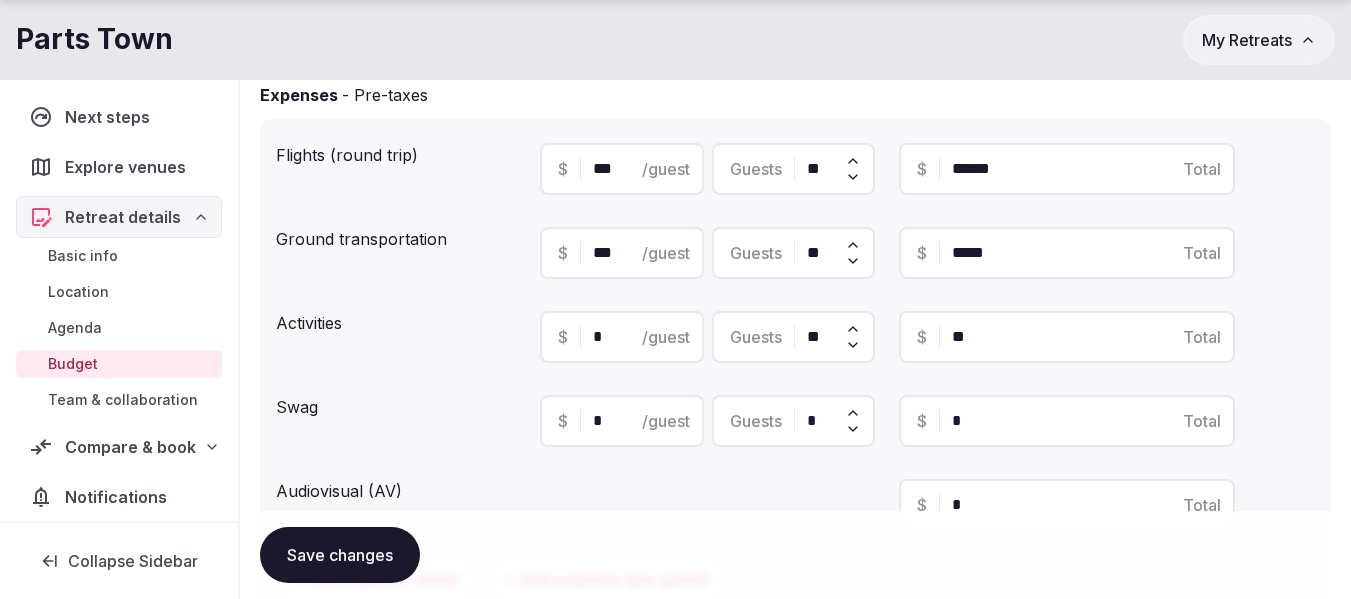 type on "**" 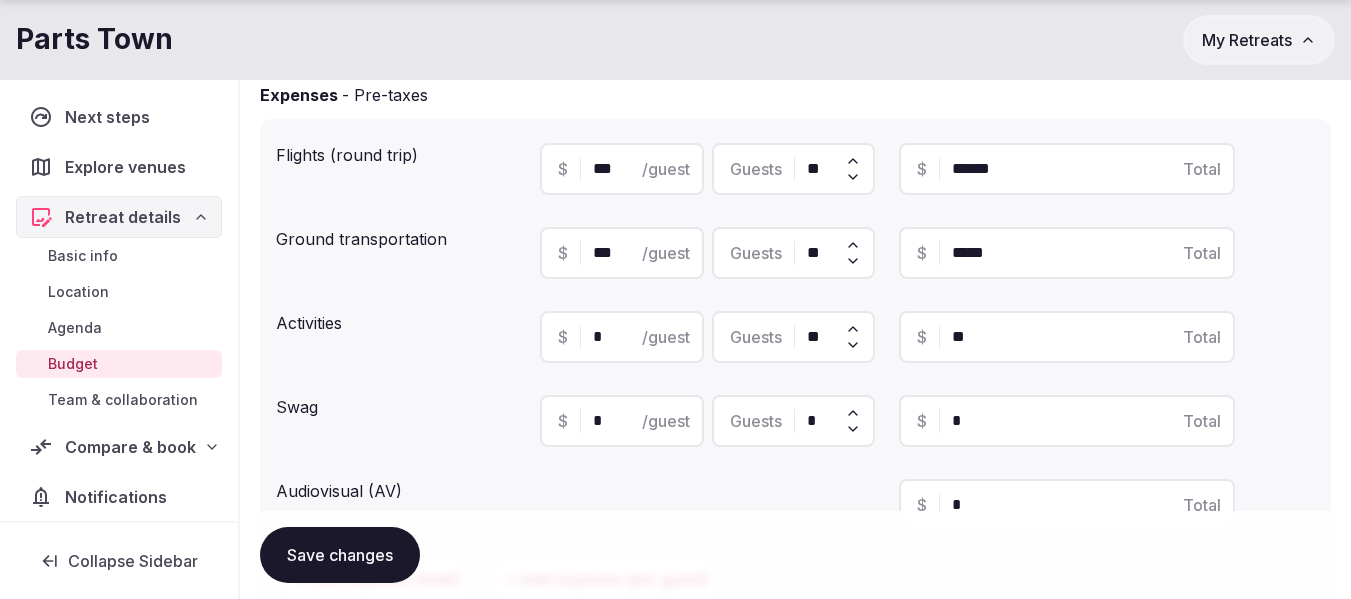 type on "**" 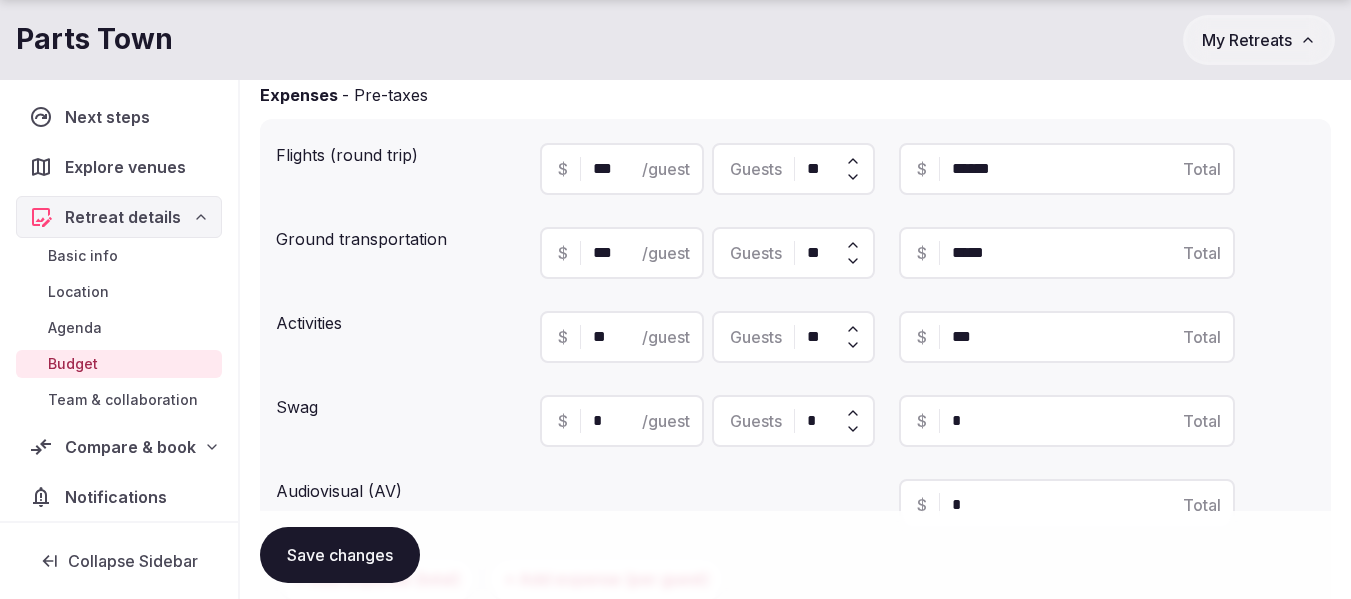 type on "***" 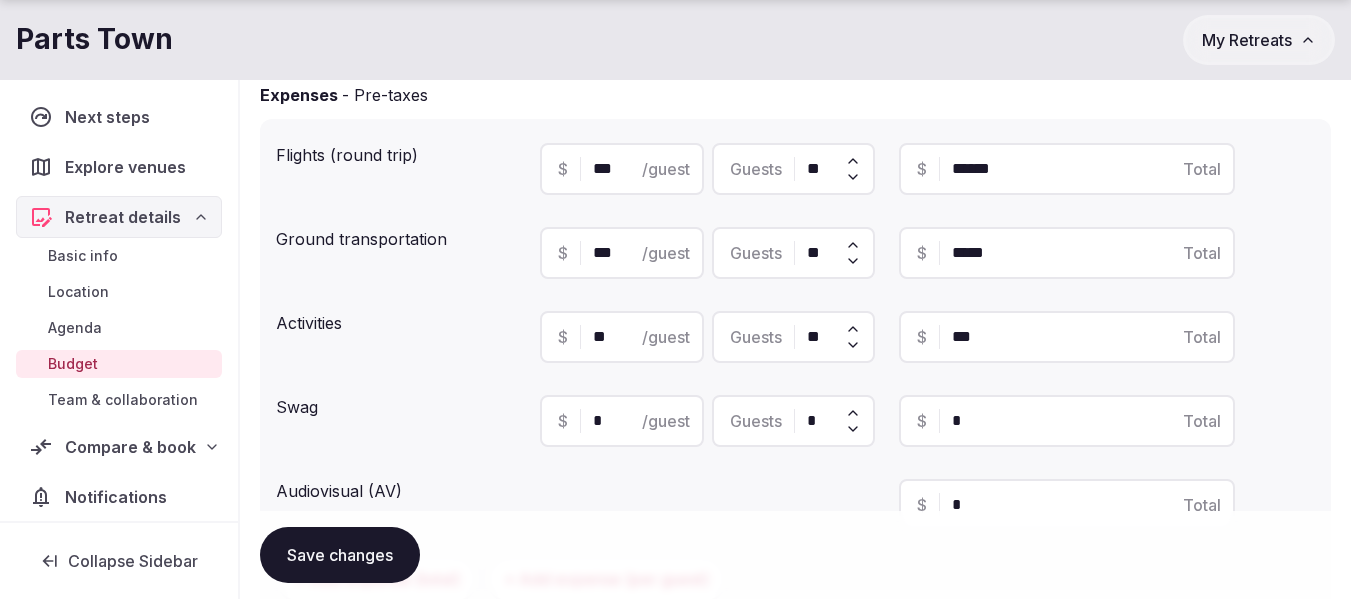 type on "***" 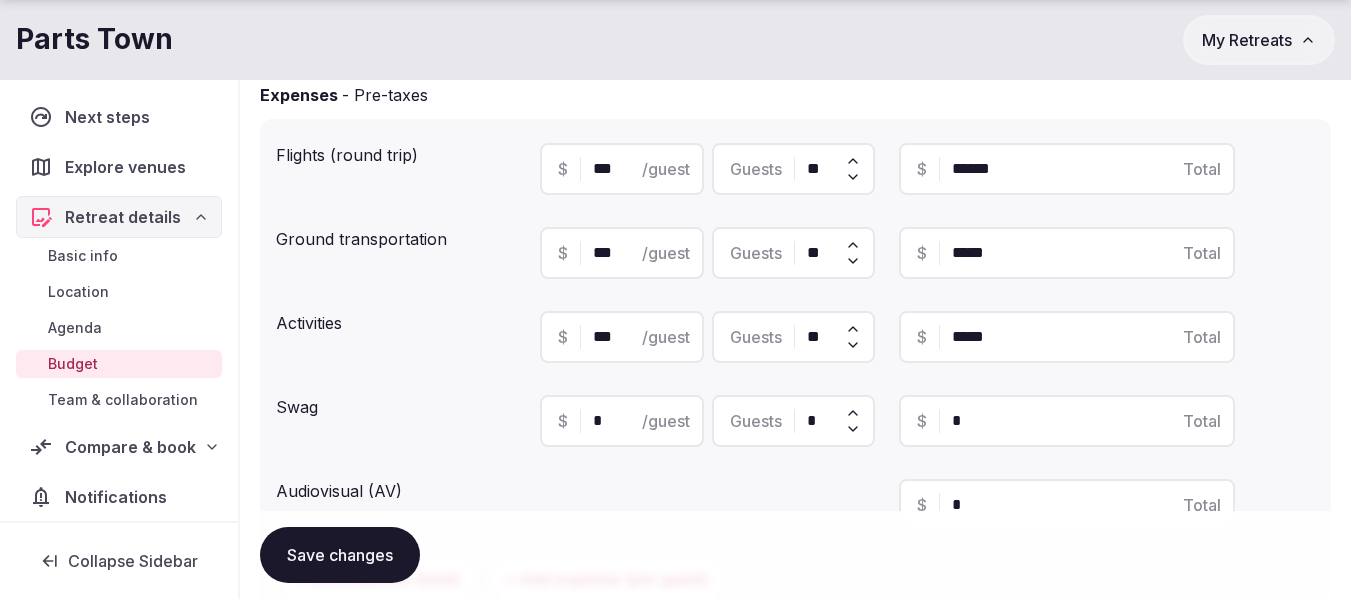 type on "*****" 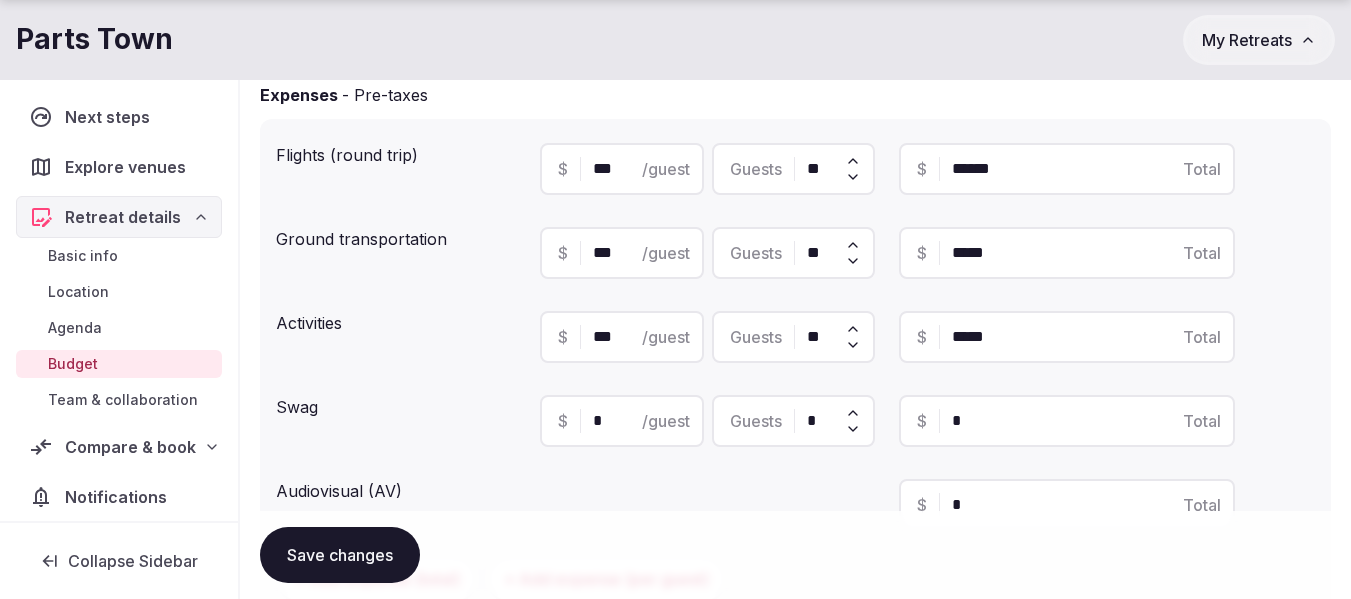 drag, startPoint x: 625, startPoint y: 335, endPoint x: 576, endPoint y: 342, distance: 49.497475 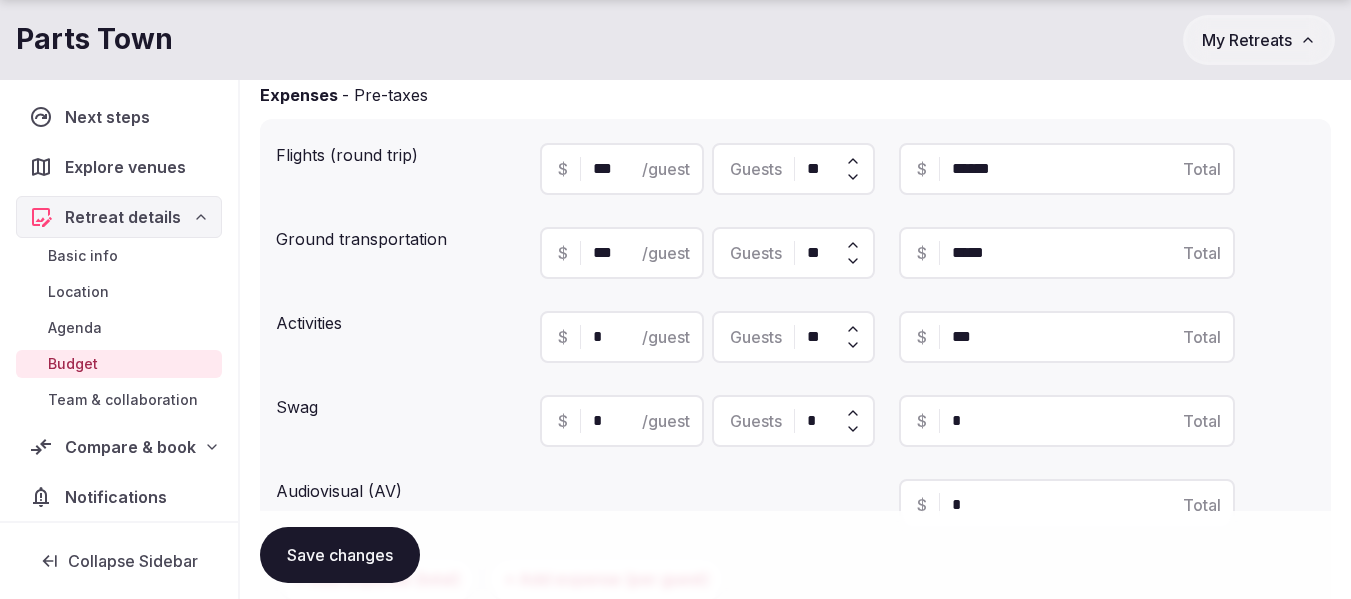 type on "***" 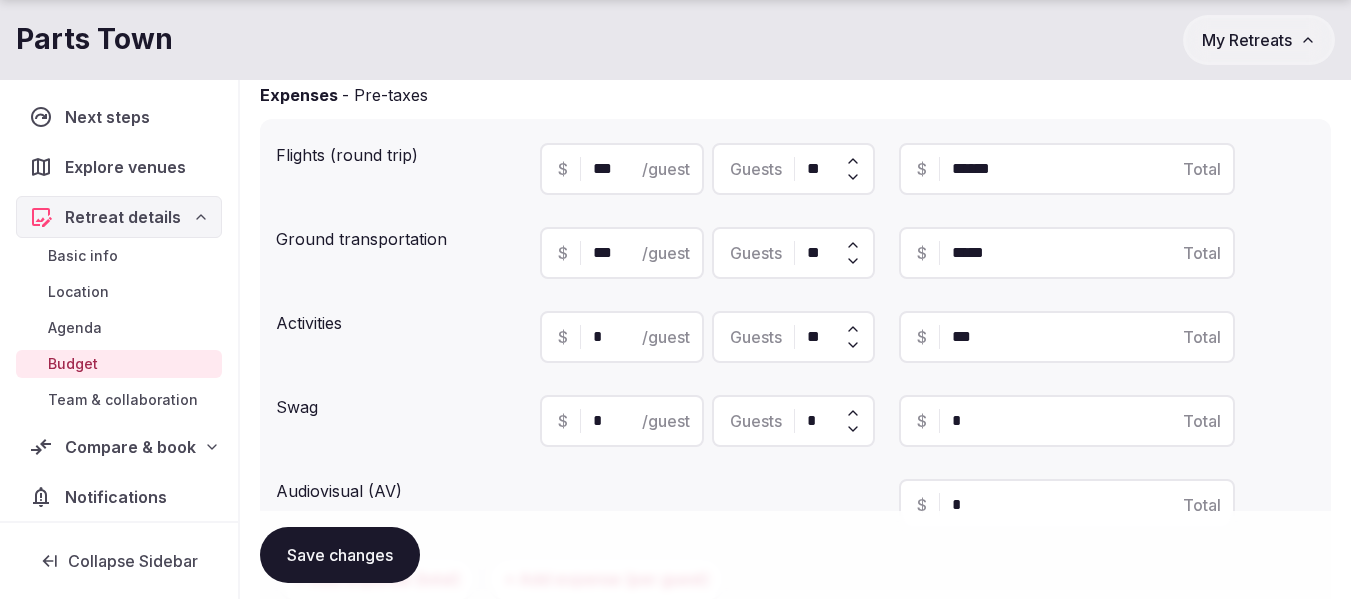 type on "**" 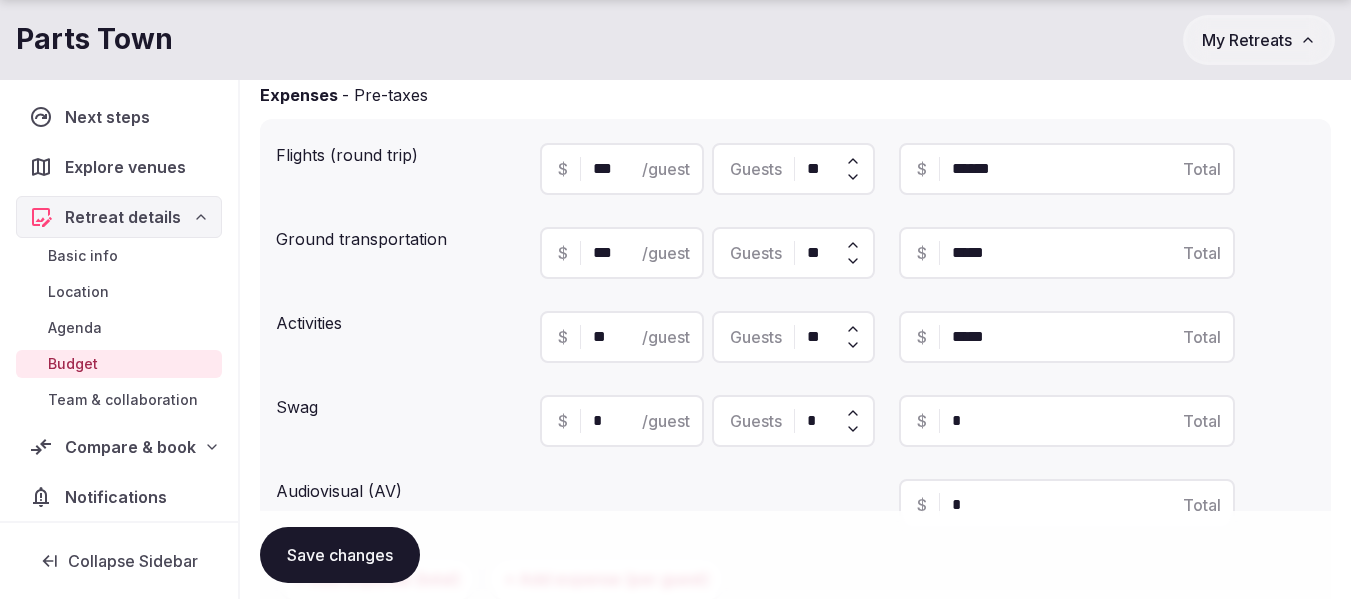 type on "*****" 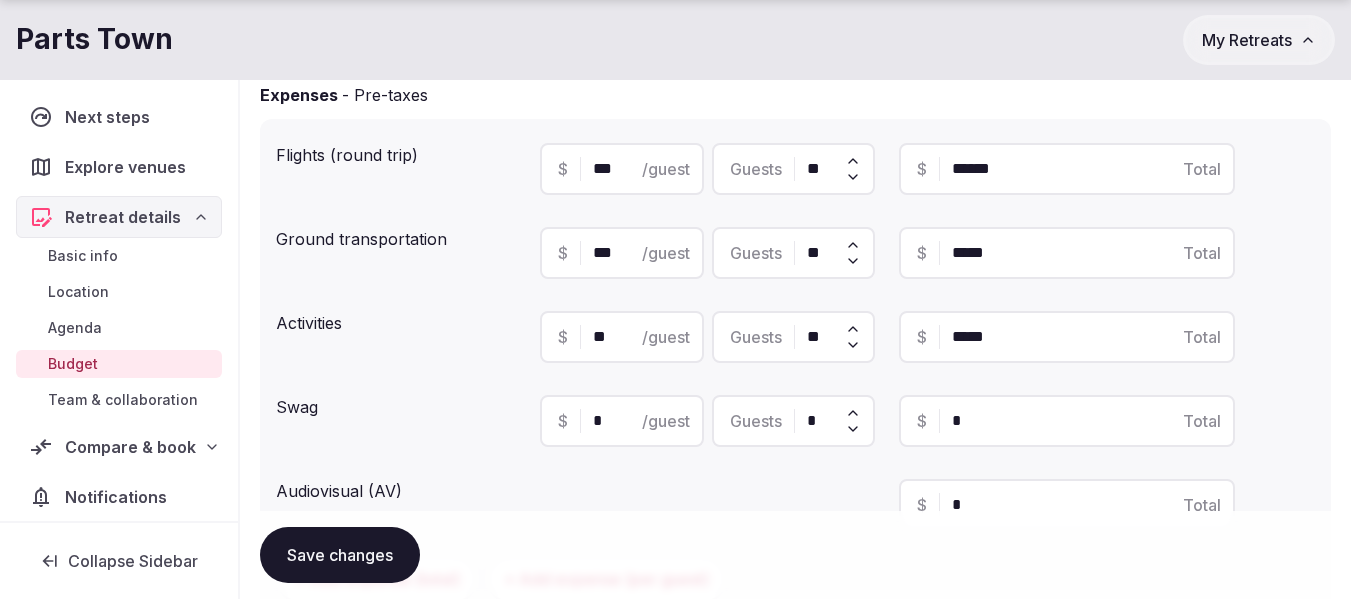 type on "***" 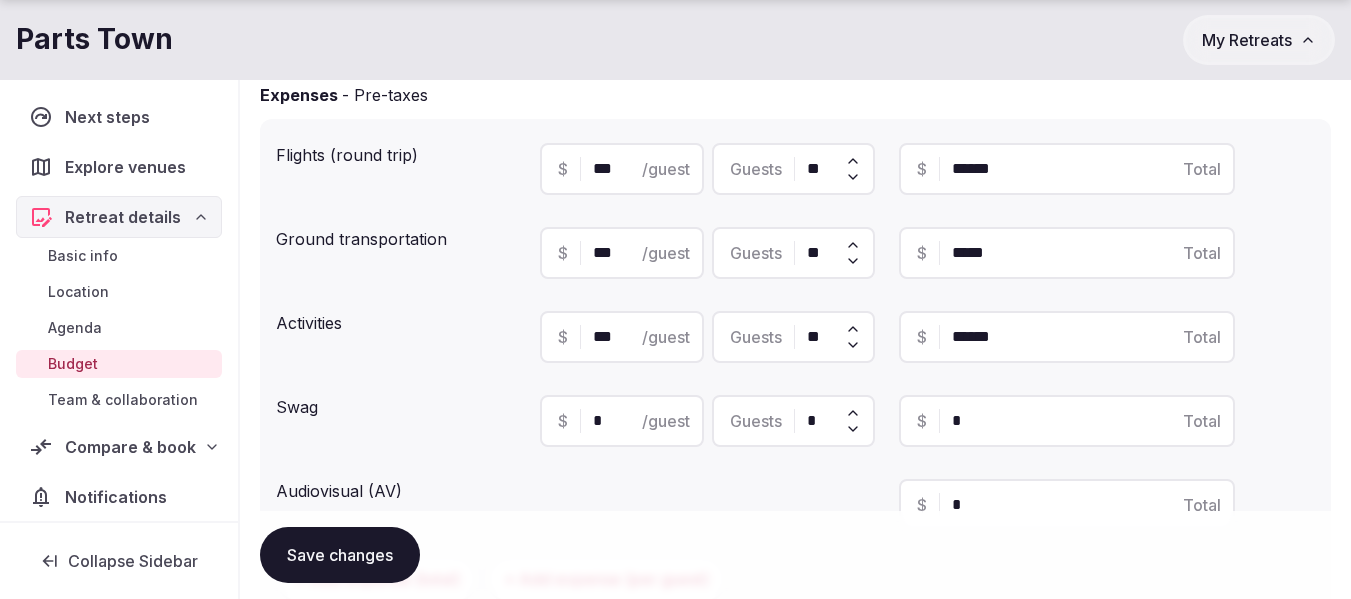 type on "******" 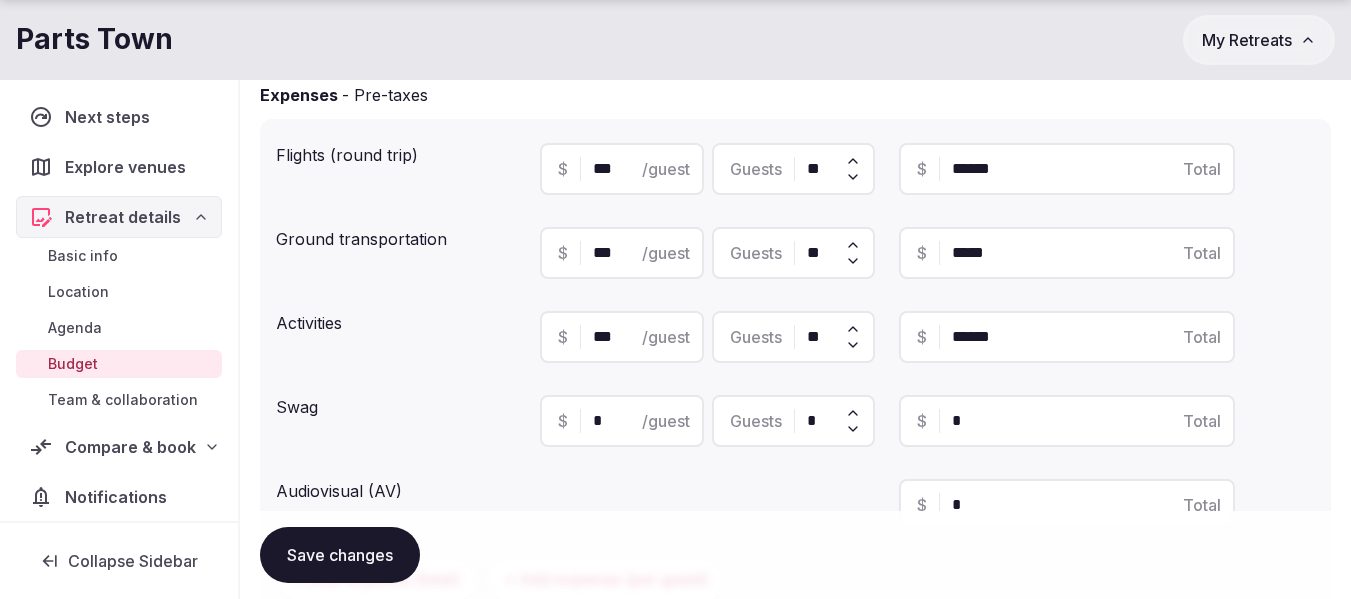 click on "$ *** /guest" at bounding box center [622, 337] 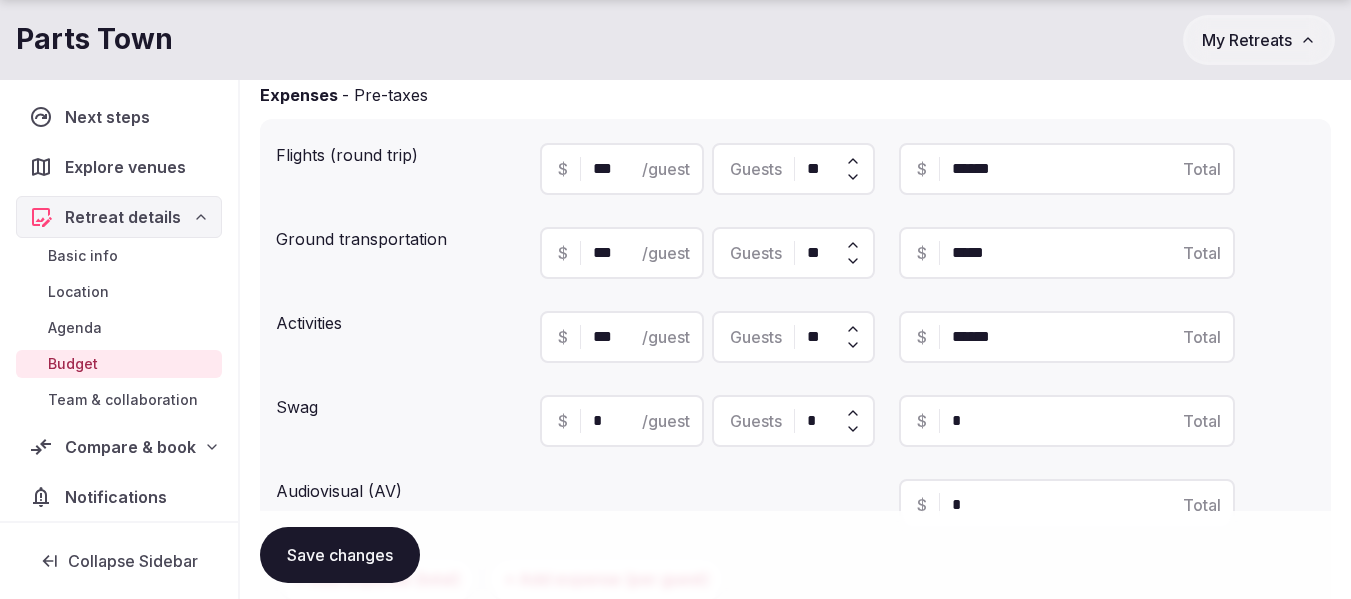 type on "******" 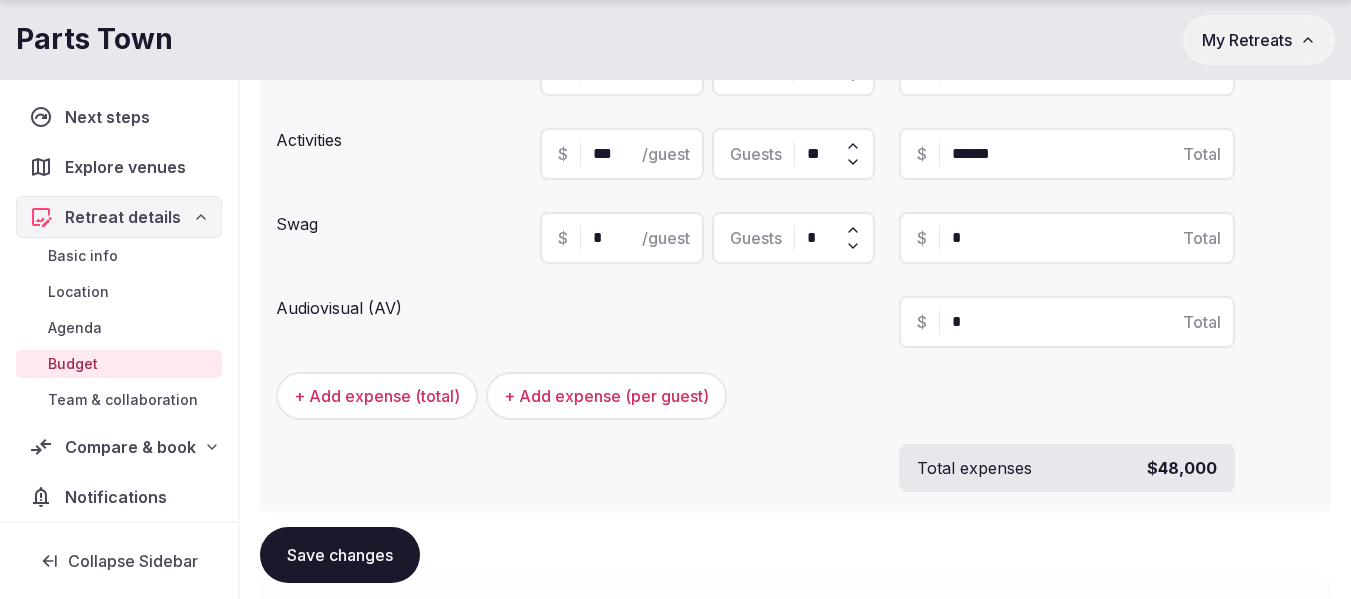 scroll, scrollTop: 700, scrollLeft: 0, axis: vertical 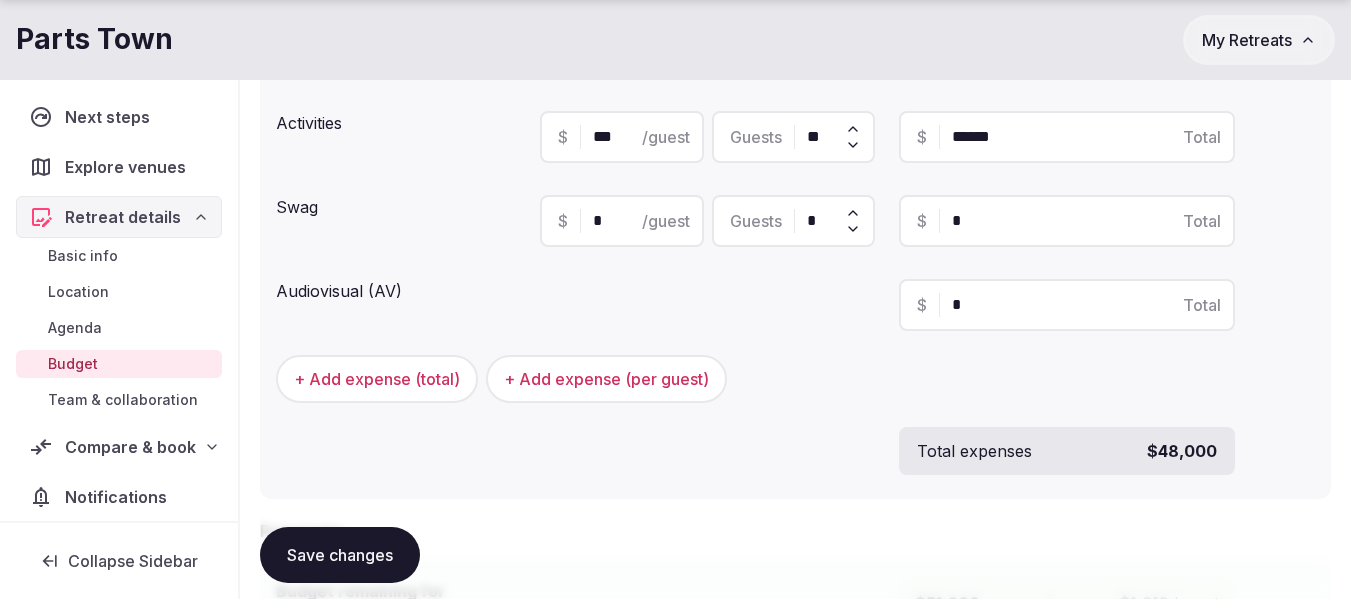 type on "***" 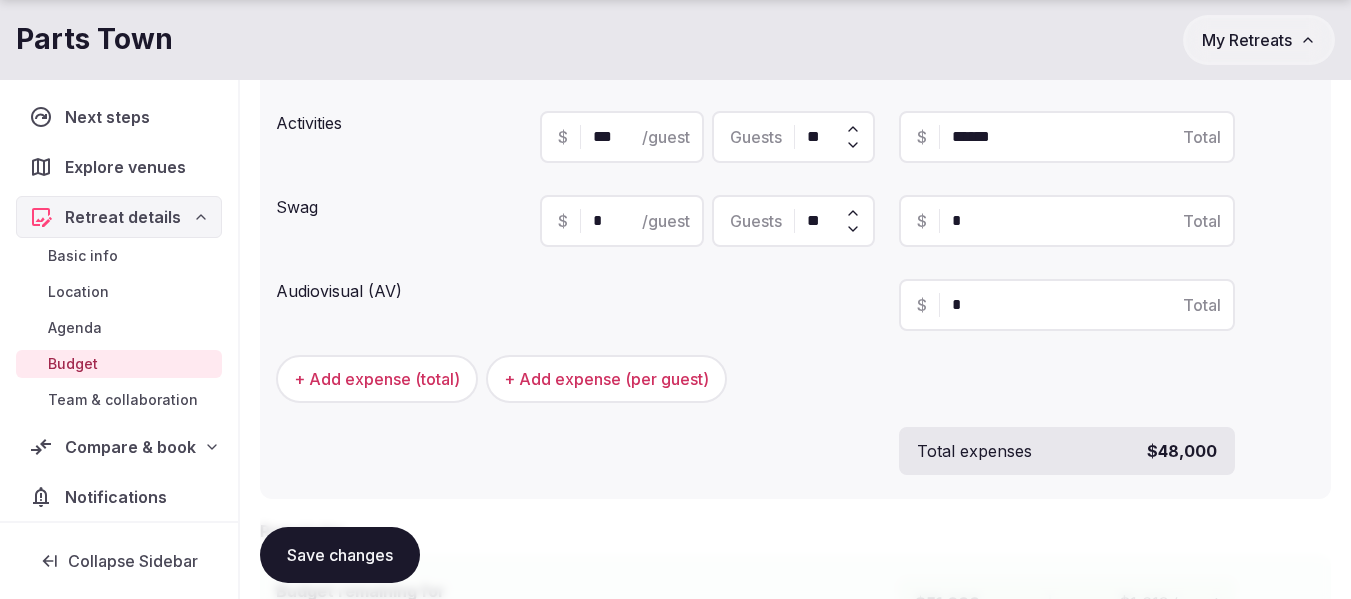type on "**" 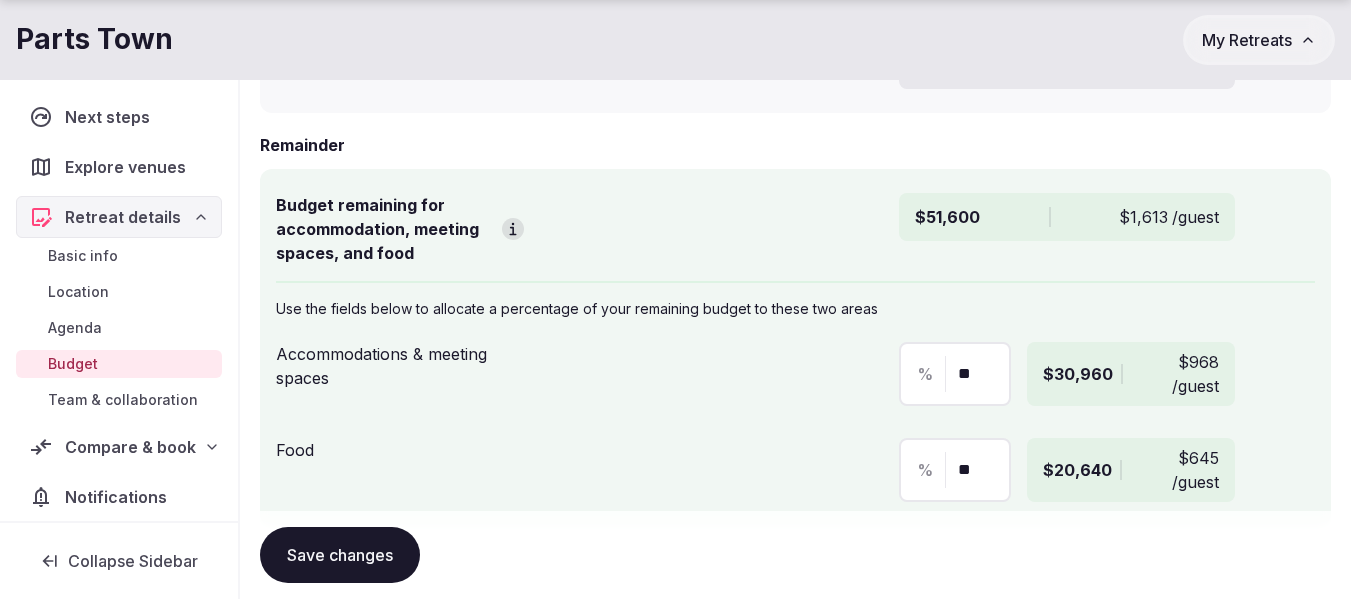 scroll, scrollTop: 1100, scrollLeft: 0, axis: vertical 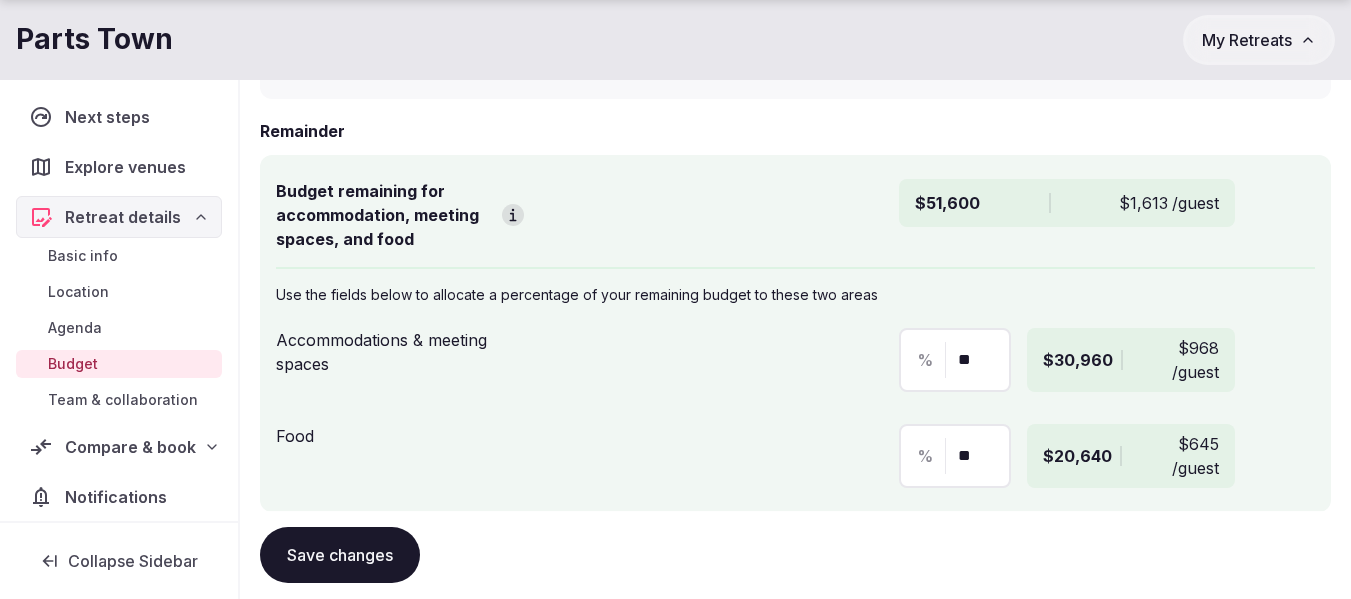 click on "Save changes" at bounding box center (340, 555) 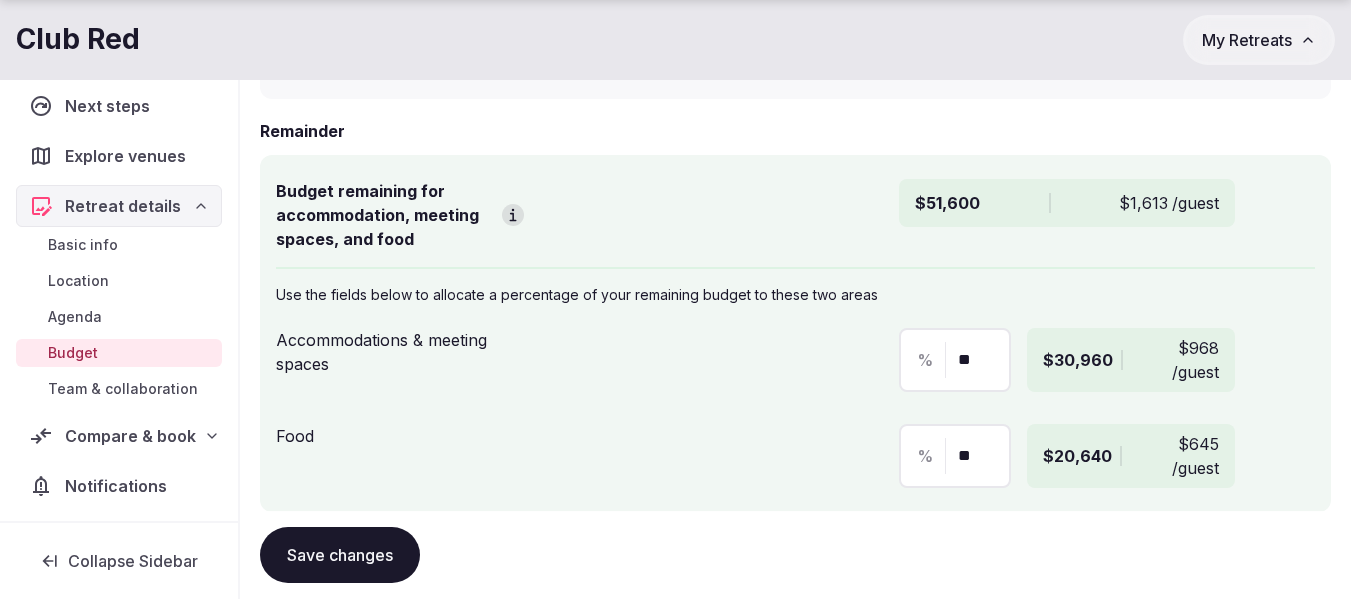 scroll, scrollTop: 13, scrollLeft: 0, axis: vertical 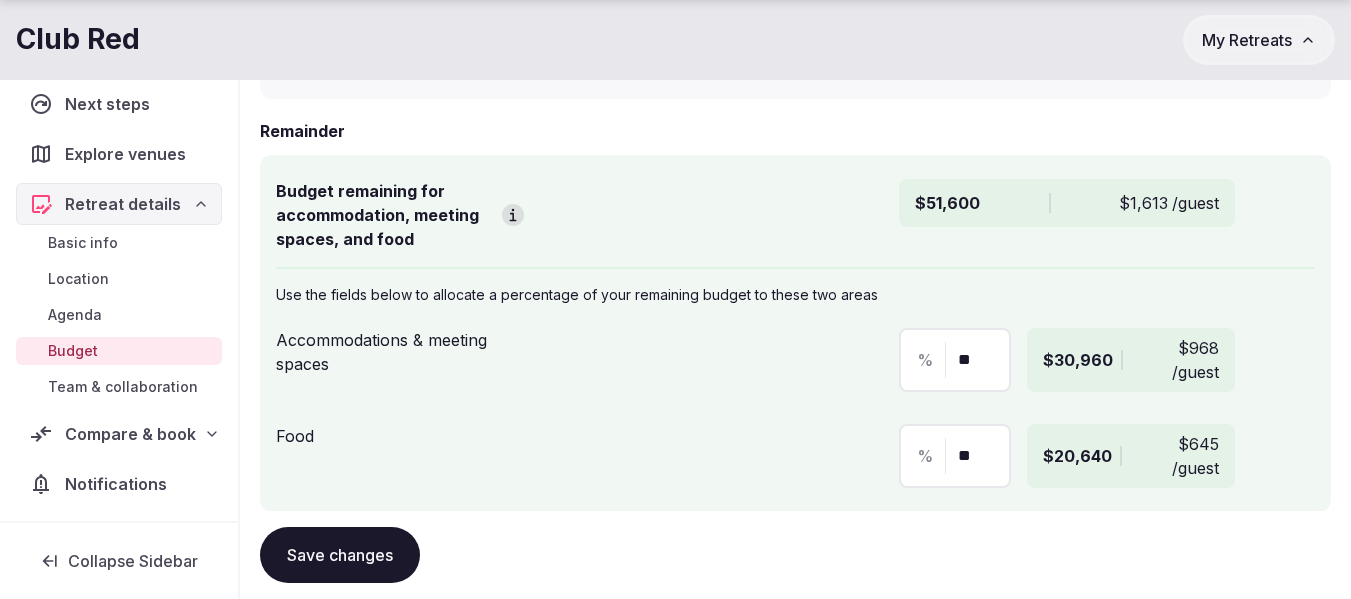click on "Compare & book" at bounding box center [130, 434] 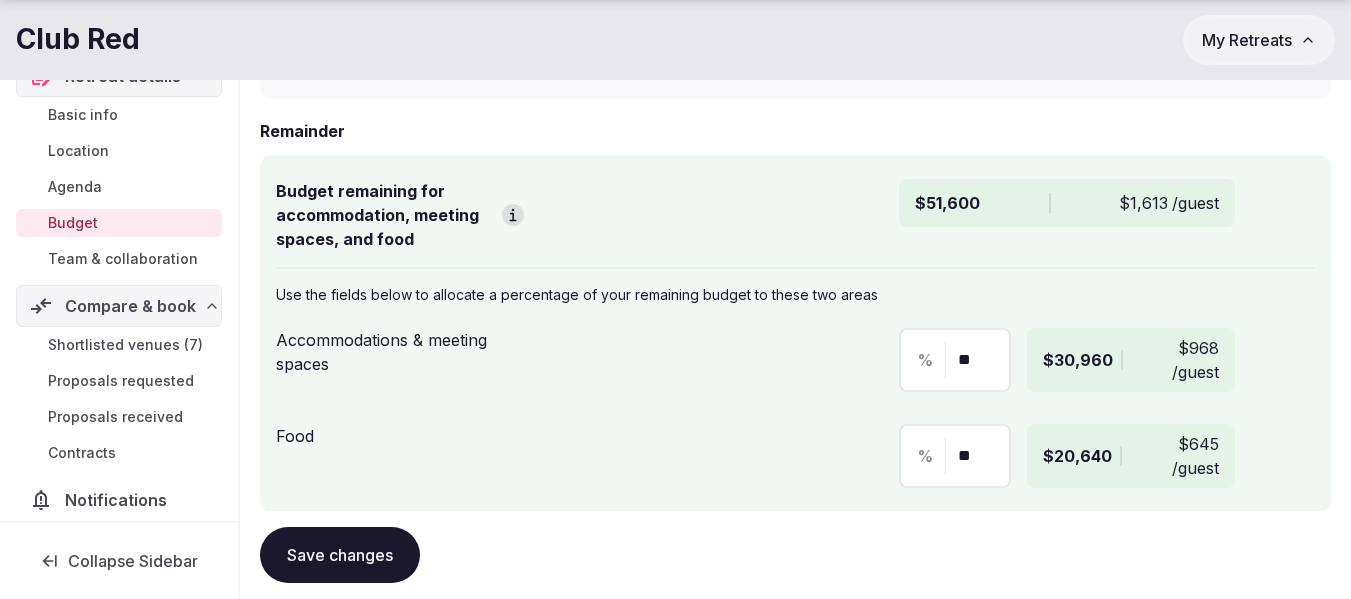 scroll, scrollTop: 157, scrollLeft: 0, axis: vertical 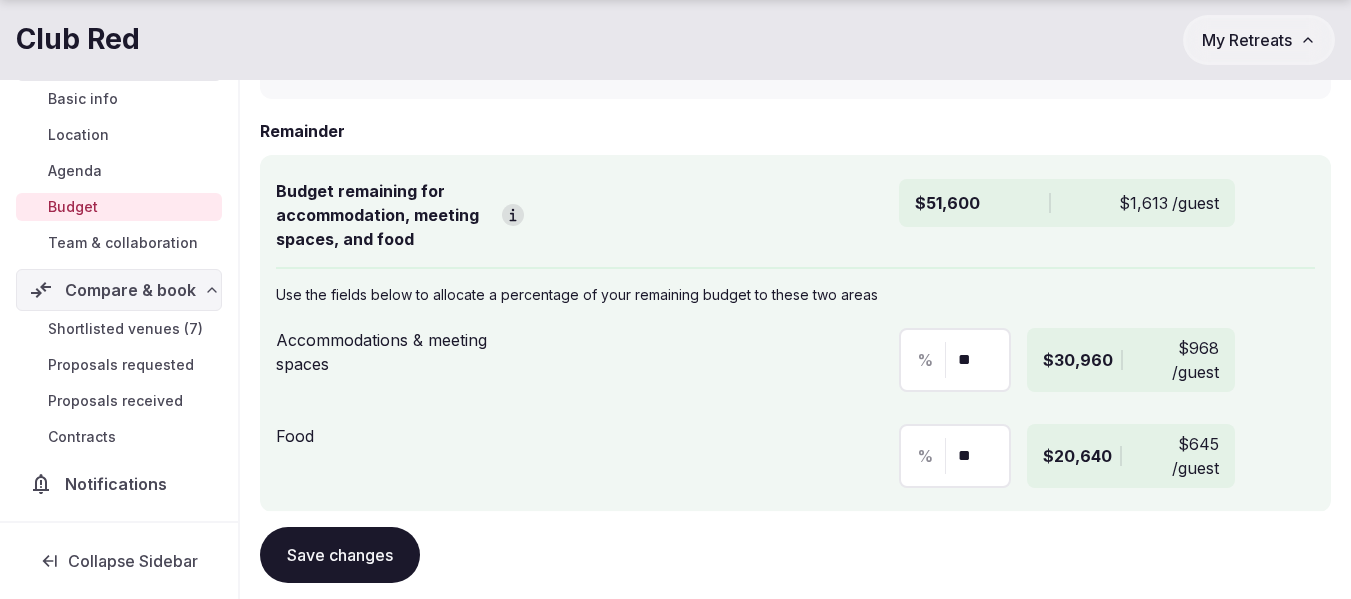 click on "Shortlisted venues (7)" at bounding box center (125, 329) 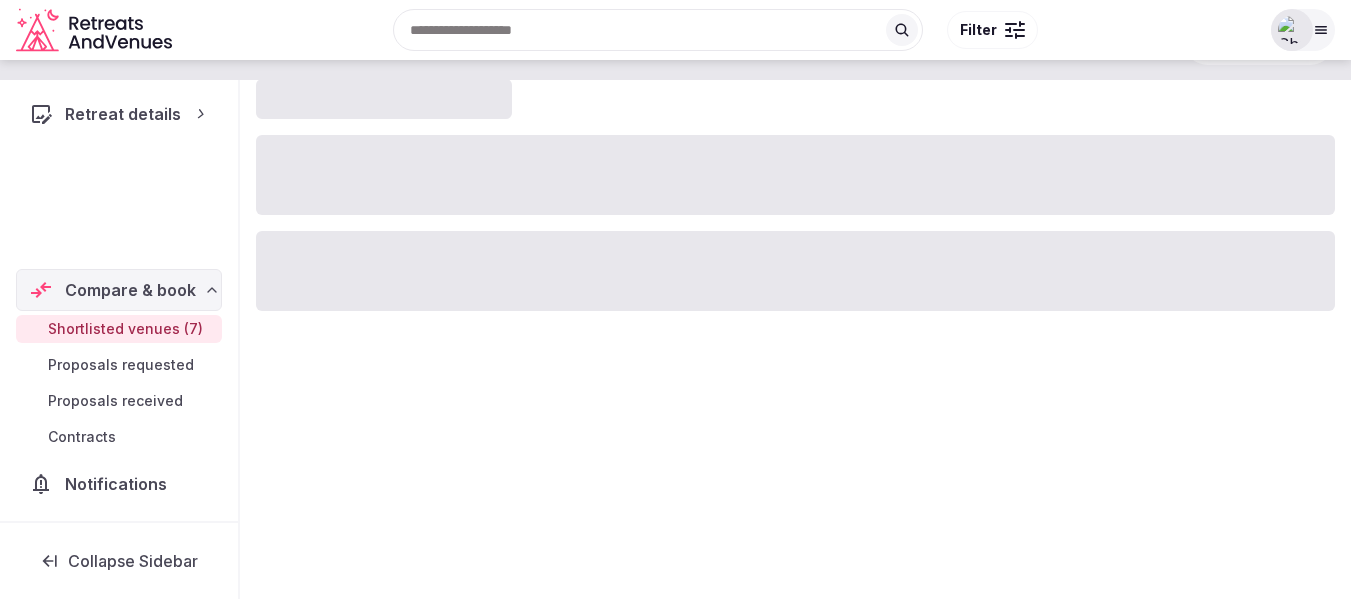 scroll, scrollTop: 0, scrollLeft: 0, axis: both 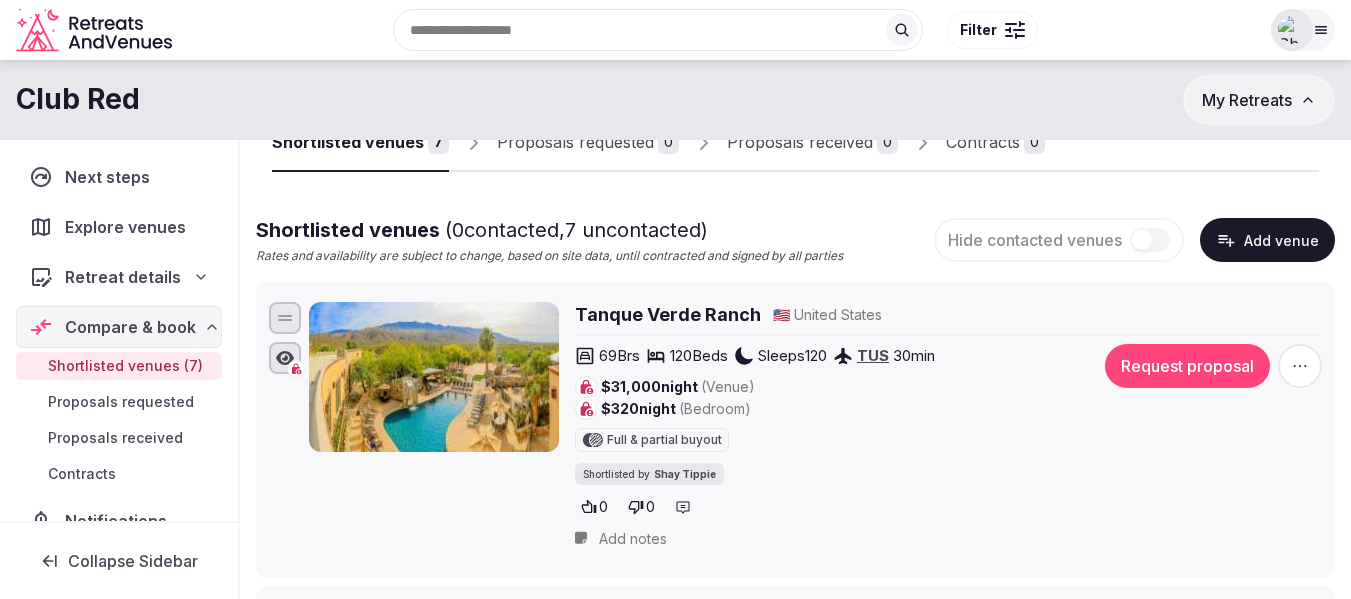 click on "Tanque Verde Ranch" at bounding box center (668, 314) 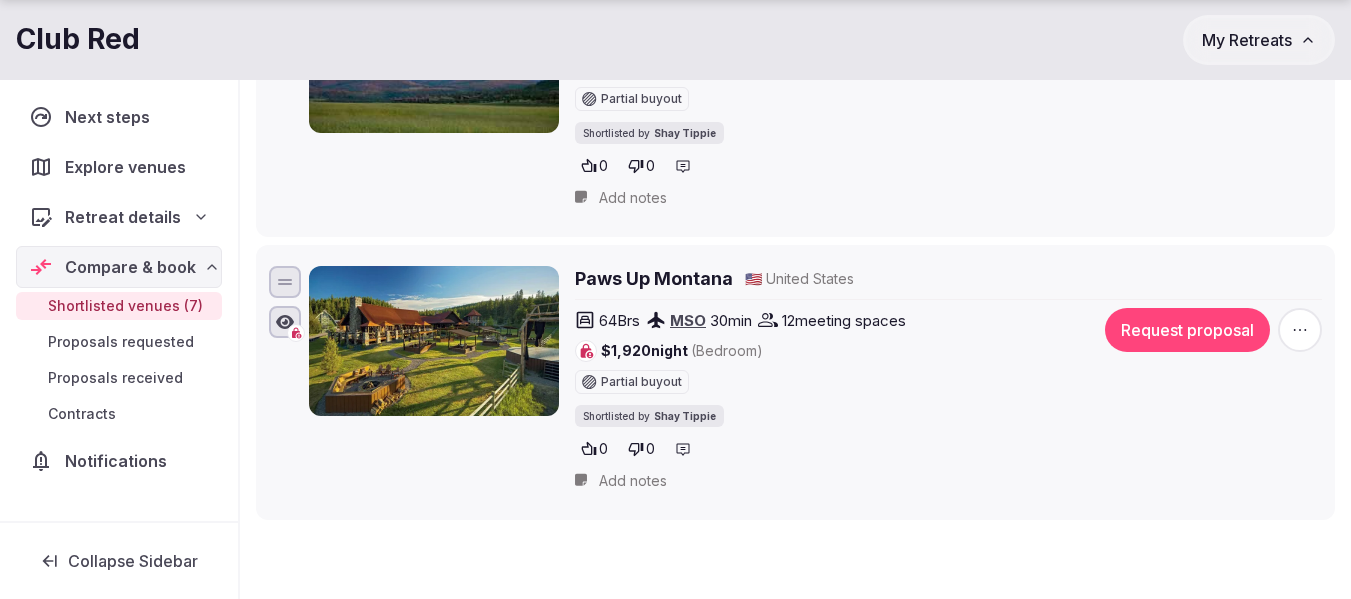 scroll, scrollTop: 1900, scrollLeft: 0, axis: vertical 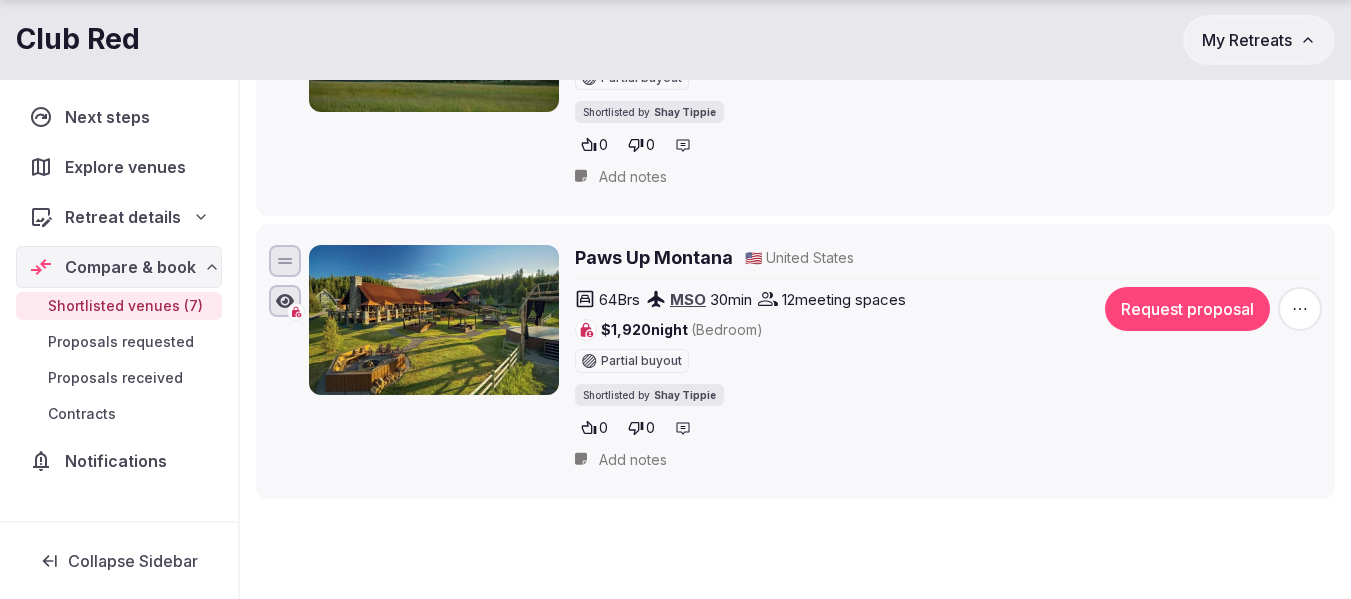click on "Paws Up Montana" at bounding box center [654, 257] 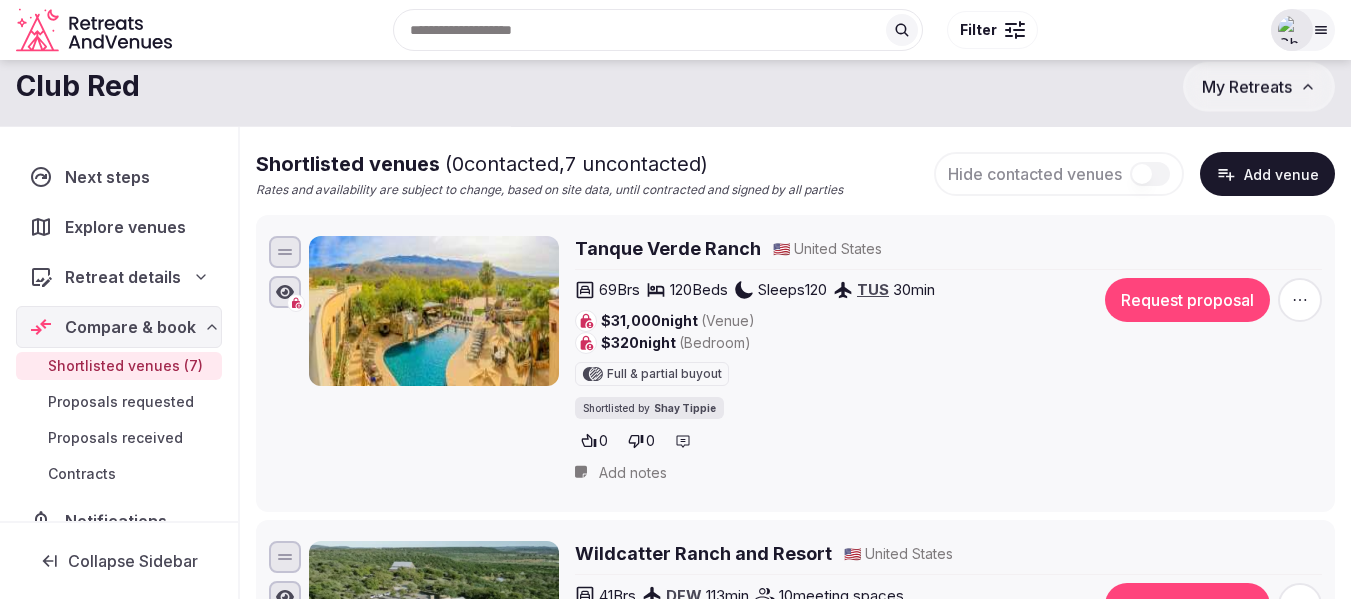 scroll, scrollTop: 0, scrollLeft: 0, axis: both 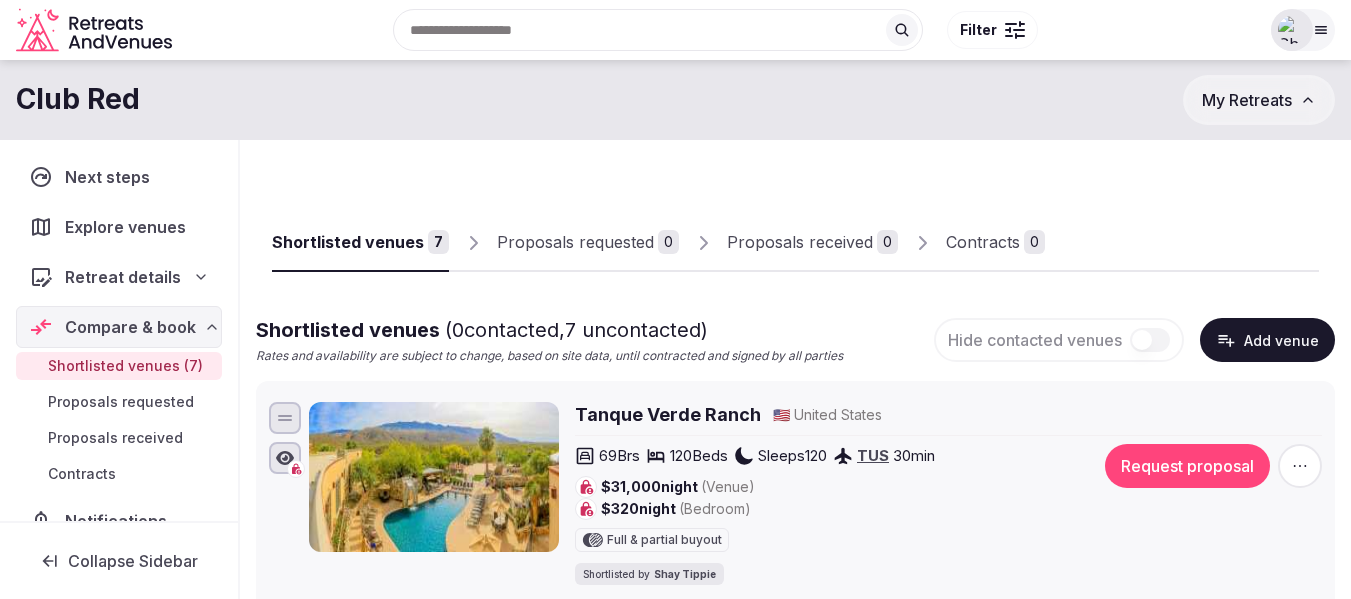 click on "My Retreats" at bounding box center (1247, 100) 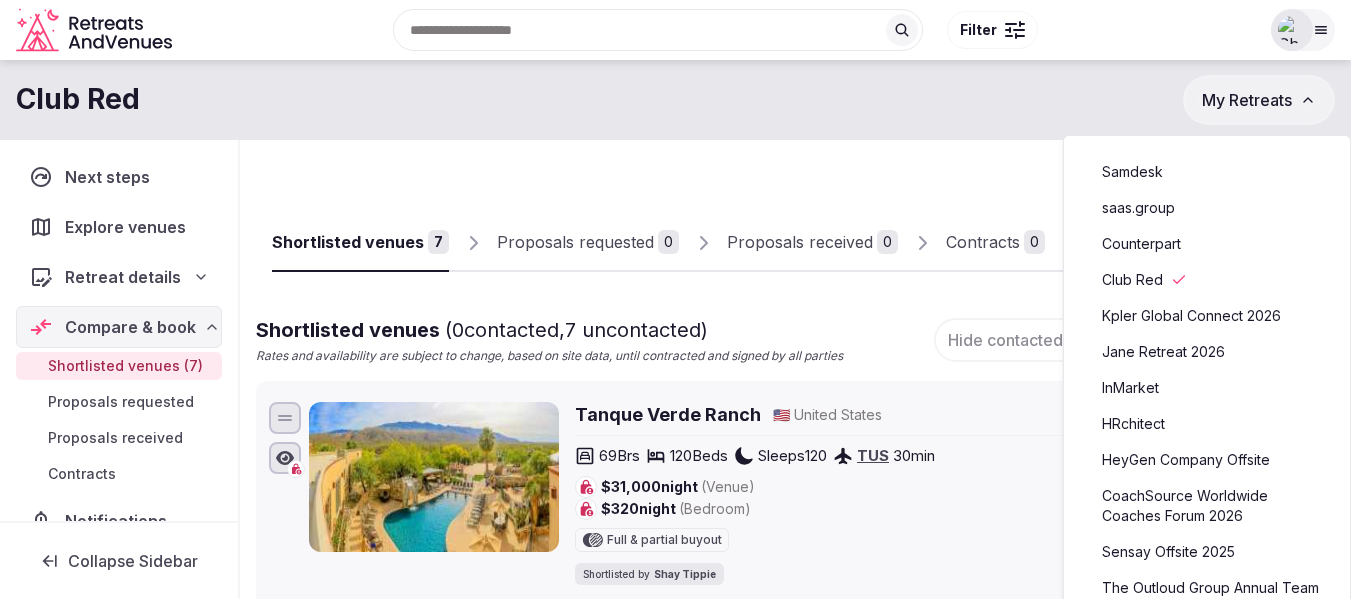 click on "Shortlisted venues 7 Proposals requested 0 Proposals received 0 Contracts 0 Shortlisted venues     ( 0  contacted,  7   uncontacted) Rates and availability are subject to change, based on site data, until contracted and signed by all parties Hide contacted venues Add venue Tanque Verde Ranch 🇺🇸 United States 69  Brs 120  Beds Sleeps  120 TUS 30  min $31,000  night   (Venue) $320  night   (Bedroom) Full & partial buyout Shortlisted by   Shay Tippie 0 0 Request proposal Add notes Wildcatter Ranch and Resort 🇺🇸 United States 41  Brs DFW 113  min 10  meeting spaces $209  night   (Bedroom) Partial buyout Shortlisted by   Shay Tippie 0 0 Request proposal Add notes Sky Ranch Lodge 🇺🇸 United States 94  Brs PHX 127  min 2  meeting spaces $186  night   (Bedroom) Partial buyout Shortlisted by   Shay Tippie 0 0 Request proposal Add notes White Stallion Ranch 🇺🇸 United States 43  Brs TUS 35  min 2  meeting spaces $439  night   (Bedroom) Partial buyout Shortlisted by   Shay Tippie 0 0 Add notes 79" at bounding box center [795, 1373] 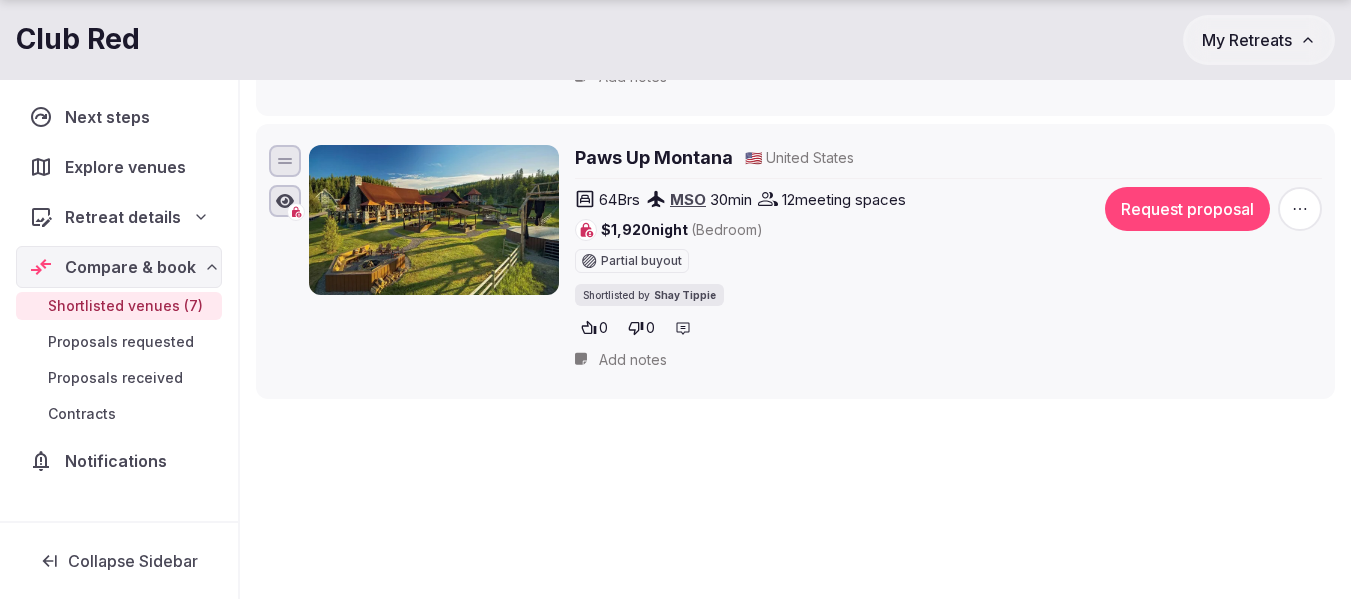 scroll, scrollTop: 2088, scrollLeft: 0, axis: vertical 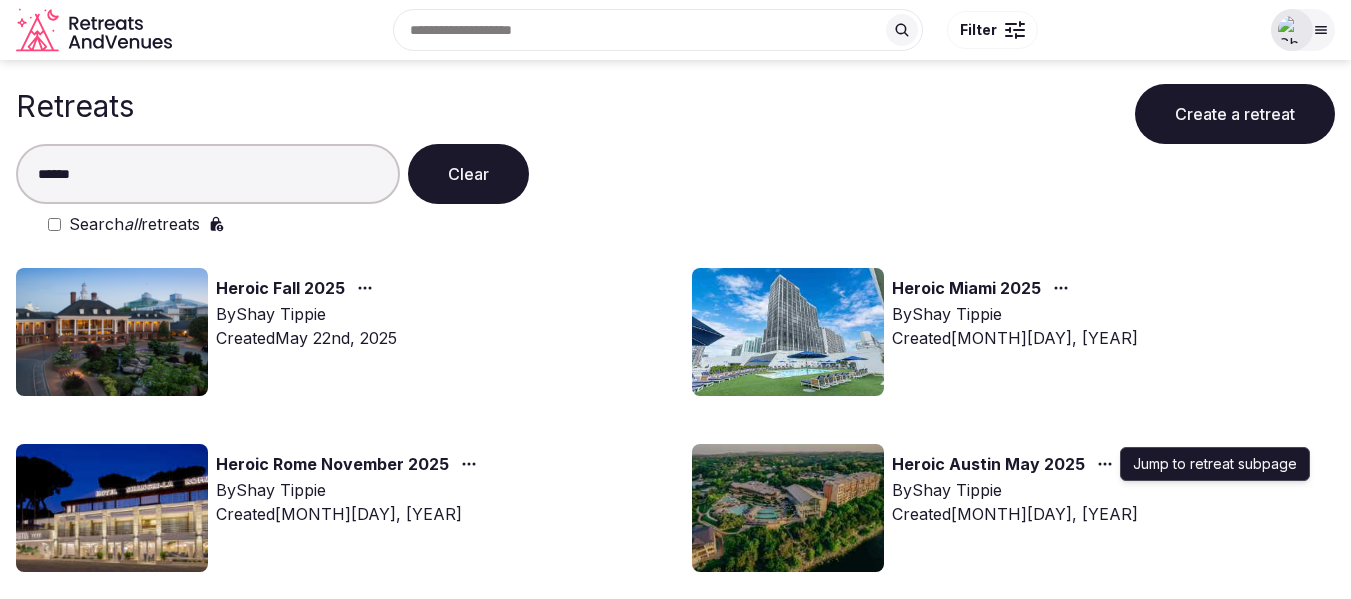 type on "******" 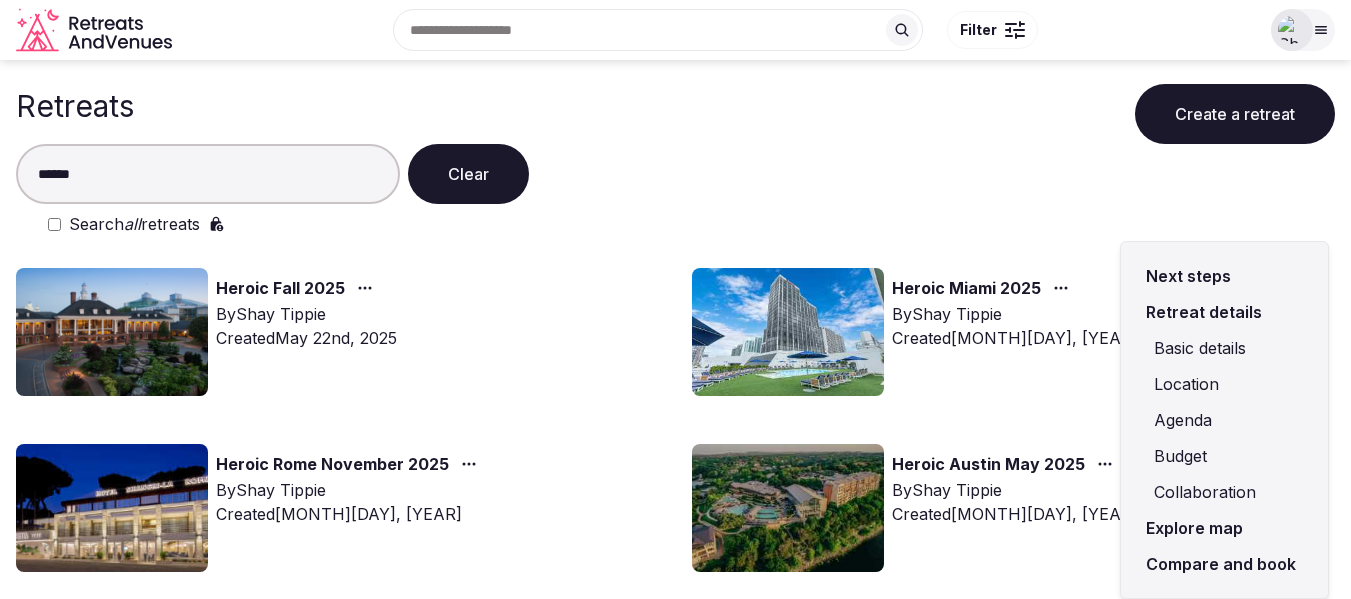 click on "Compare and book" at bounding box center (1224, 564) 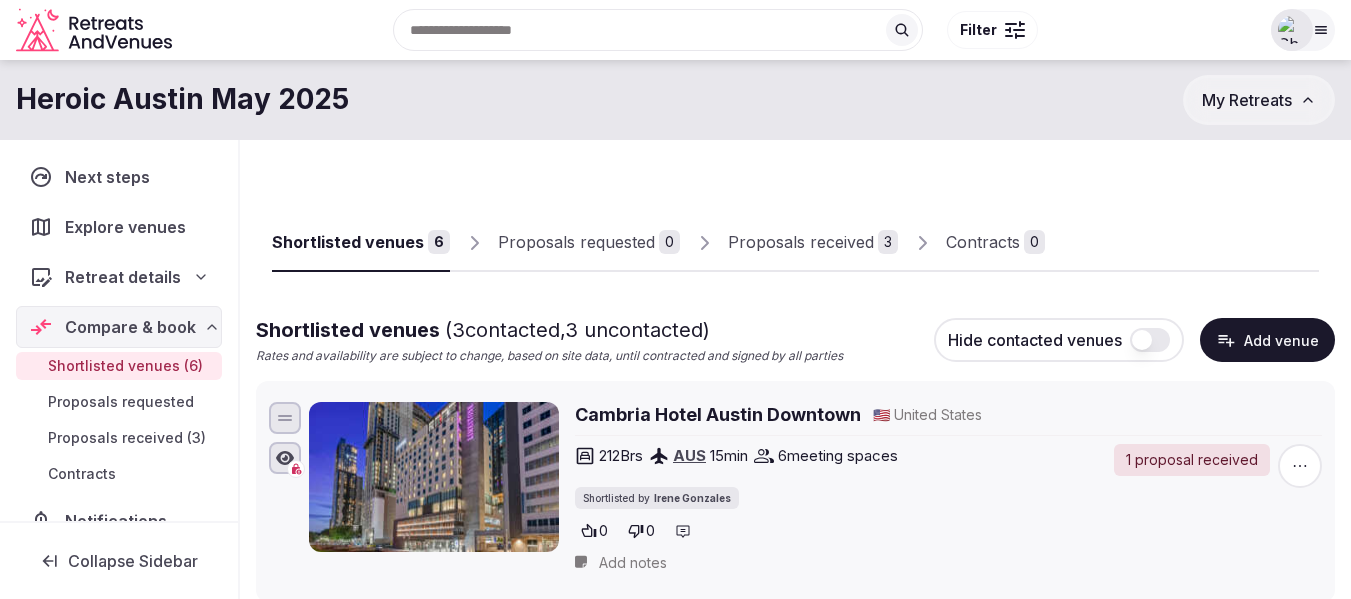click on "Proposals received" at bounding box center [801, 242] 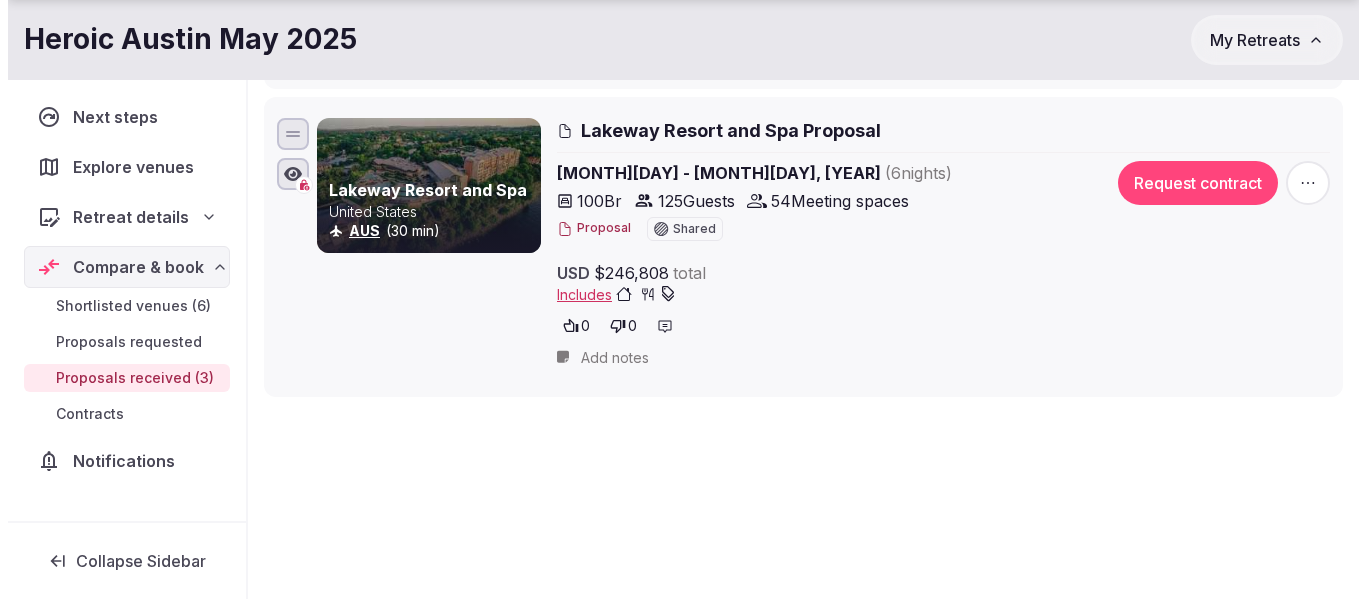 scroll, scrollTop: 900, scrollLeft: 0, axis: vertical 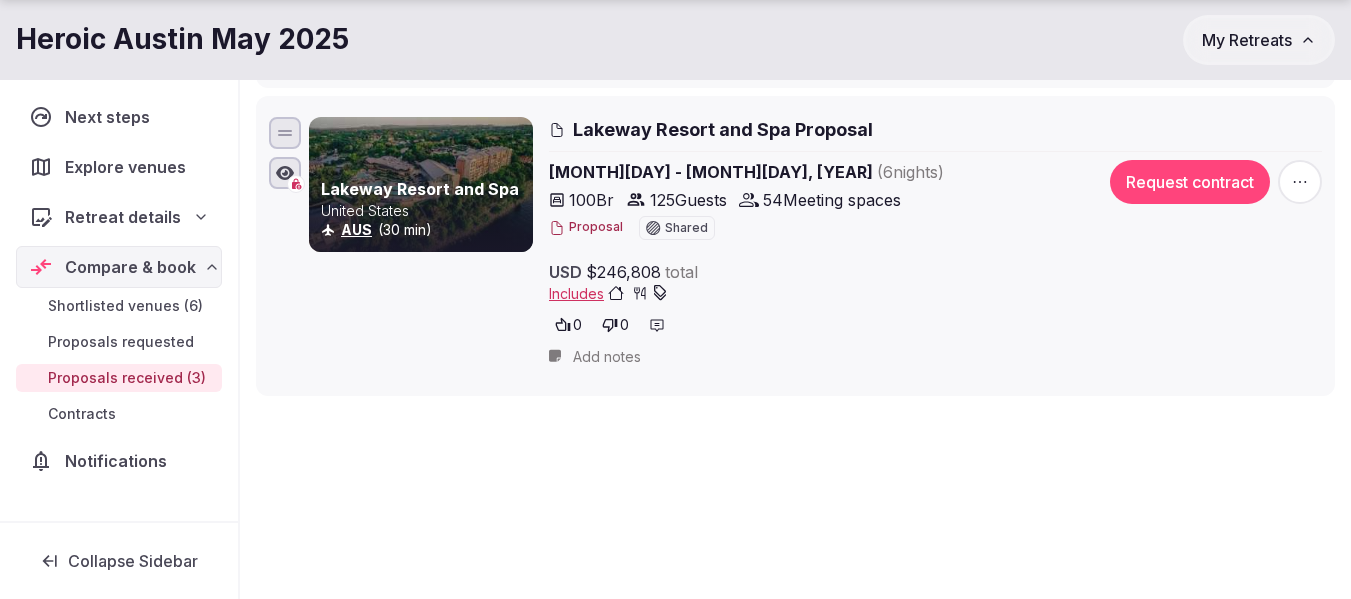 click on "Proposal" at bounding box center [586, 227] 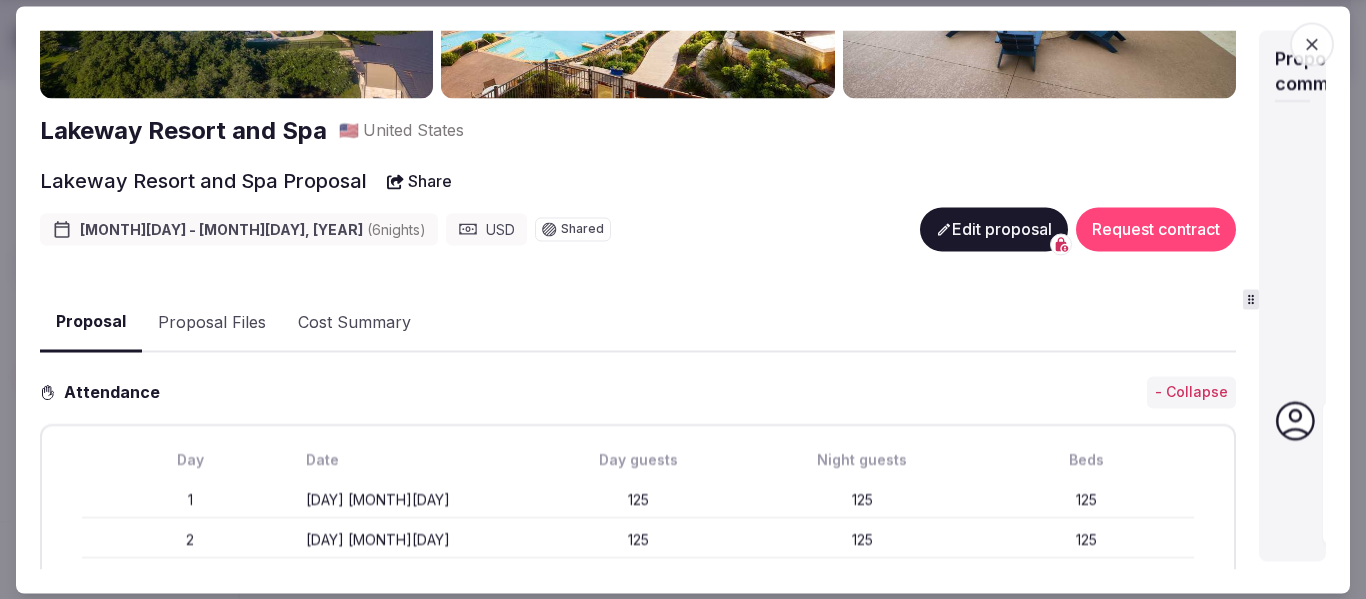 scroll, scrollTop: 200, scrollLeft: 0, axis: vertical 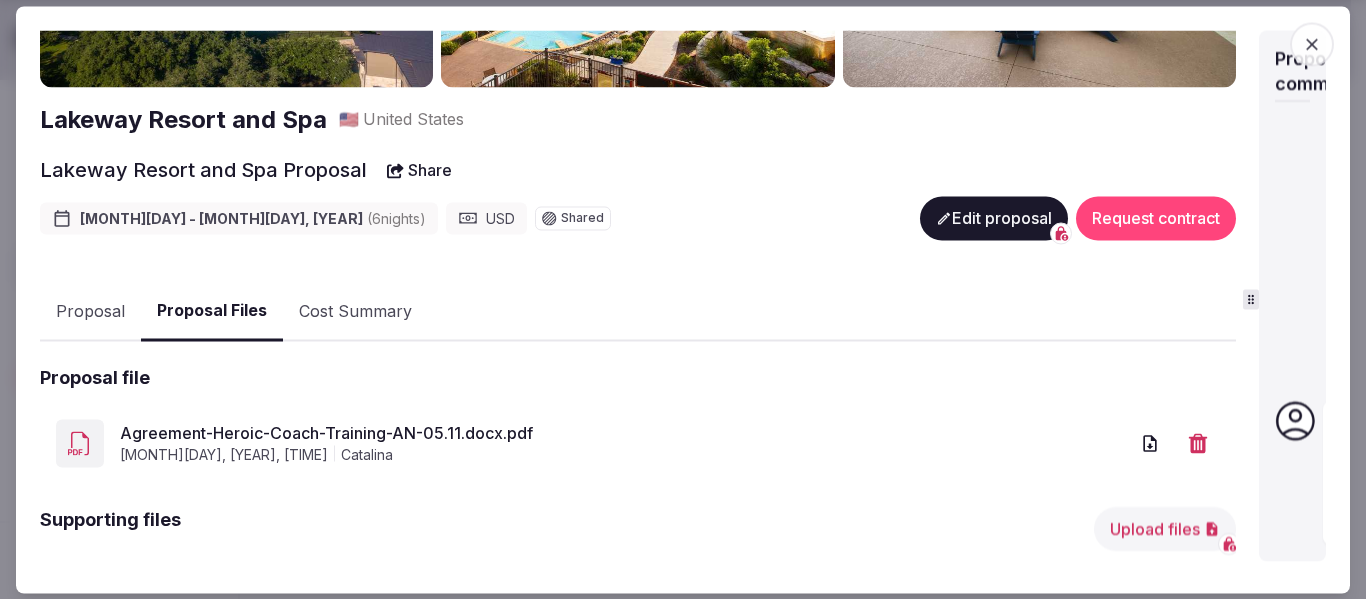 click on "Proposal Files" at bounding box center [212, 312] 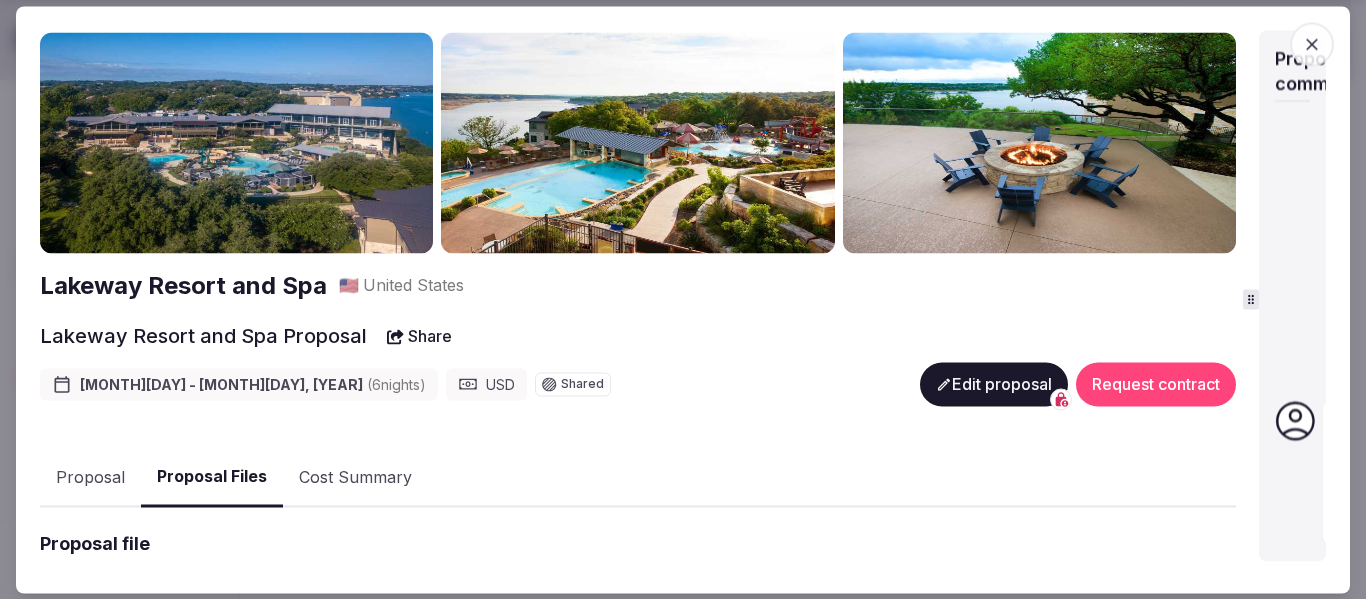 scroll, scrollTop: 0, scrollLeft: 0, axis: both 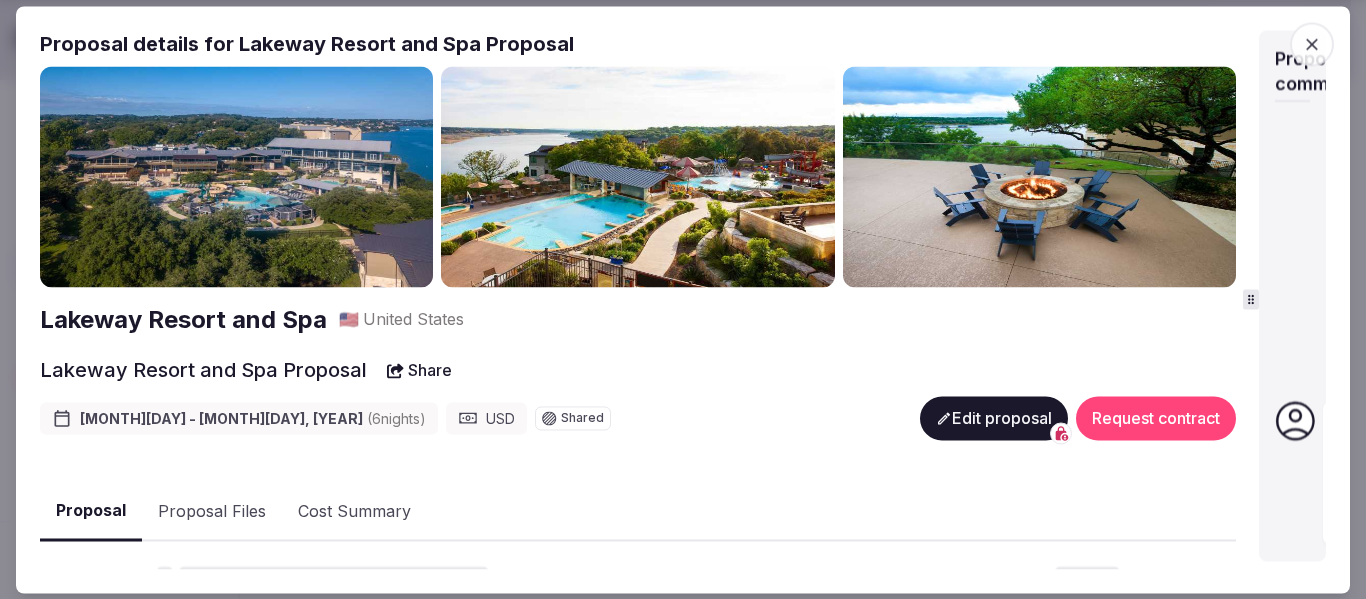 click on "Proposal" at bounding box center (91, 512) 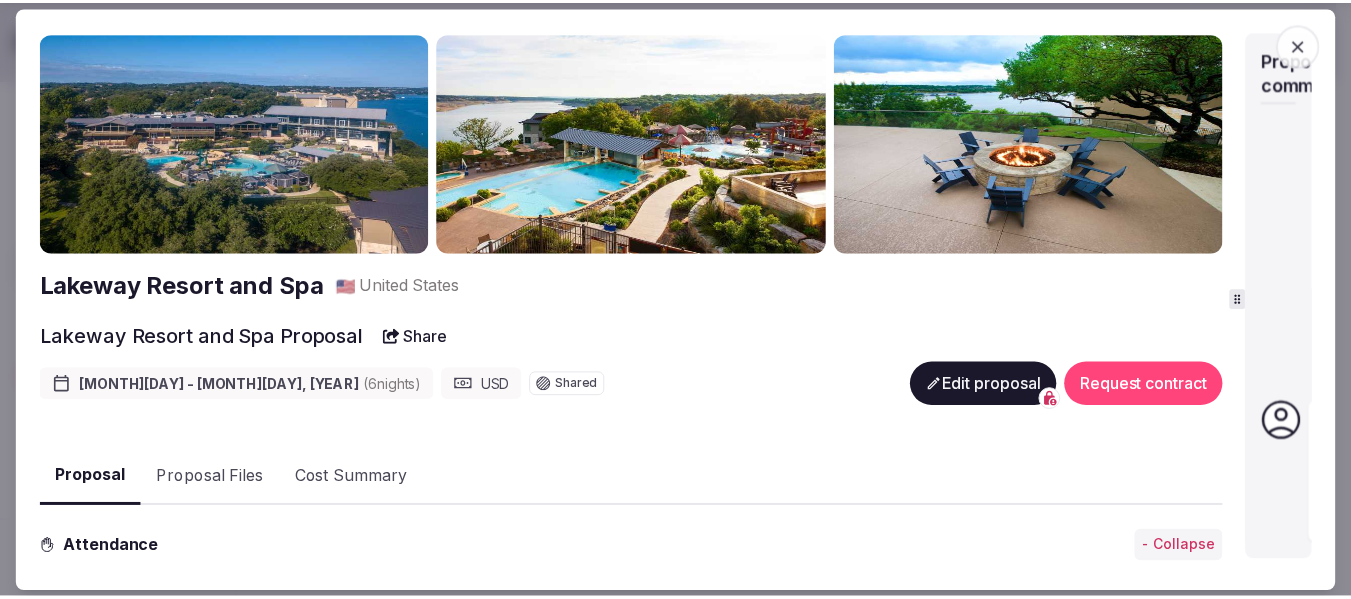 scroll, scrollTop: 0, scrollLeft: 0, axis: both 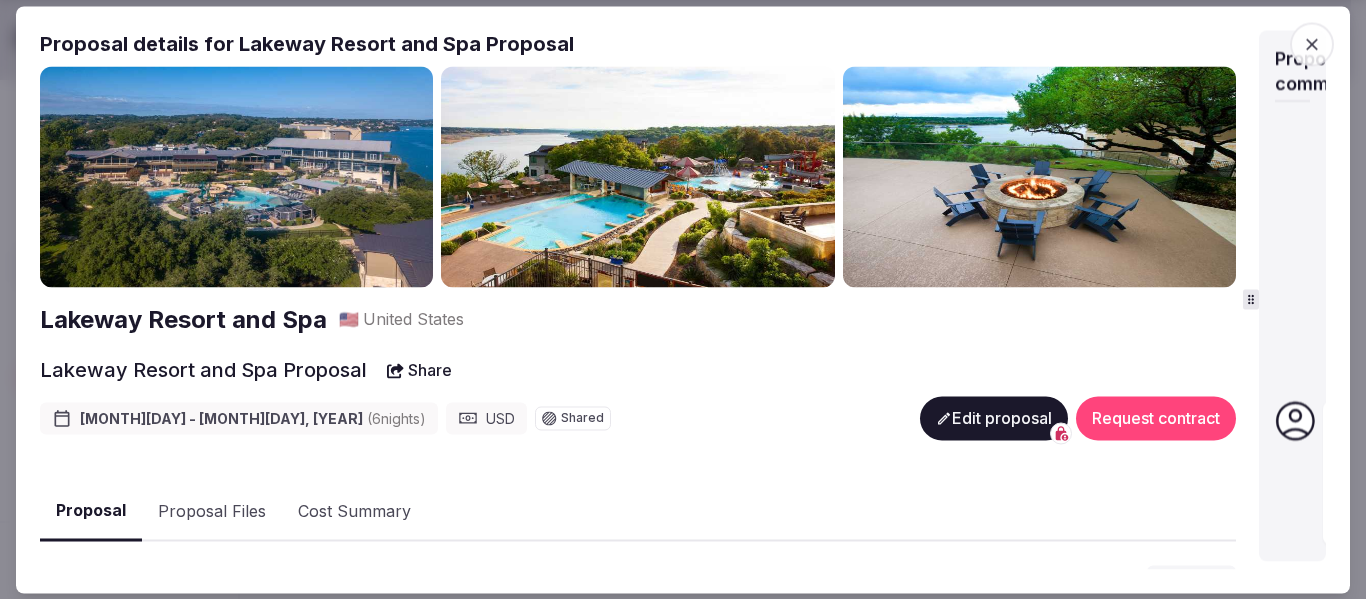 click 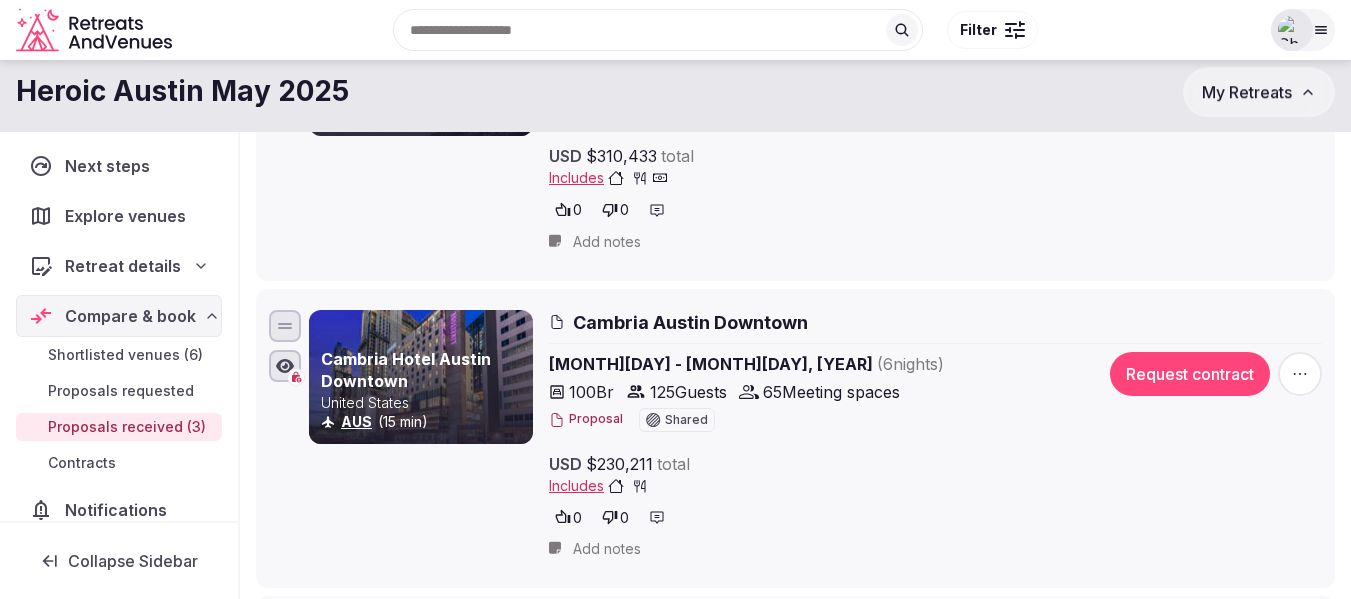 scroll, scrollTop: 0, scrollLeft: 0, axis: both 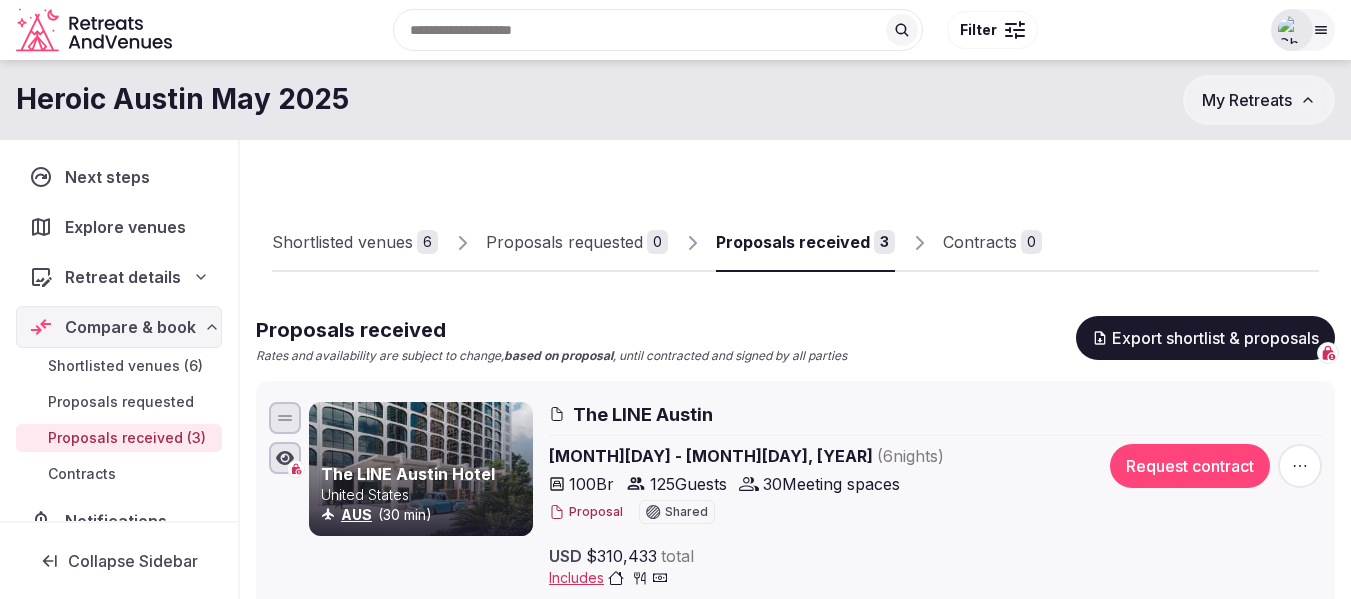 click on "Shortlisted venues" at bounding box center [342, 242] 